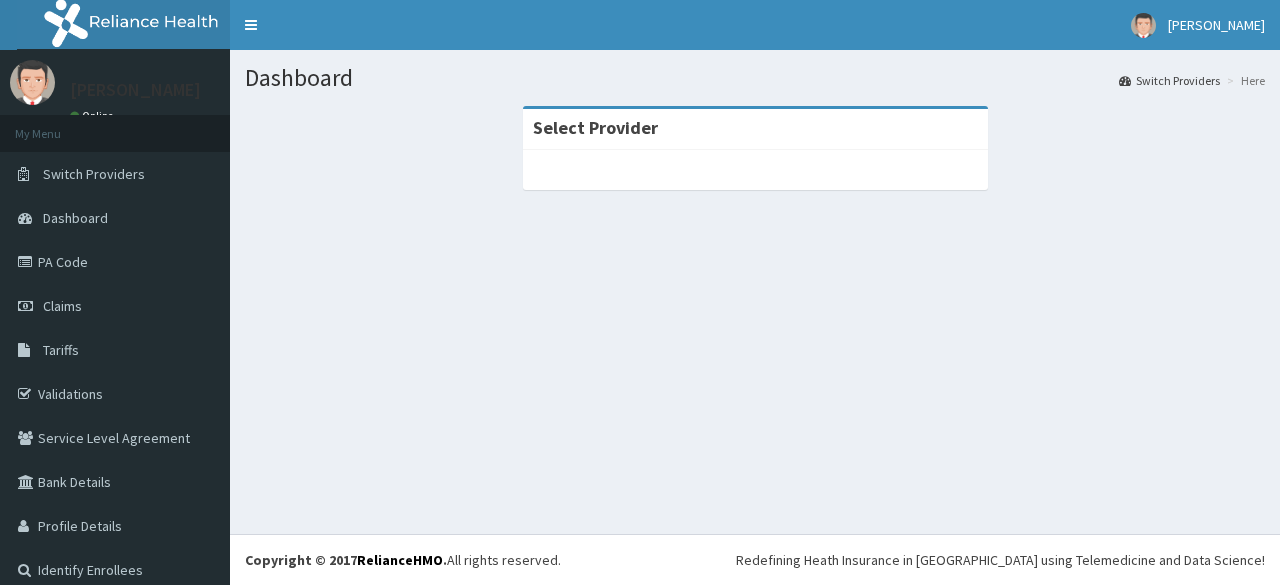scroll, scrollTop: 0, scrollLeft: 0, axis: both 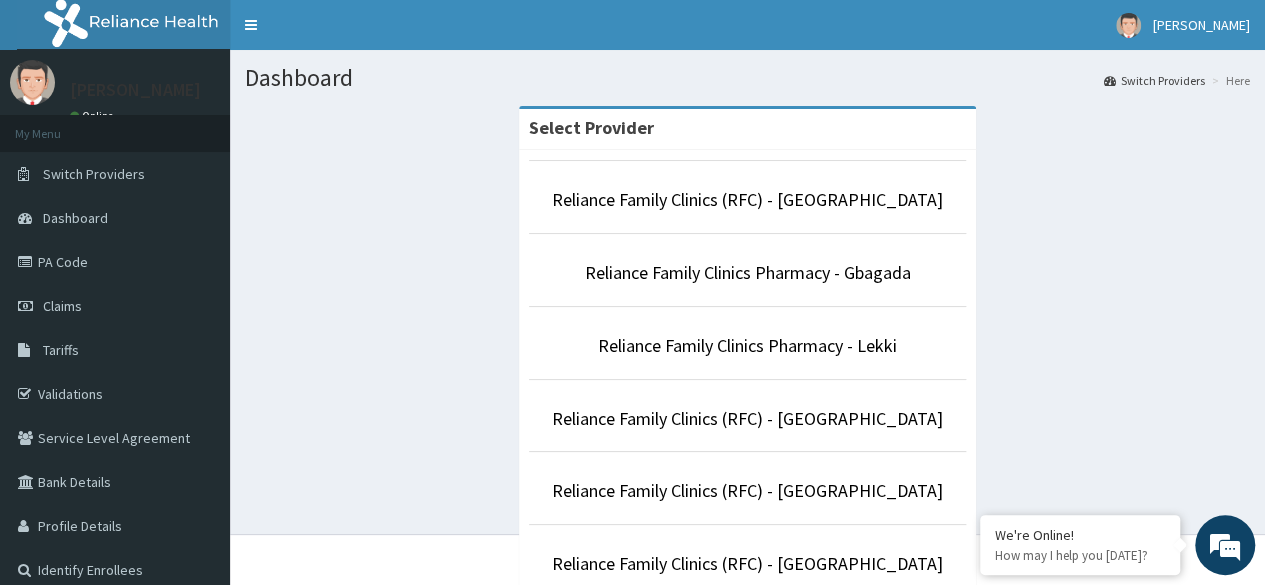 drag, startPoint x: 1260, startPoint y: 234, endPoint x: 1272, endPoint y: 257, distance: 25.942244 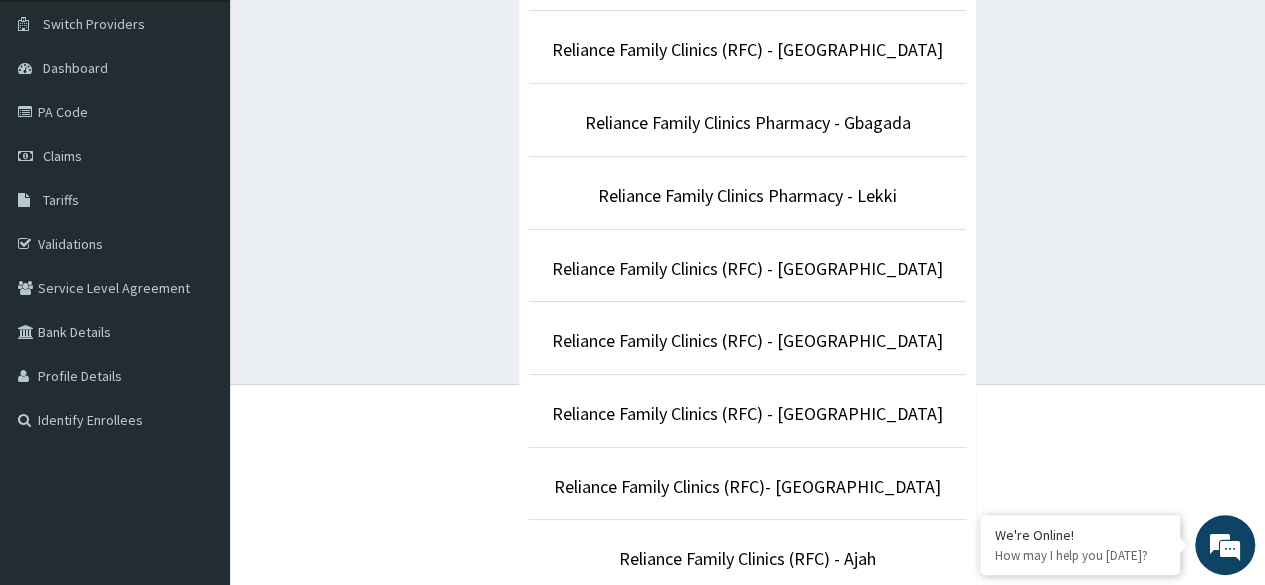 scroll, scrollTop: 237, scrollLeft: 0, axis: vertical 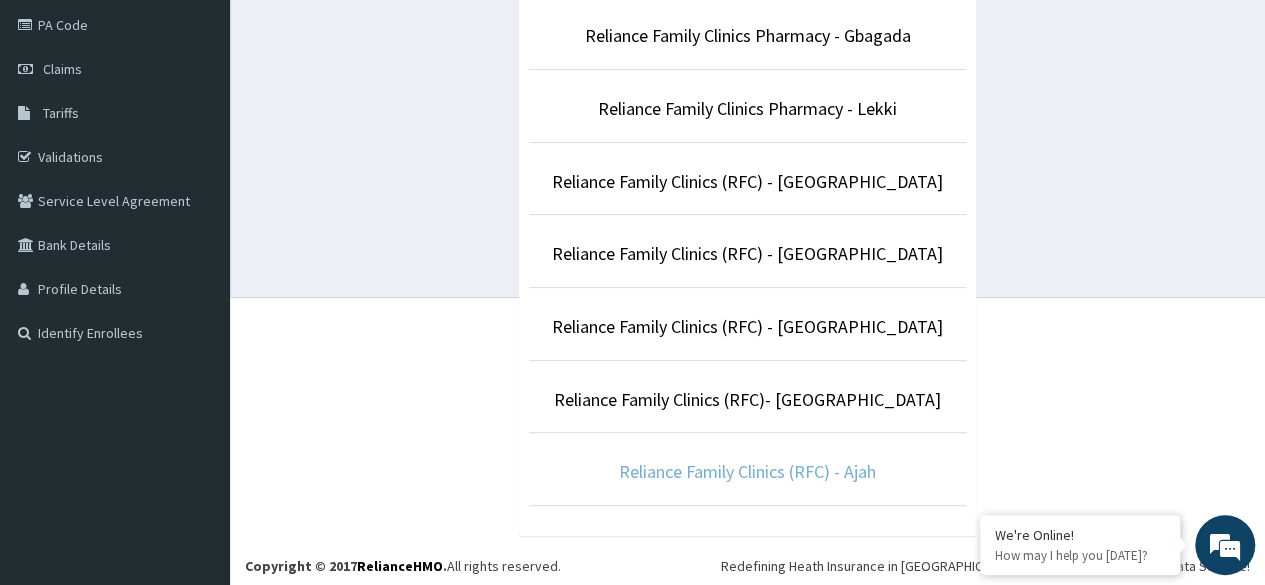 click on "Reliance Family Clinics (RFC) - Ajah" at bounding box center [747, 471] 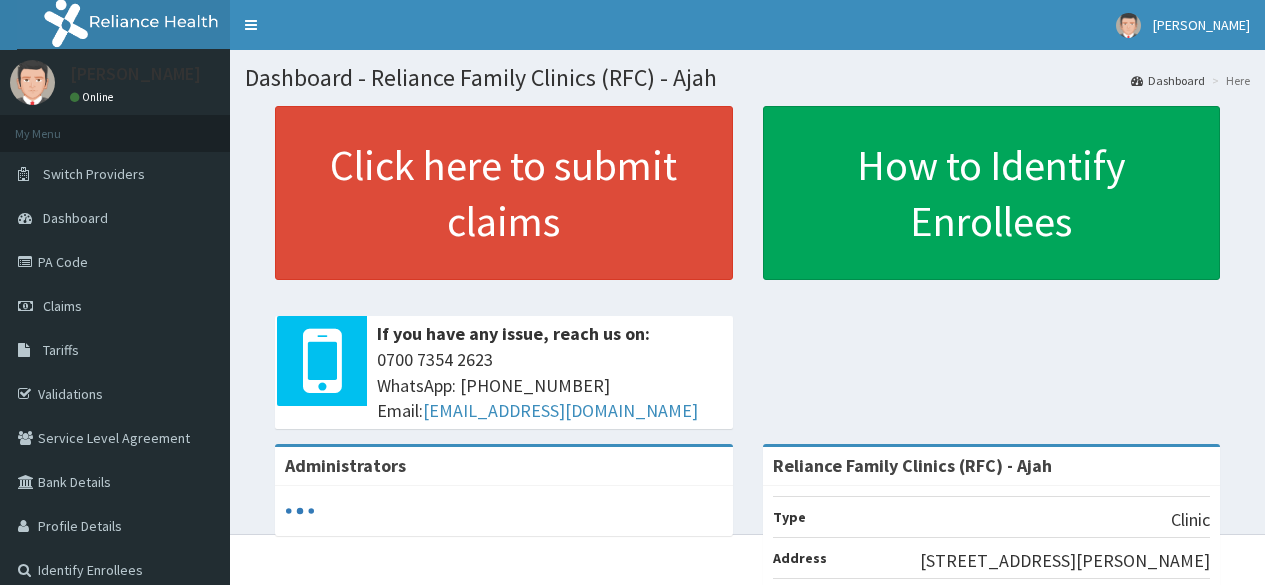 scroll, scrollTop: 0, scrollLeft: 0, axis: both 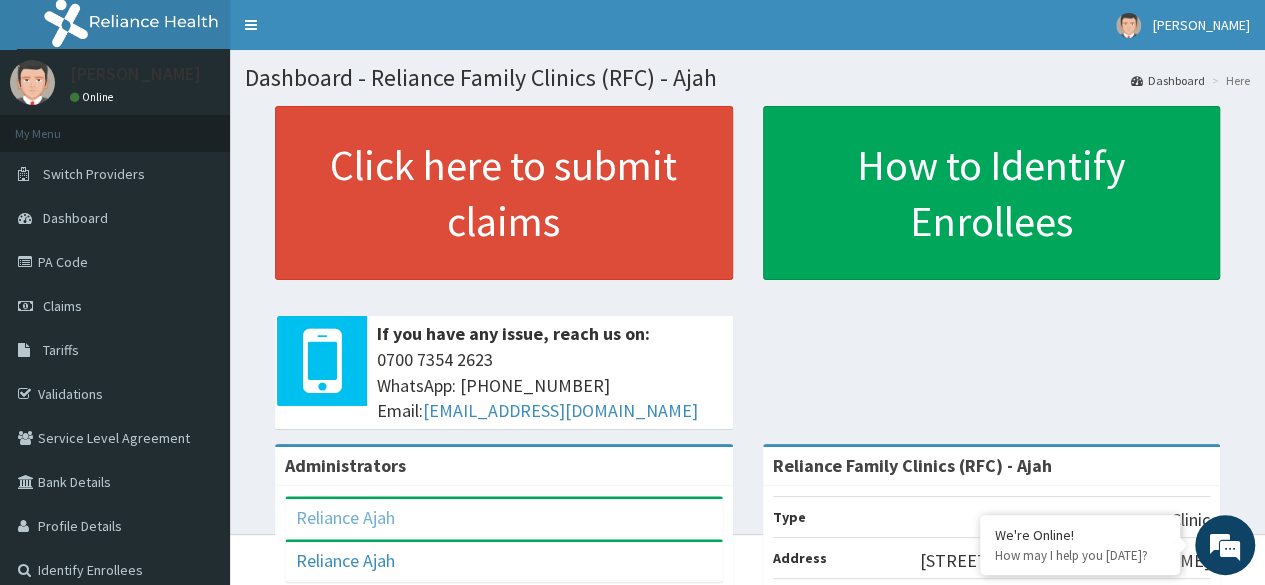 click on "Reliance Ajah" at bounding box center (345, 517) 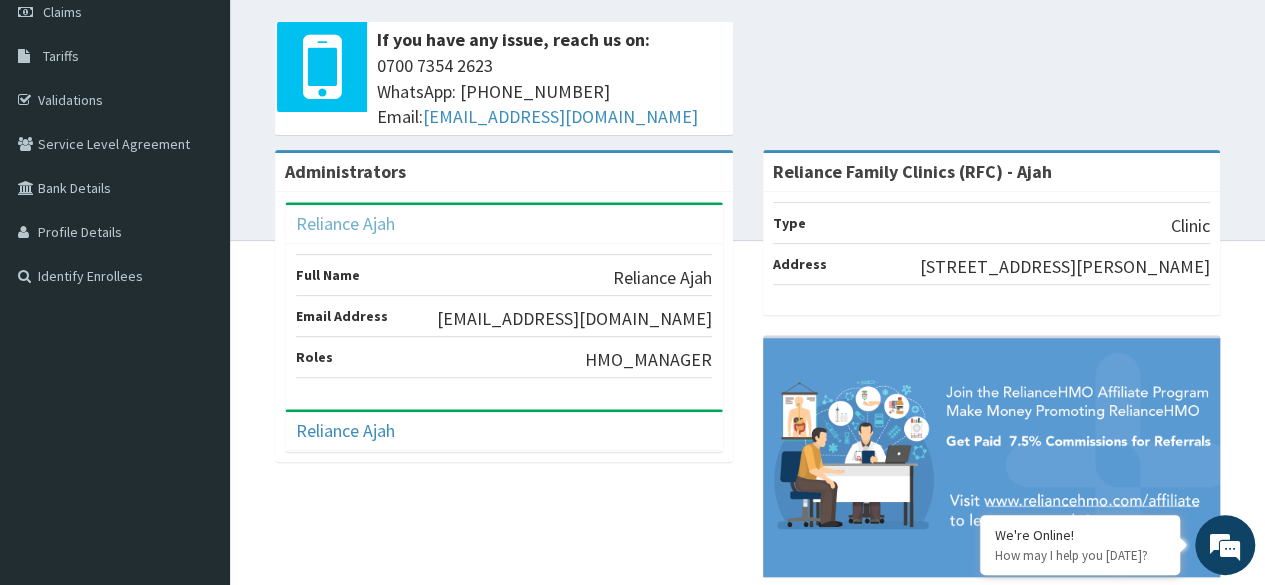 scroll, scrollTop: 338, scrollLeft: 0, axis: vertical 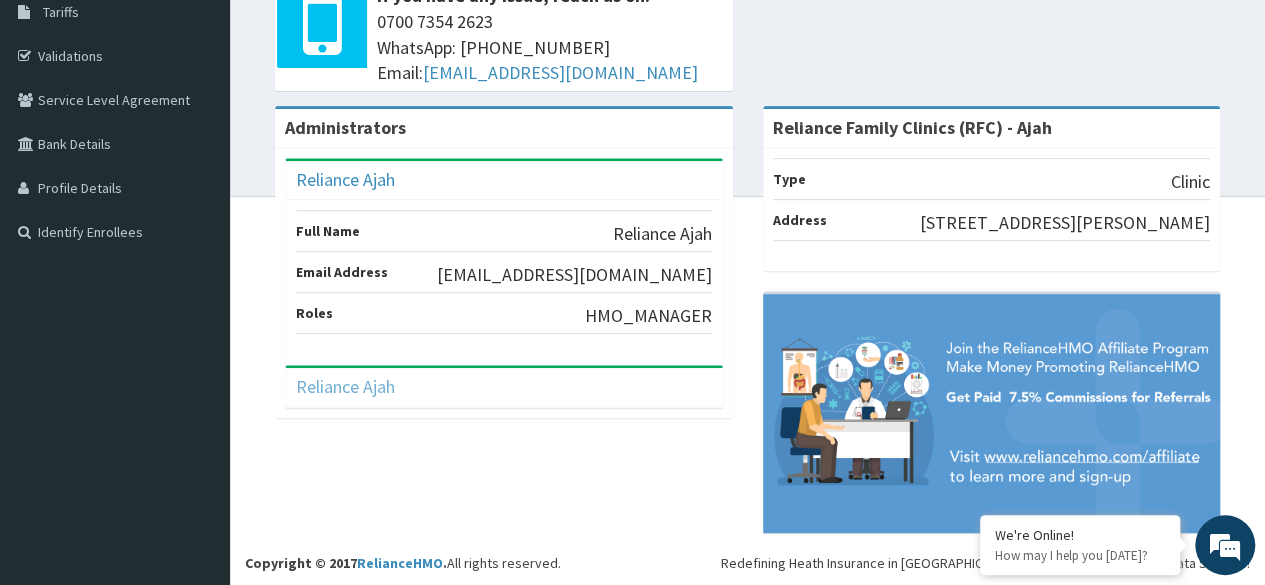 click on "Reliance Ajah" at bounding box center (345, 386) 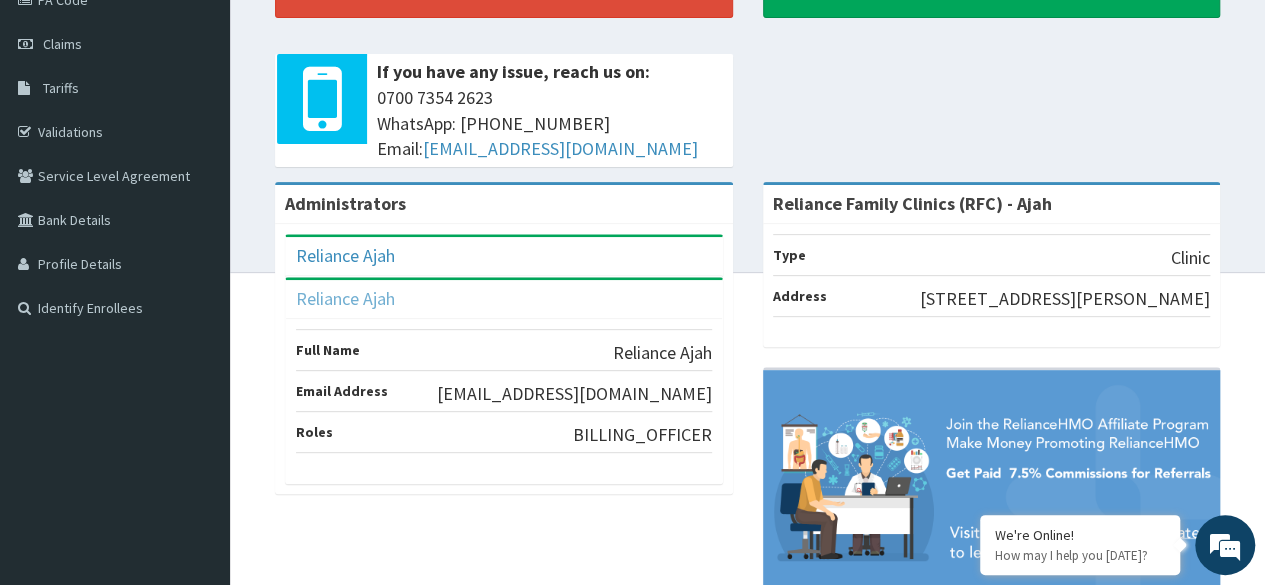 scroll, scrollTop: 0, scrollLeft: 0, axis: both 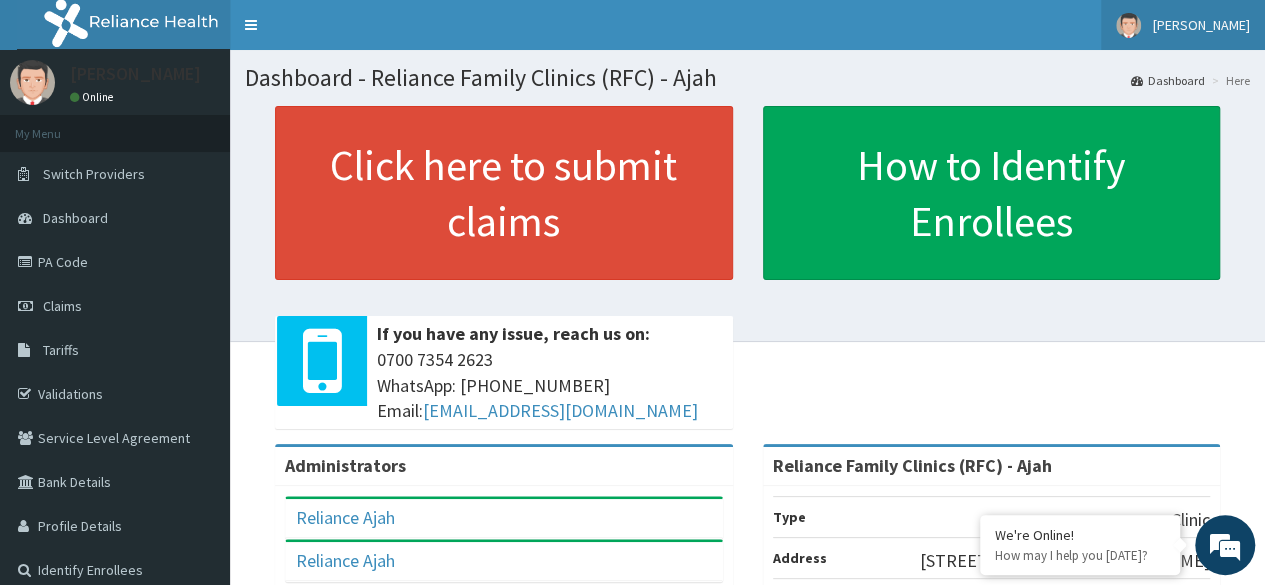 click on "[PERSON_NAME]" at bounding box center (1201, 25) 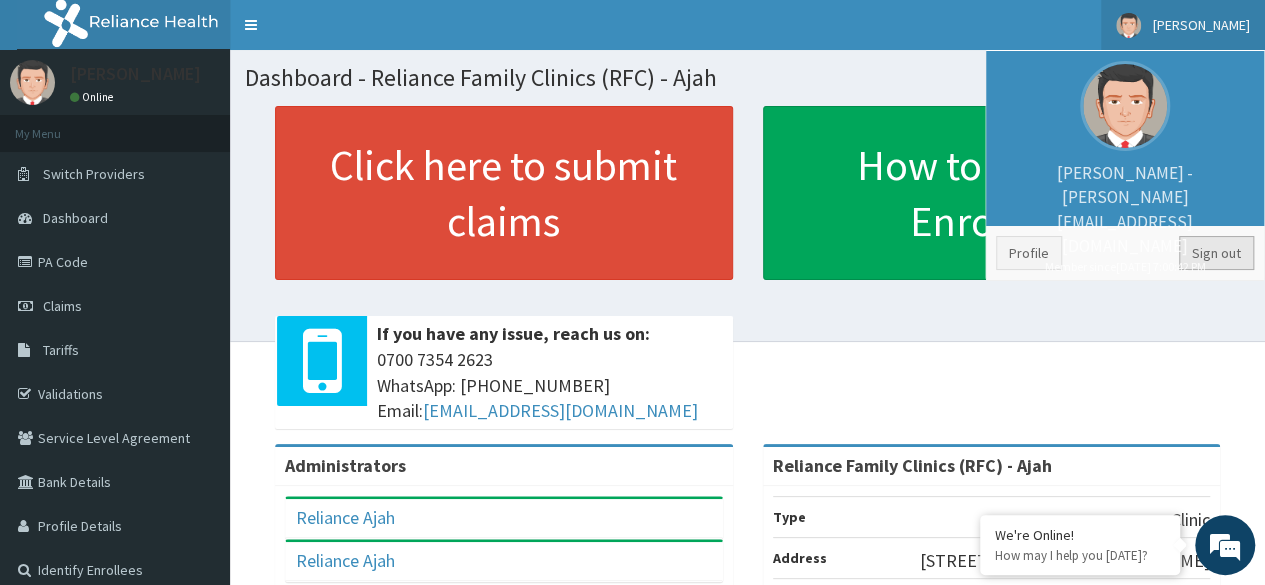 click on "Sign out" at bounding box center [1216, 253] 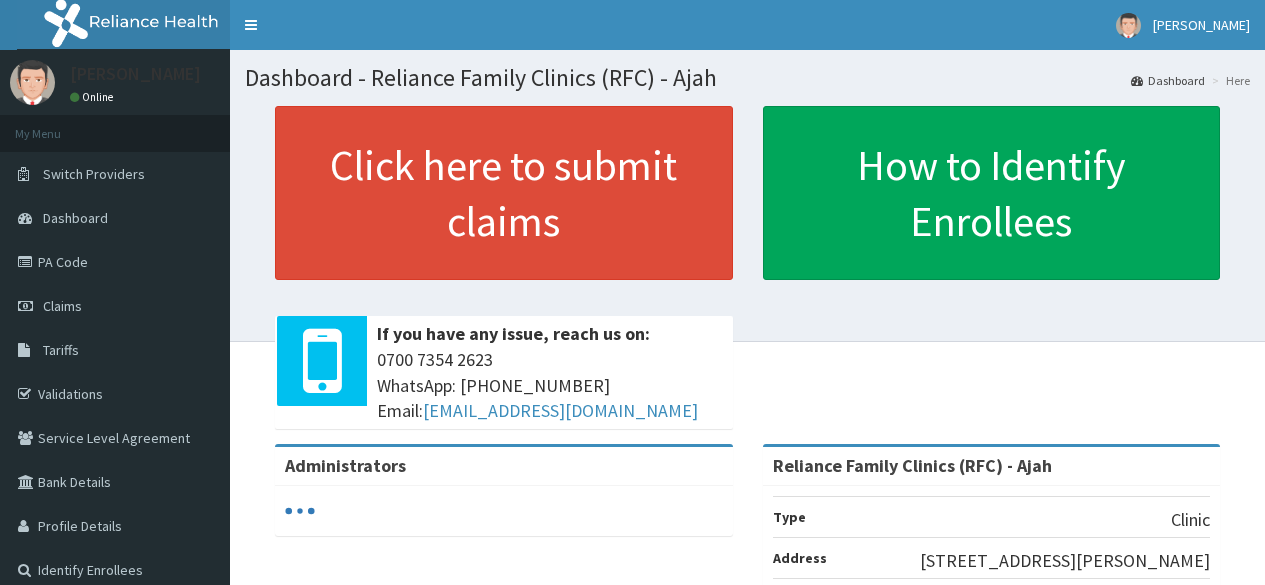 scroll, scrollTop: 0, scrollLeft: 0, axis: both 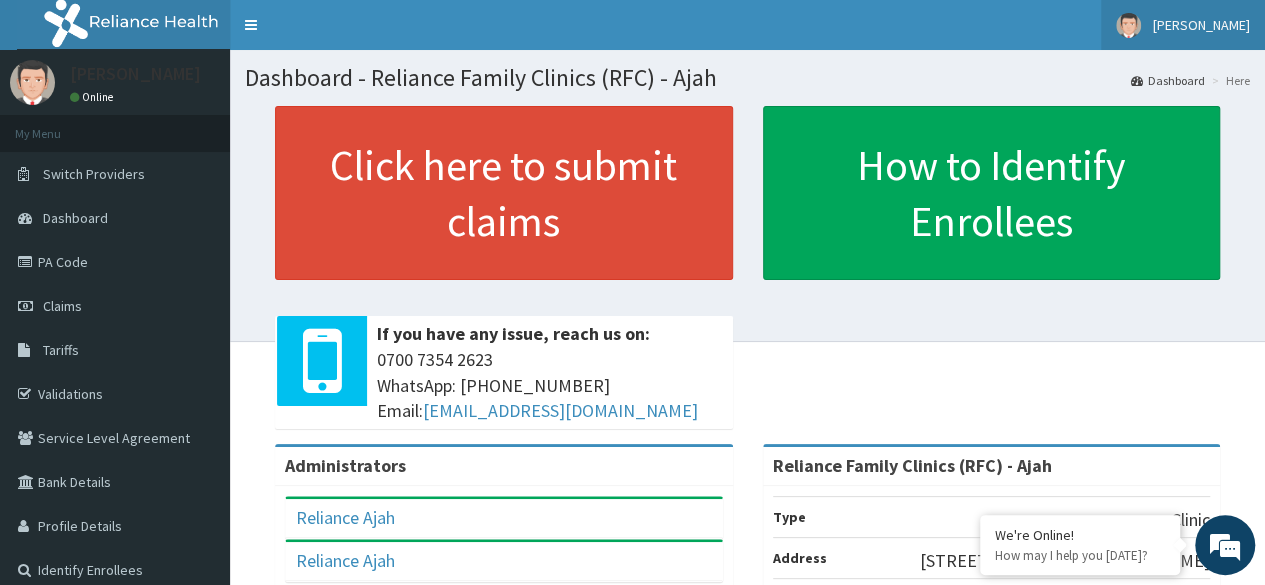 click on "[PERSON_NAME]" 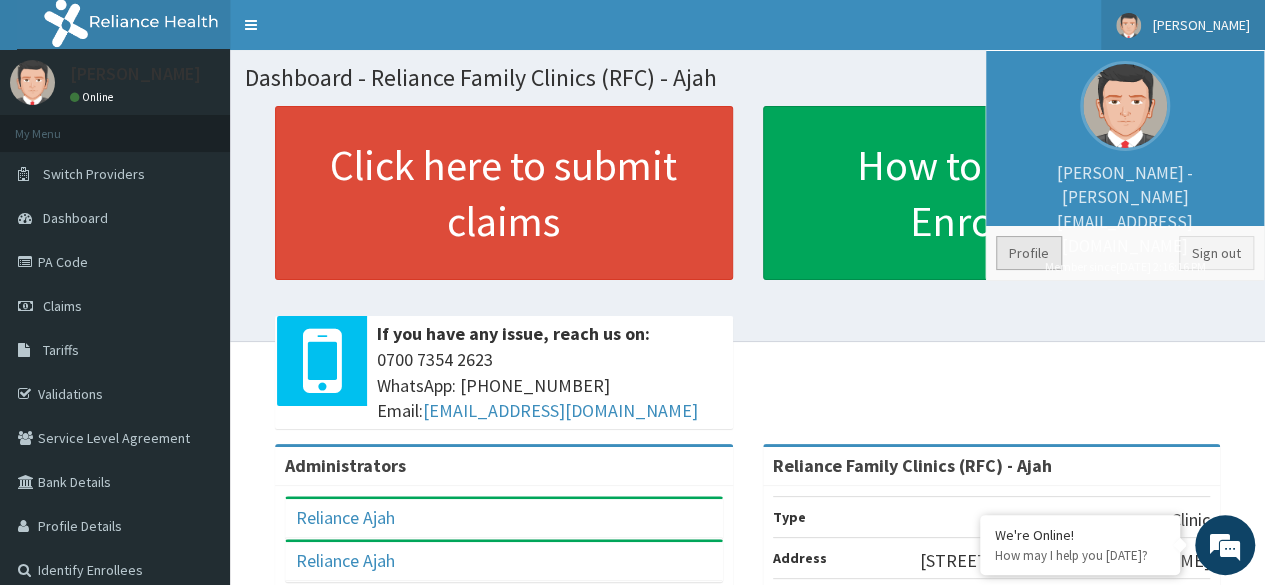 click on "Profile" 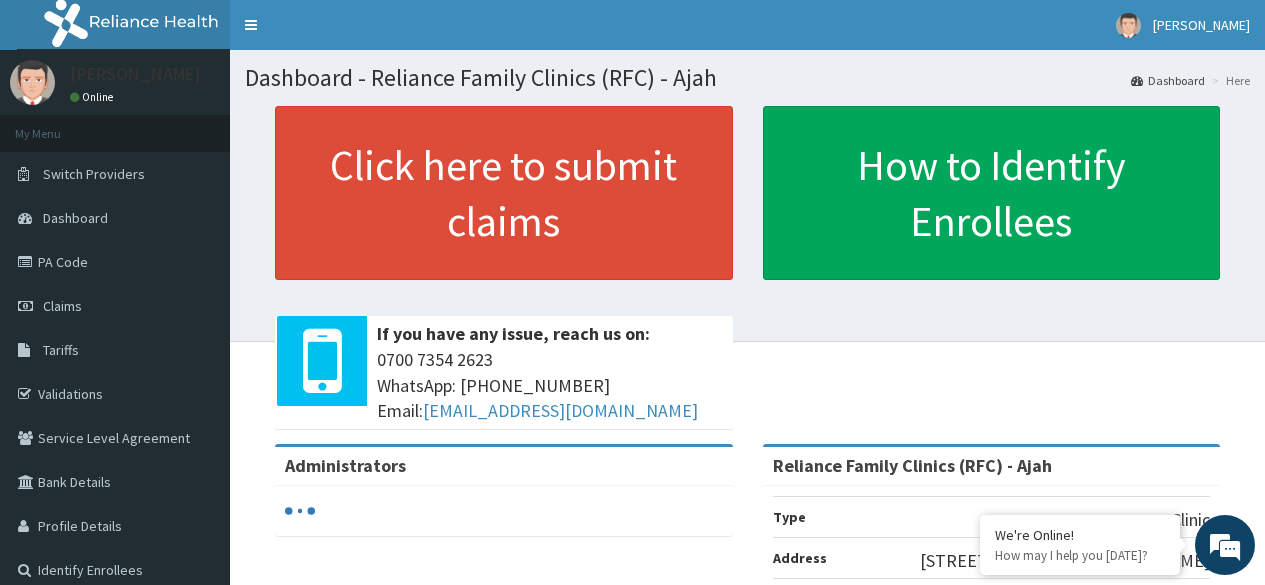 scroll, scrollTop: 0, scrollLeft: 0, axis: both 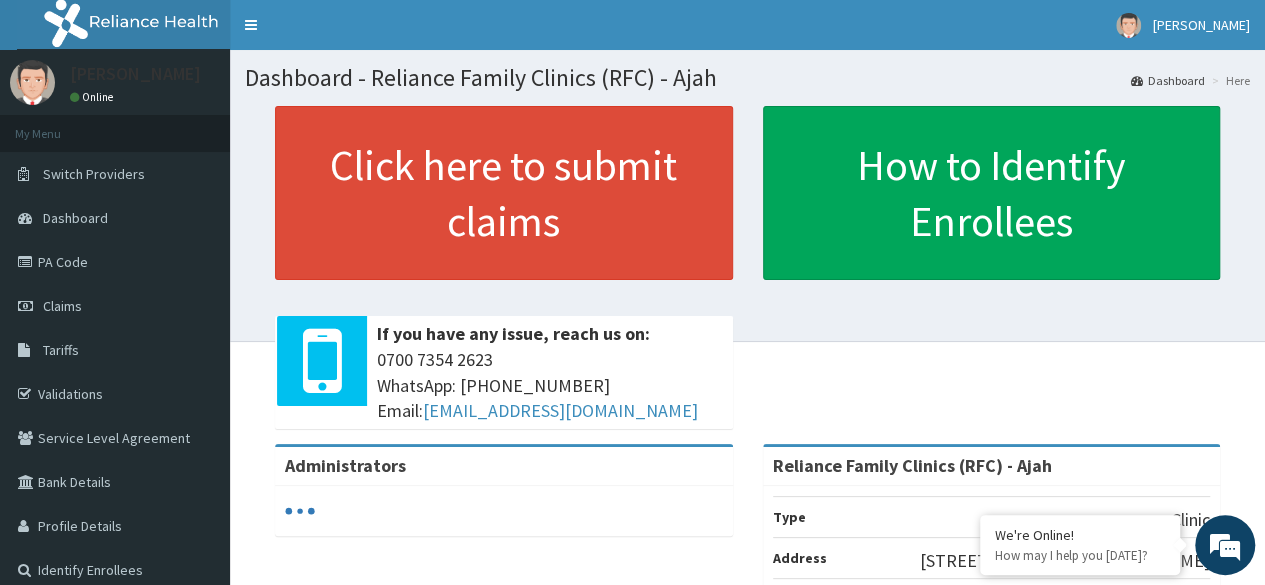 click on "[PERSON_NAME]" at bounding box center [1201, 25] 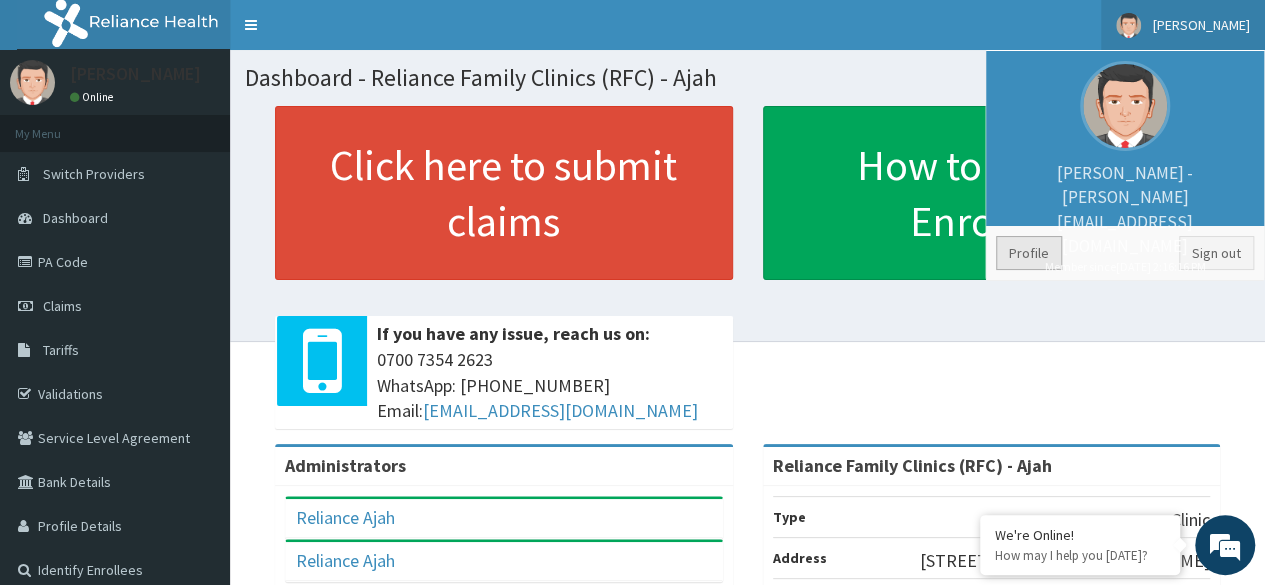 click on "Profile" at bounding box center [1029, 253] 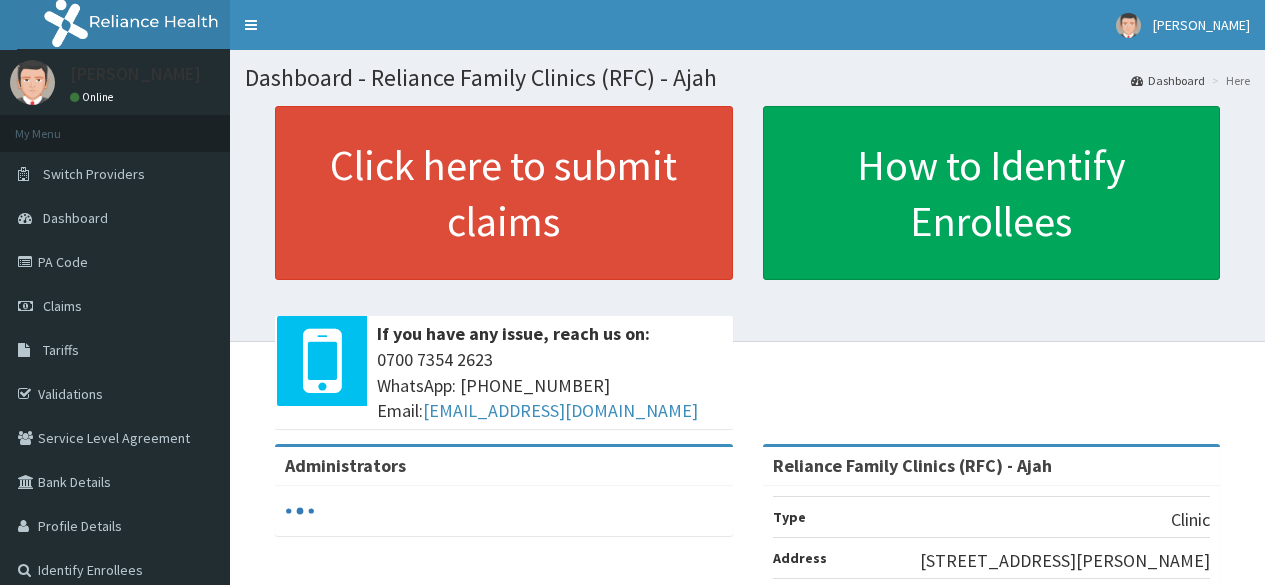 scroll, scrollTop: 0, scrollLeft: 0, axis: both 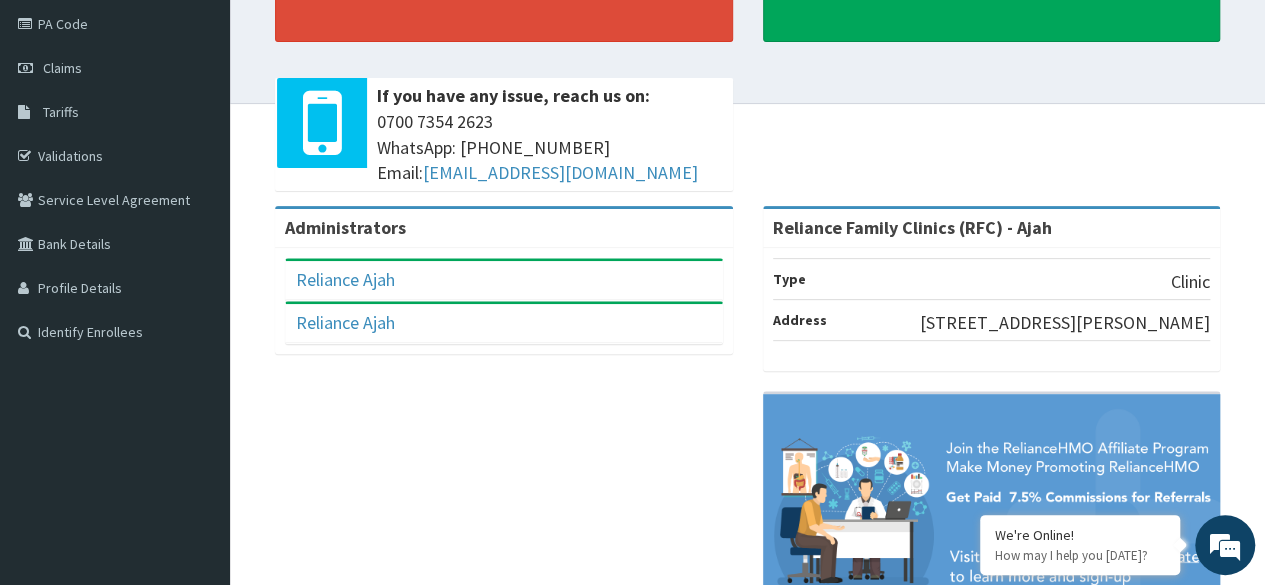 click on "Click here to submit claims
If you have any issue, reach us on:
0700 7354 2623 WhatsApp: 017001580 Email:  hellonigeria@getreliancehealth.com
How to Identify Enrollees" at bounding box center [747, 37] 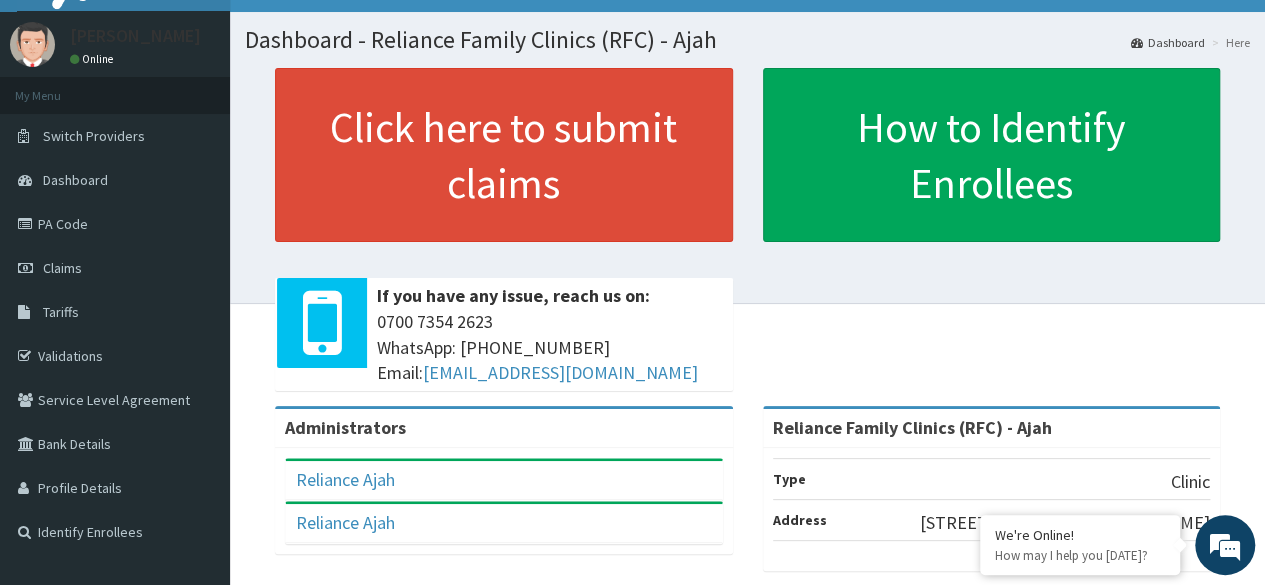 scroll, scrollTop: 0, scrollLeft: 0, axis: both 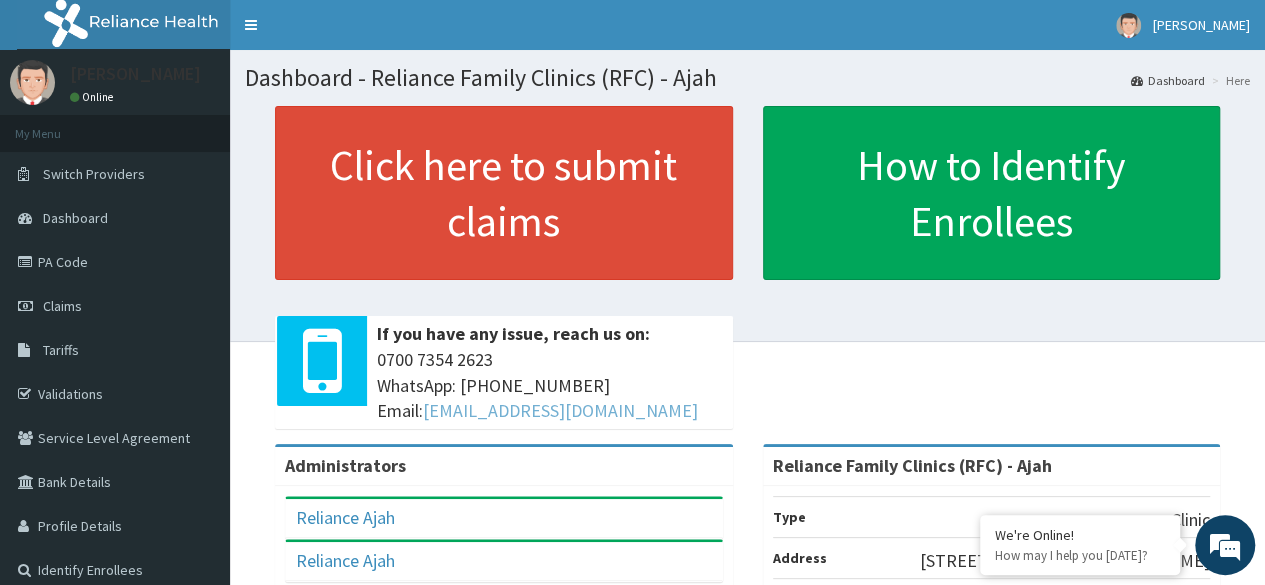 click on "hellonigeria@getreliancehealth.com" at bounding box center (560, 410) 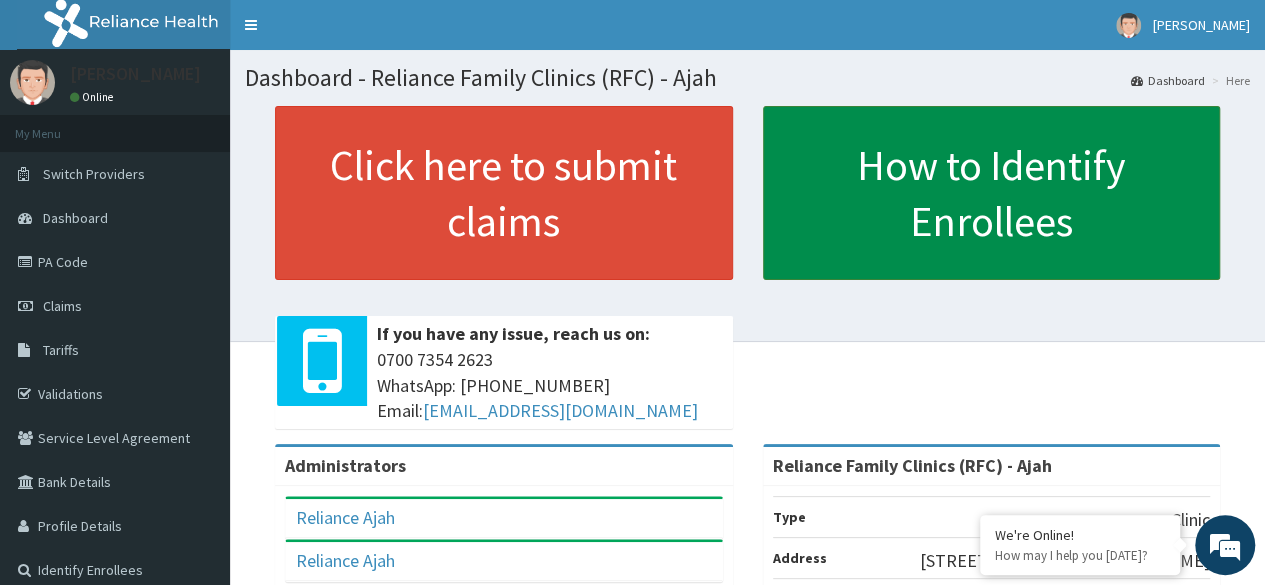 click on "How to Identify Enrollees" at bounding box center (992, 193) 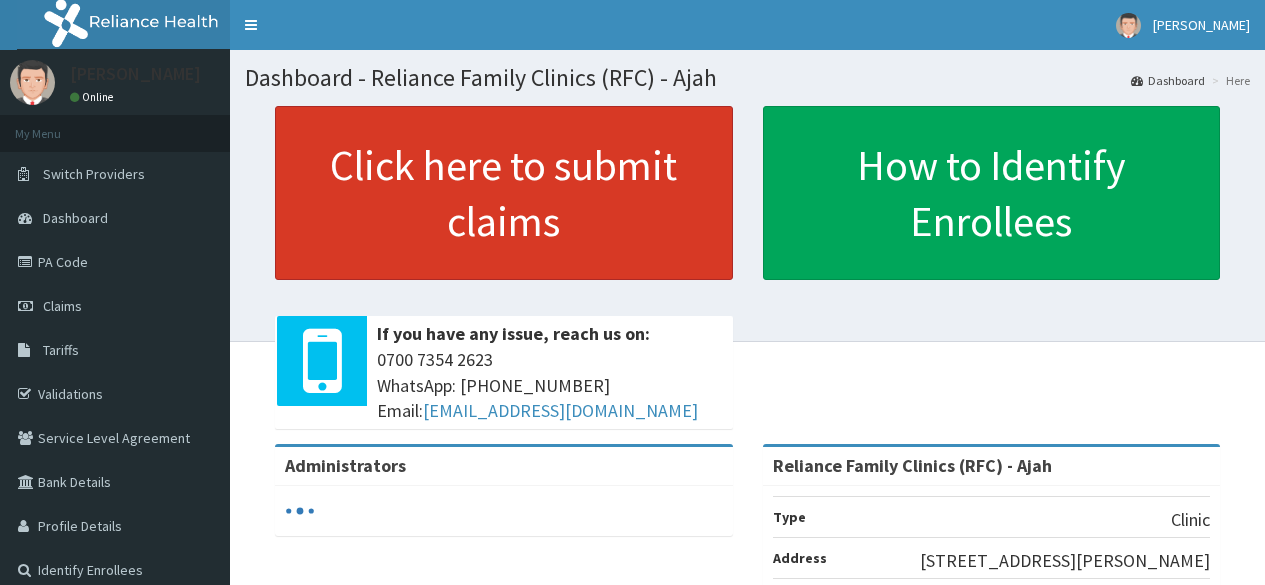 scroll, scrollTop: 0, scrollLeft: 0, axis: both 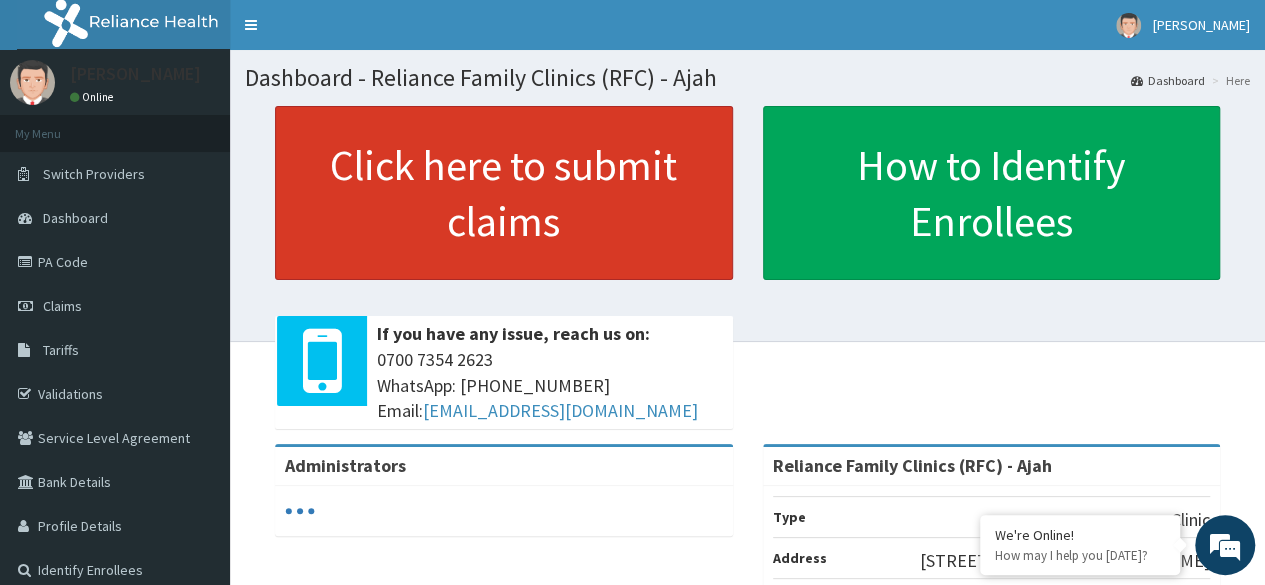 click on "Click here to submit claims" at bounding box center (504, 193) 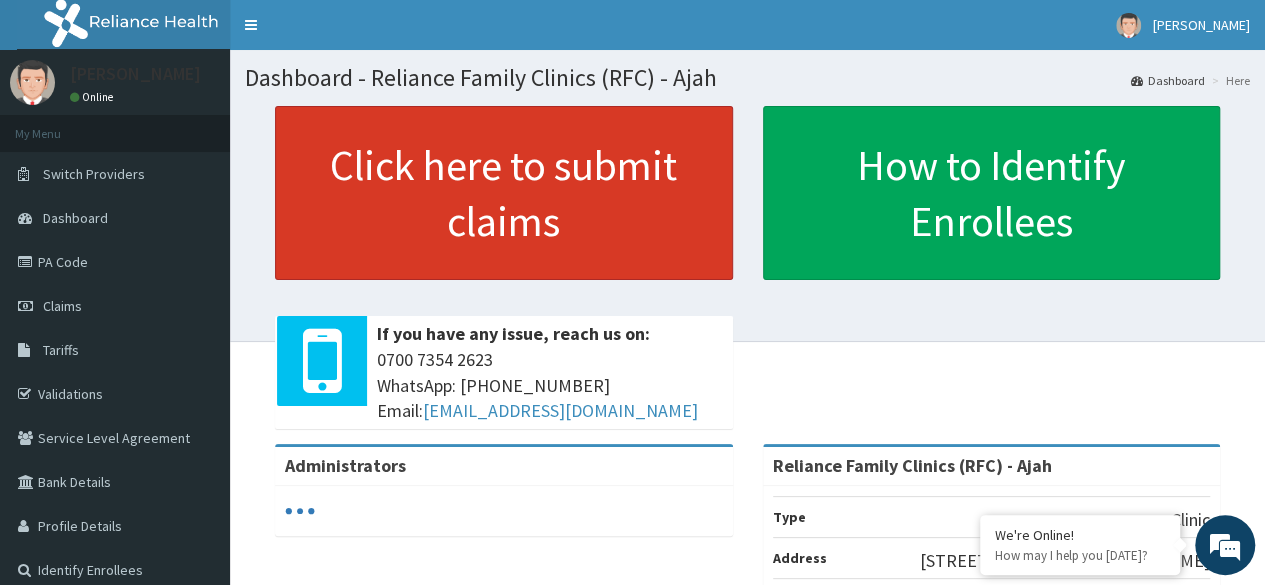 scroll, scrollTop: 0, scrollLeft: 0, axis: both 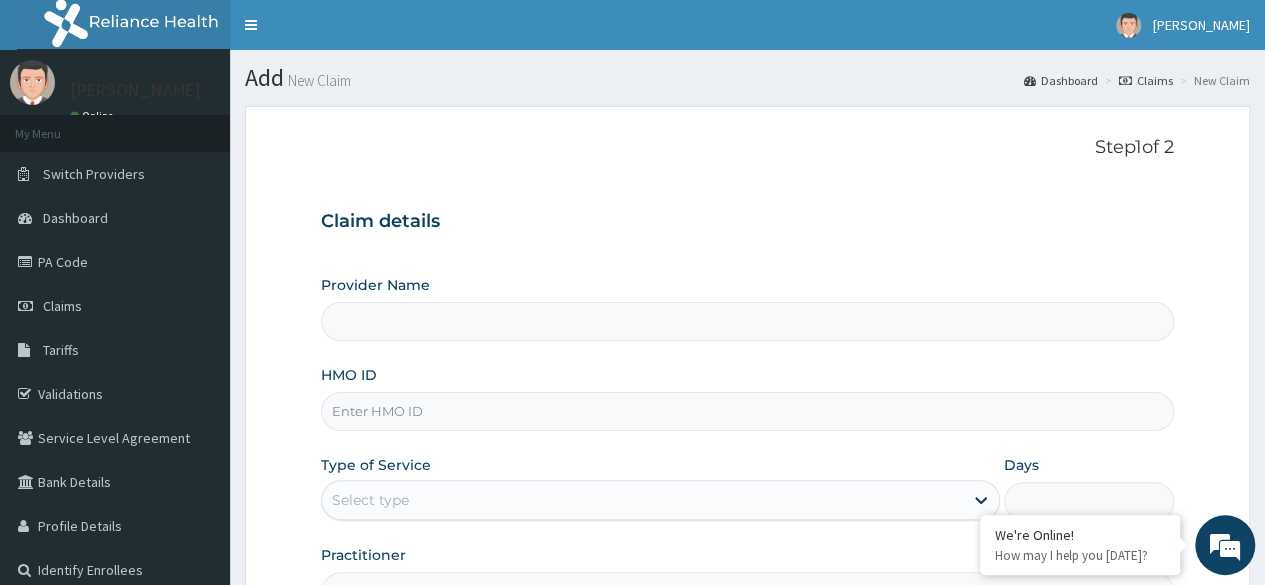 type on "Reliance Family Clinics (RFC) - Ajah" 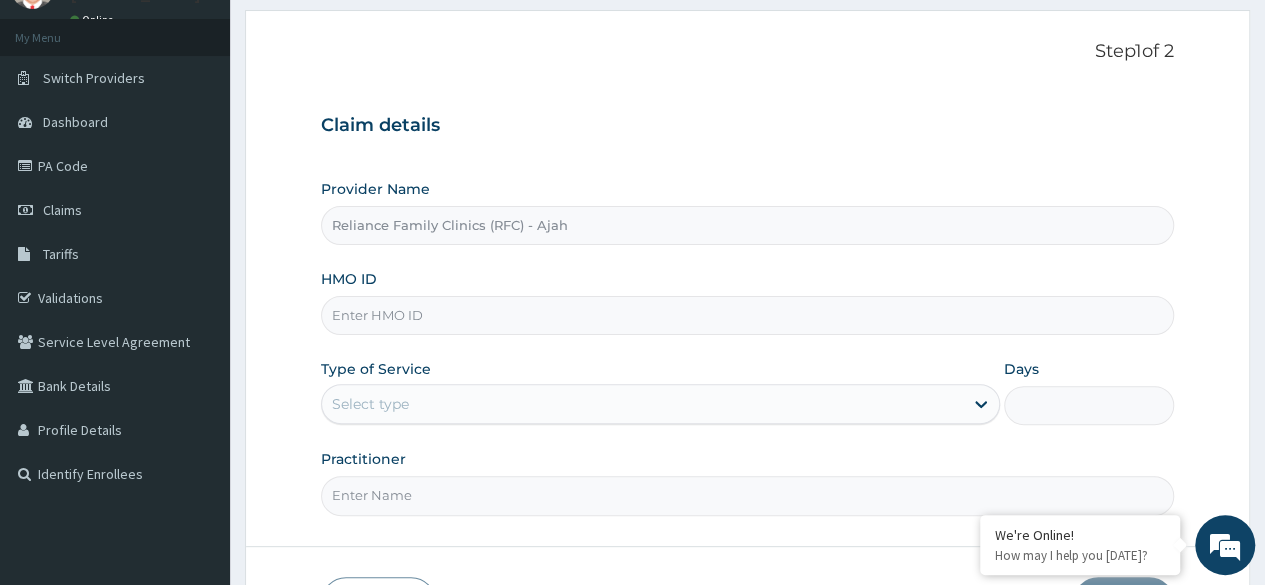 scroll, scrollTop: 92, scrollLeft: 0, axis: vertical 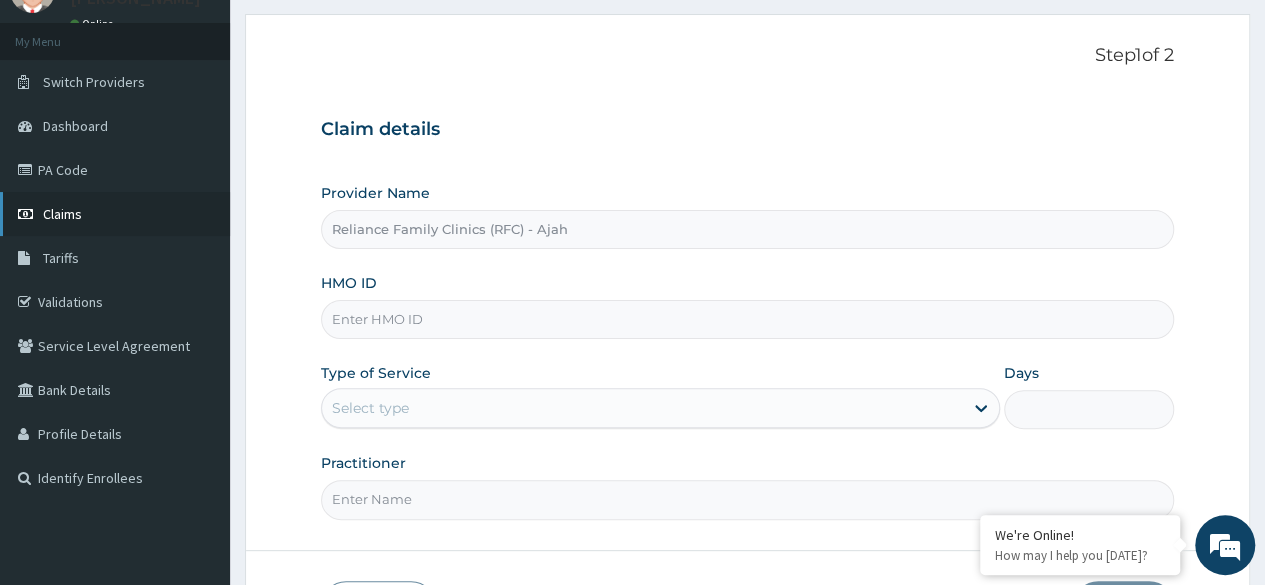 click on "Claims" at bounding box center (115, 214) 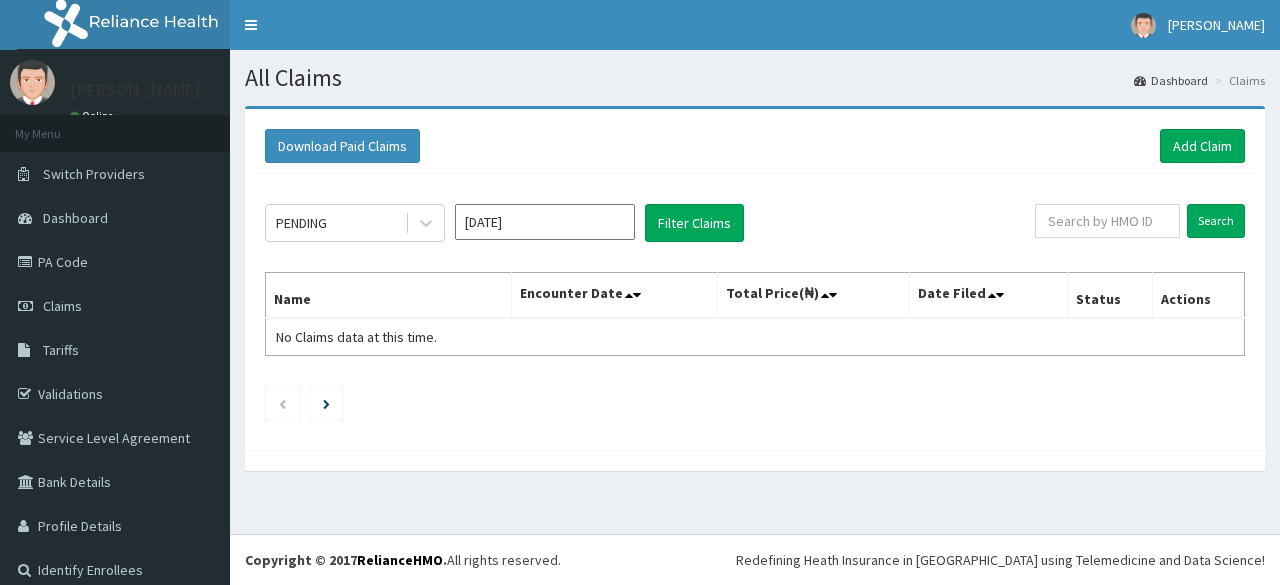 scroll, scrollTop: 0, scrollLeft: 0, axis: both 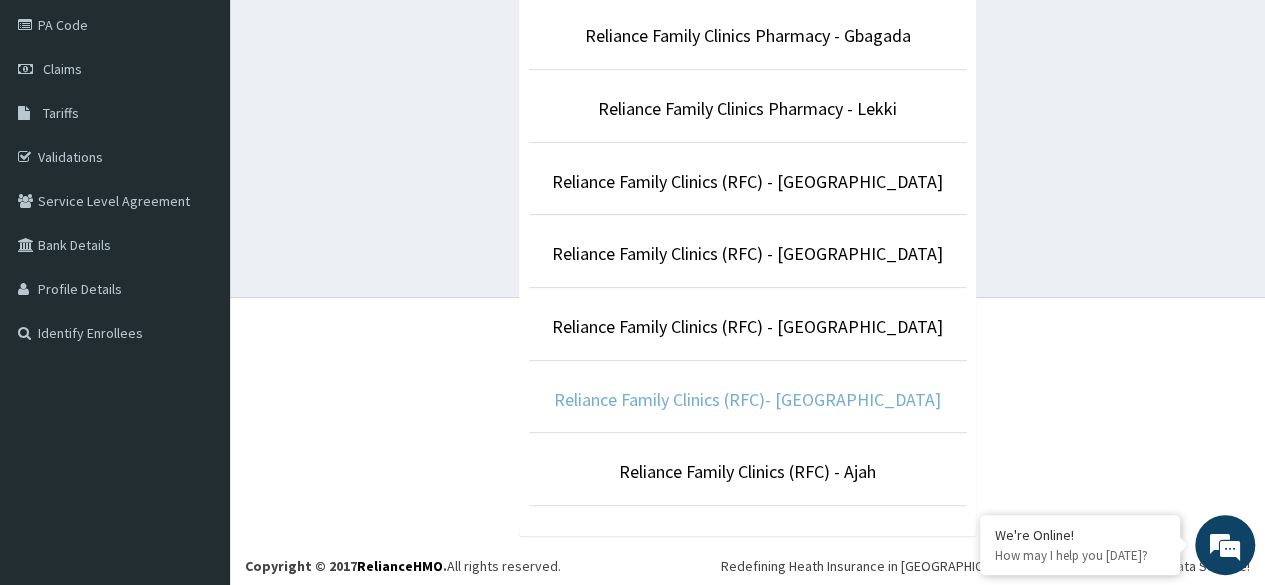 click on "Reliance Family Clinics  (RFC)- Ejigbo" at bounding box center (747, 399) 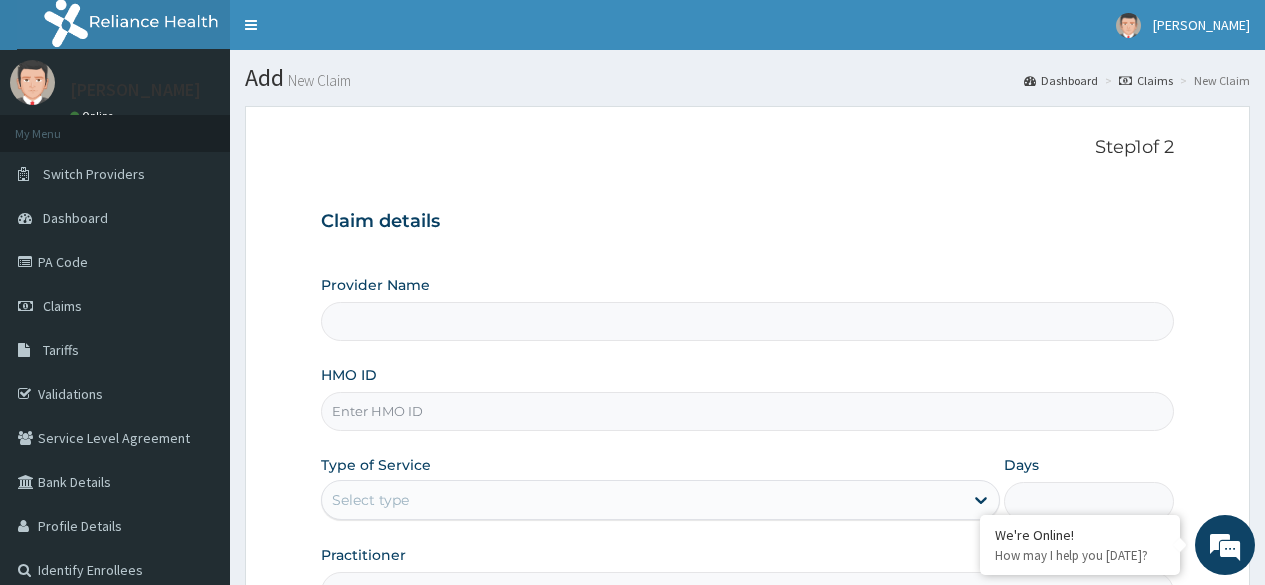 scroll, scrollTop: 92, scrollLeft: 0, axis: vertical 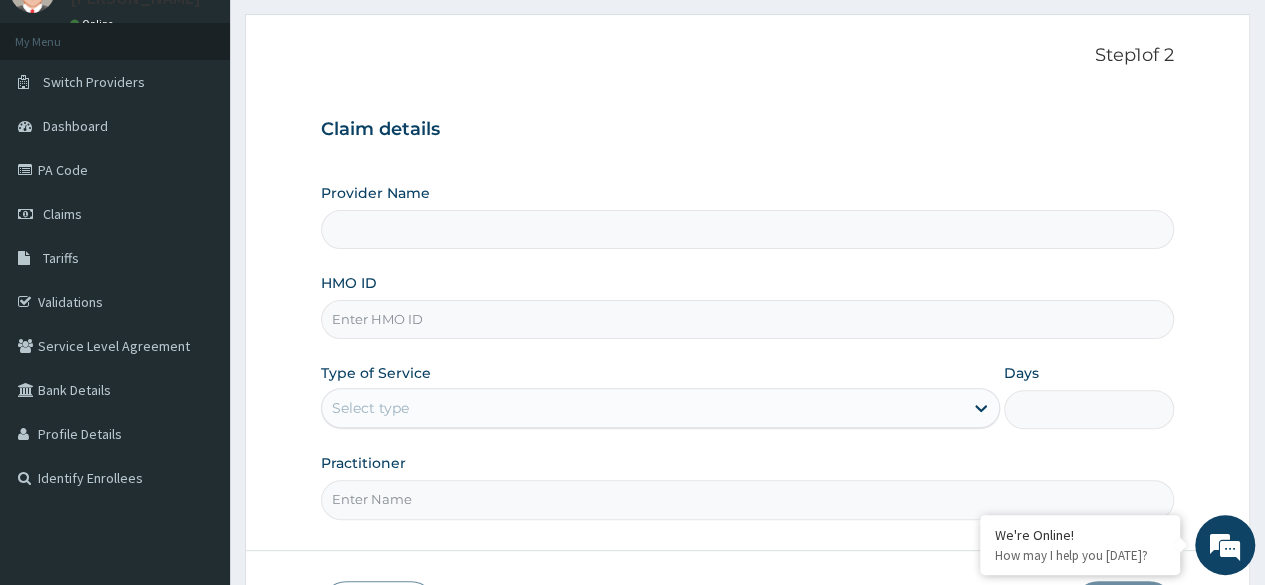 type on "Reliance Family Clinics (RFC) - Ajah" 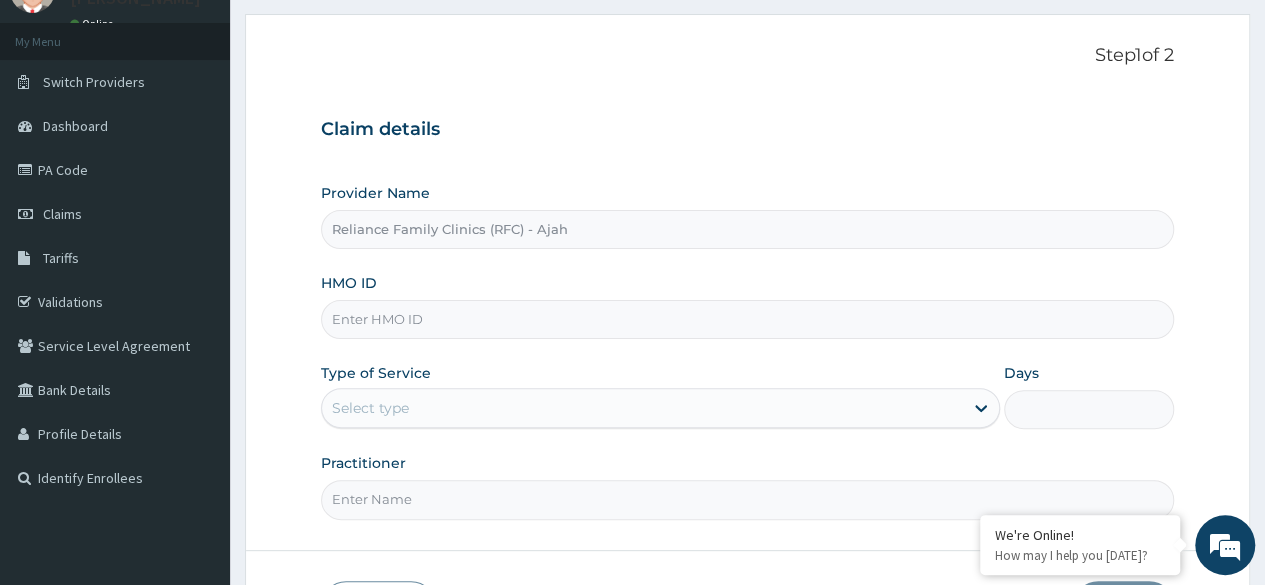 scroll, scrollTop: 0, scrollLeft: 0, axis: both 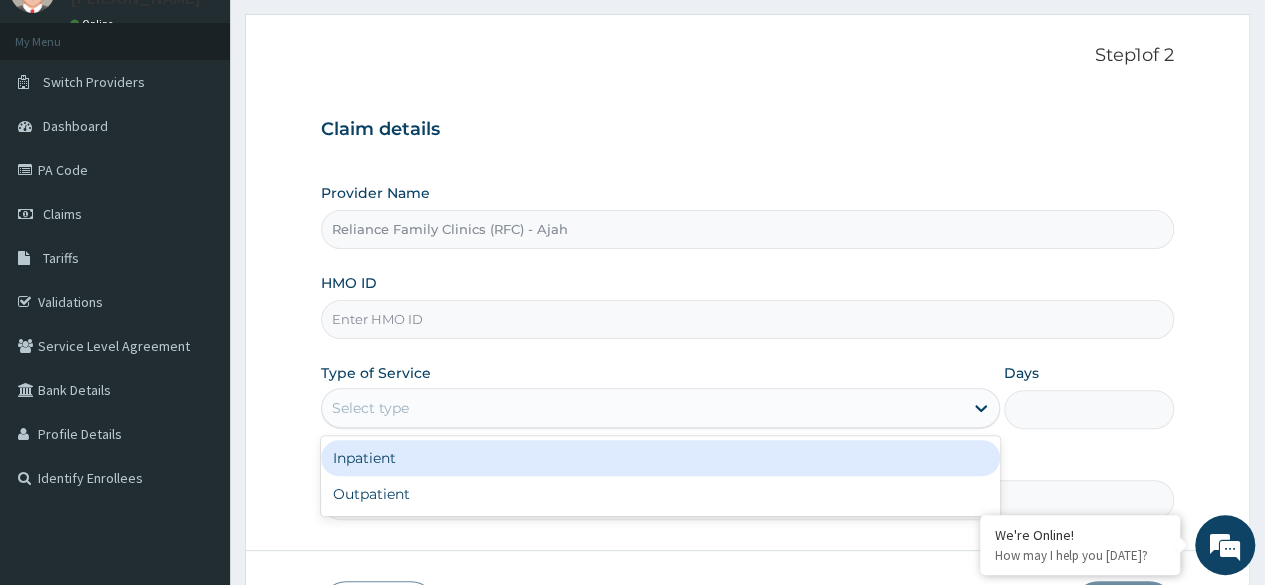 click on "Select type" at bounding box center (642, 408) 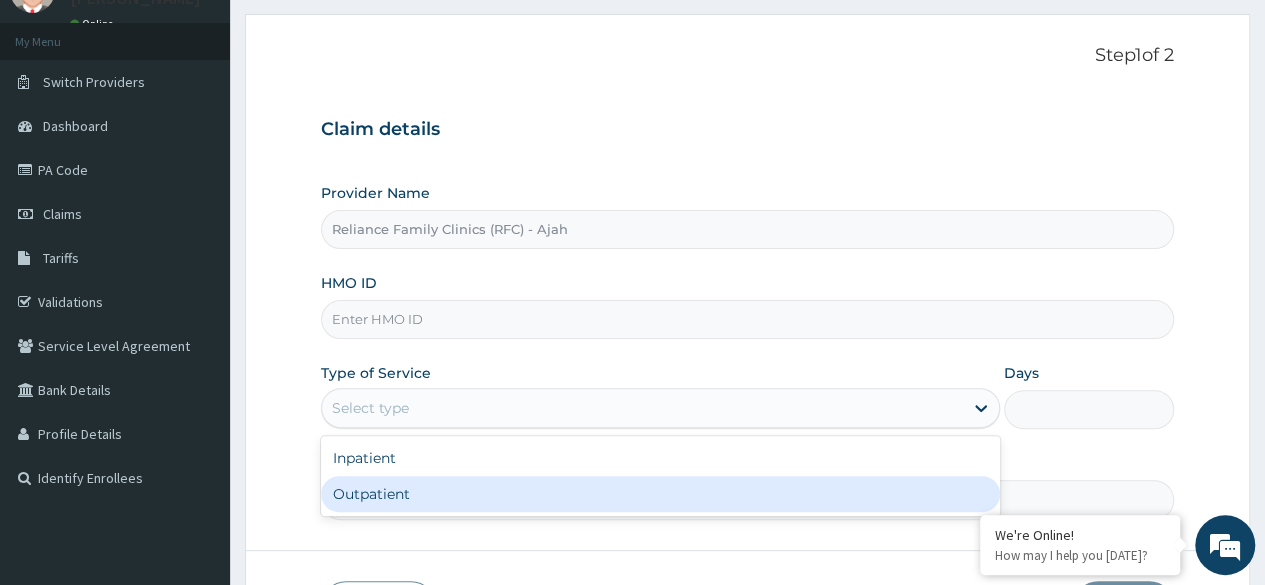 click on "Outpatient" at bounding box center [660, 494] 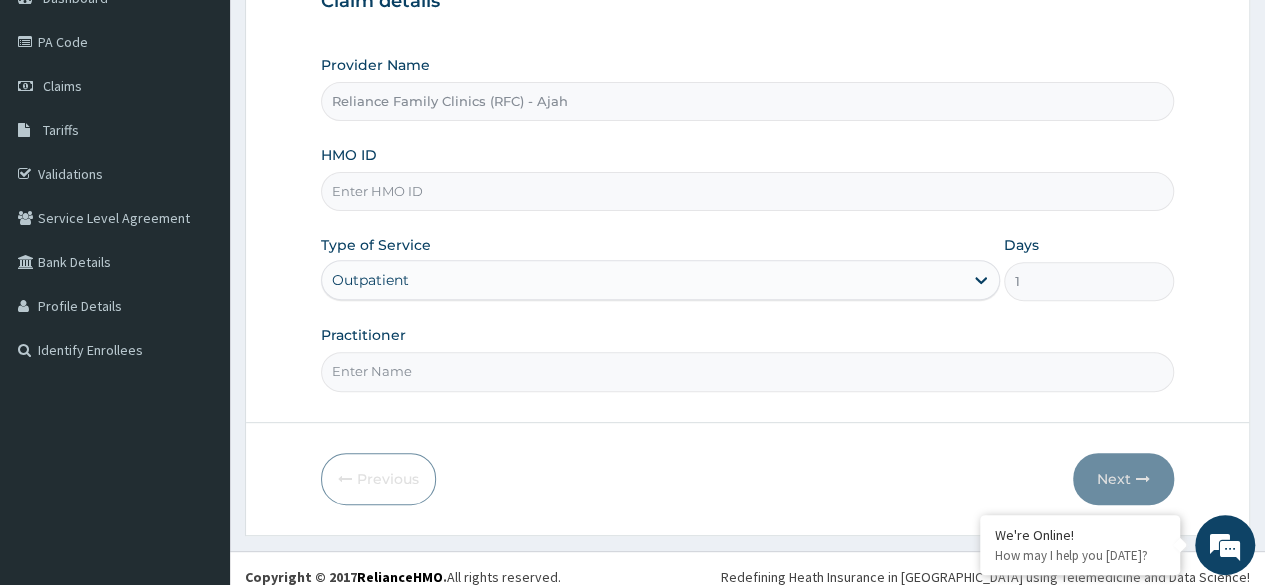 scroll, scrollTop: 232, scrollLeft: 0, axis: vertical 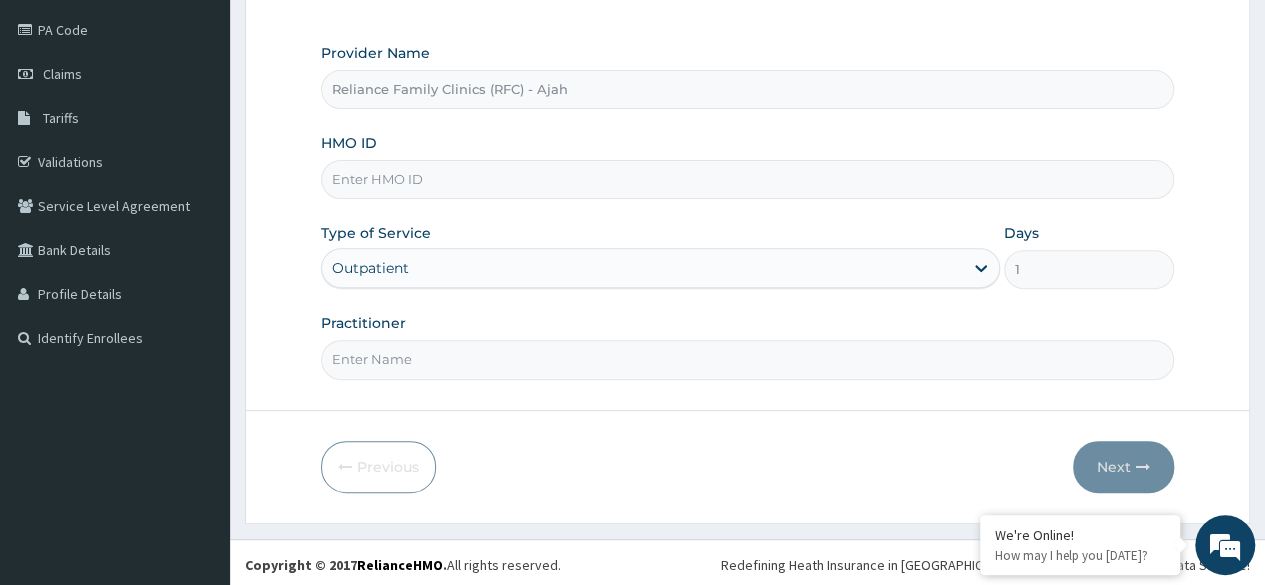 click on "Practitioner" at bounding box center (747, 359) 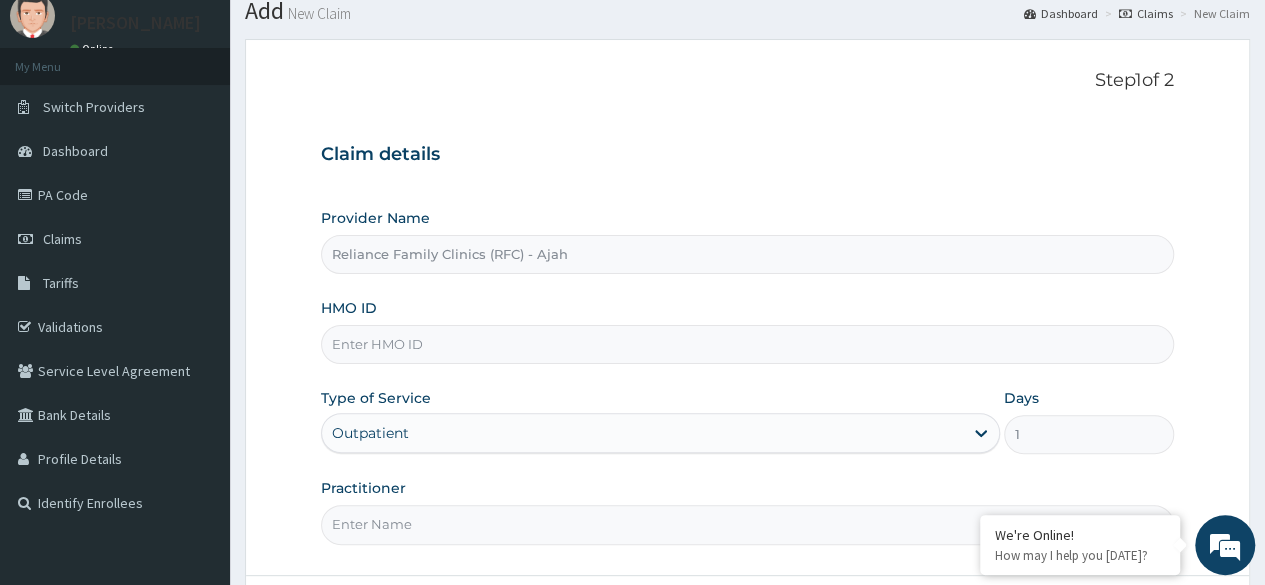 click on "HMO ID" at bounding box center (747, 344) 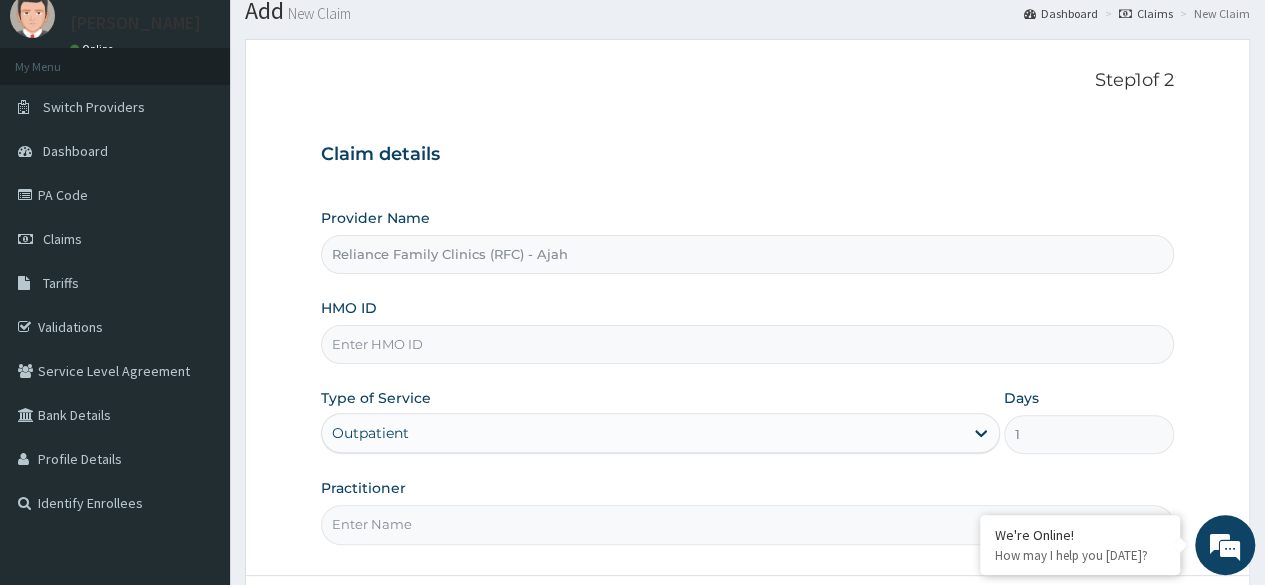 paste on "ICA/10029/A" 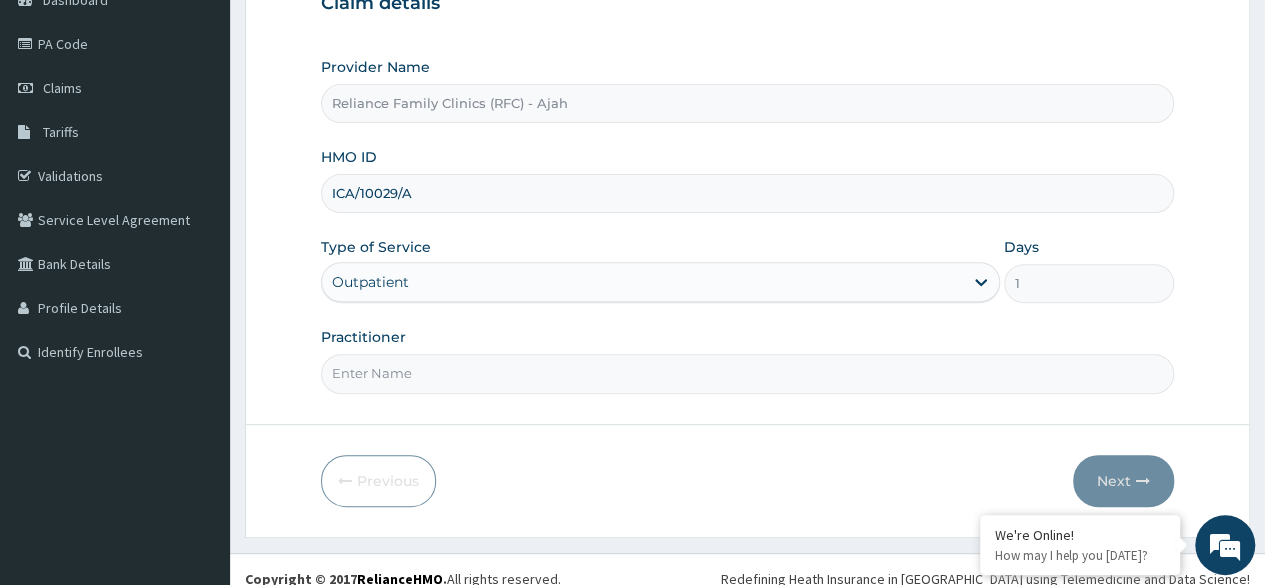 scroll, scrollTop: 232, scrollLeft: 0, axis: vertical 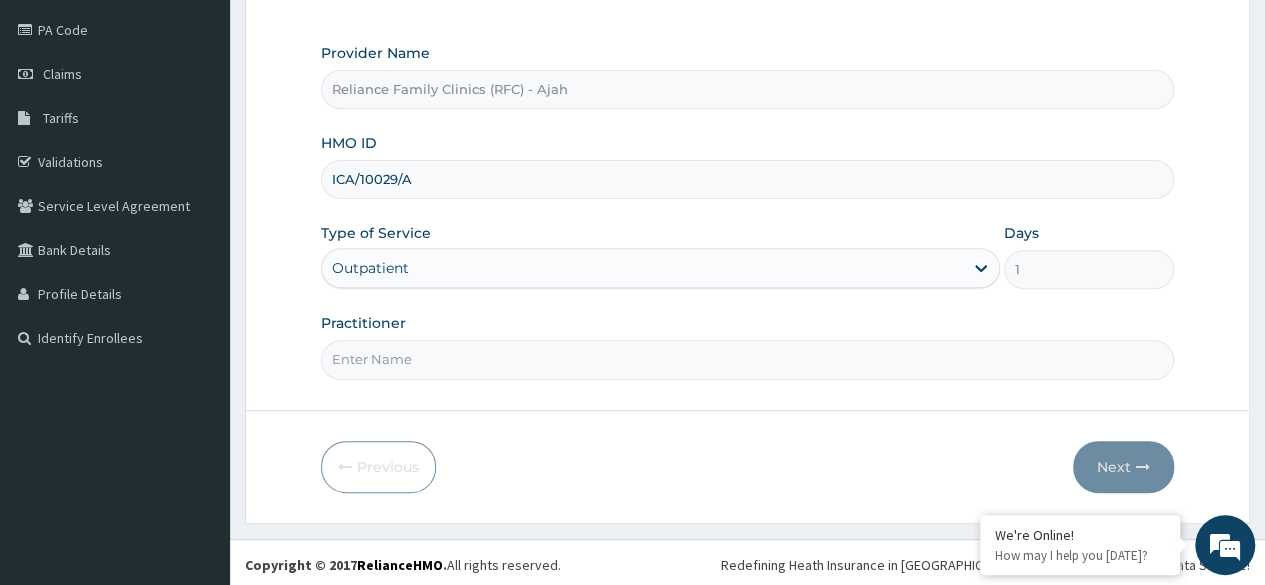 type on "ICA/10029/A" 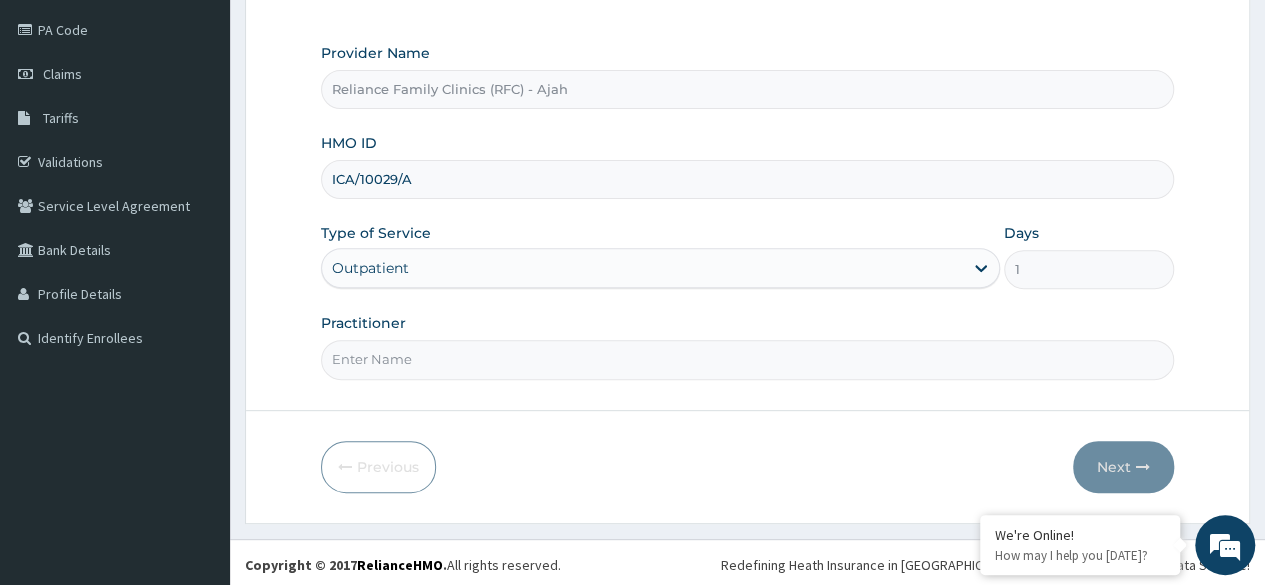 type on "l" 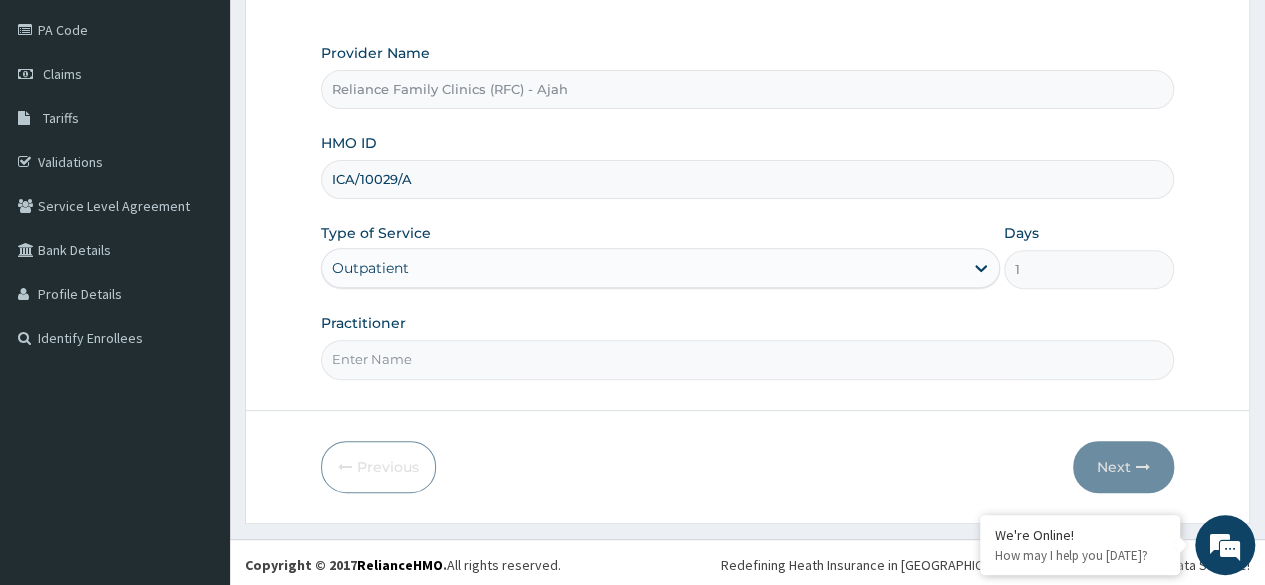 click on "Practitioner" at bounding box center (747, 359) 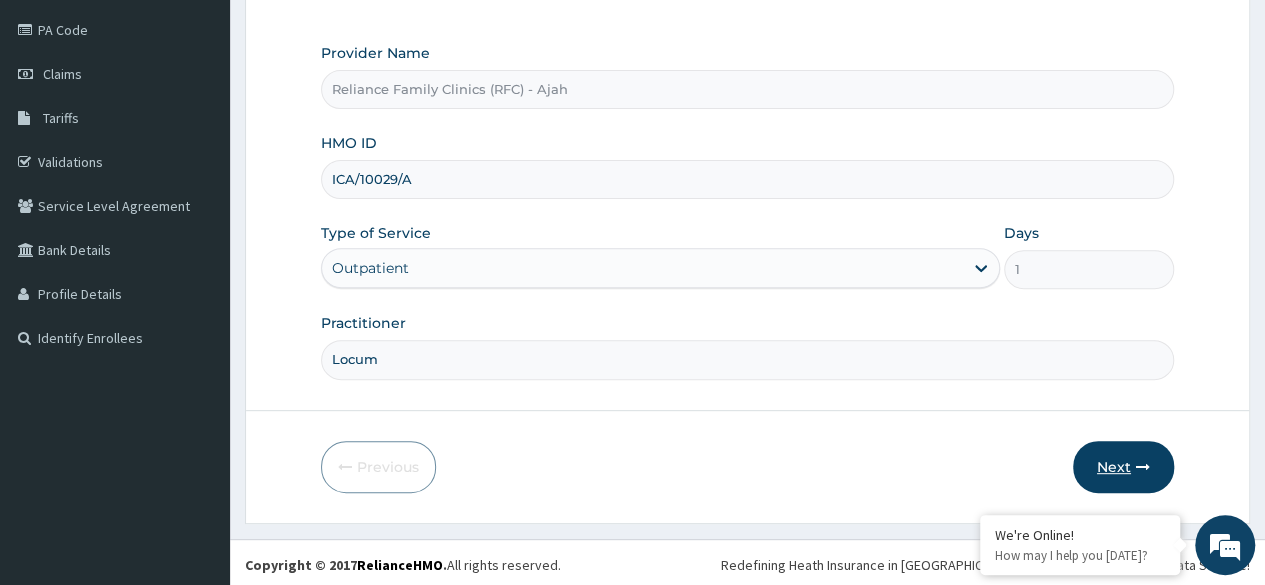 type on "Locum" 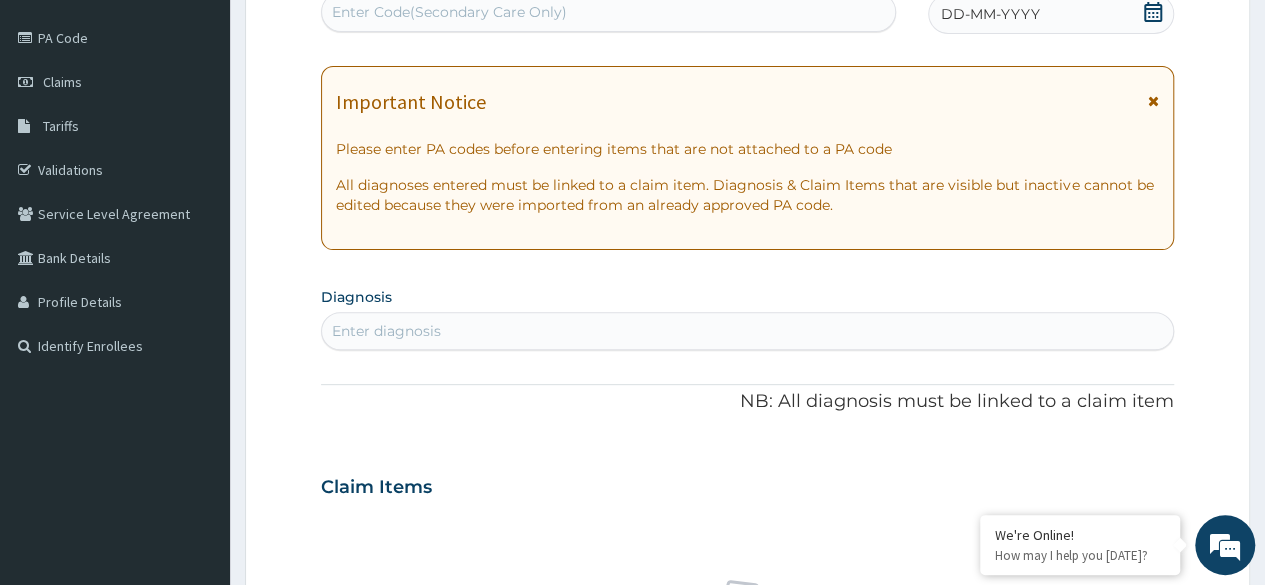scroll, scrollTop: 0, scrollLeft: 0, axis: both 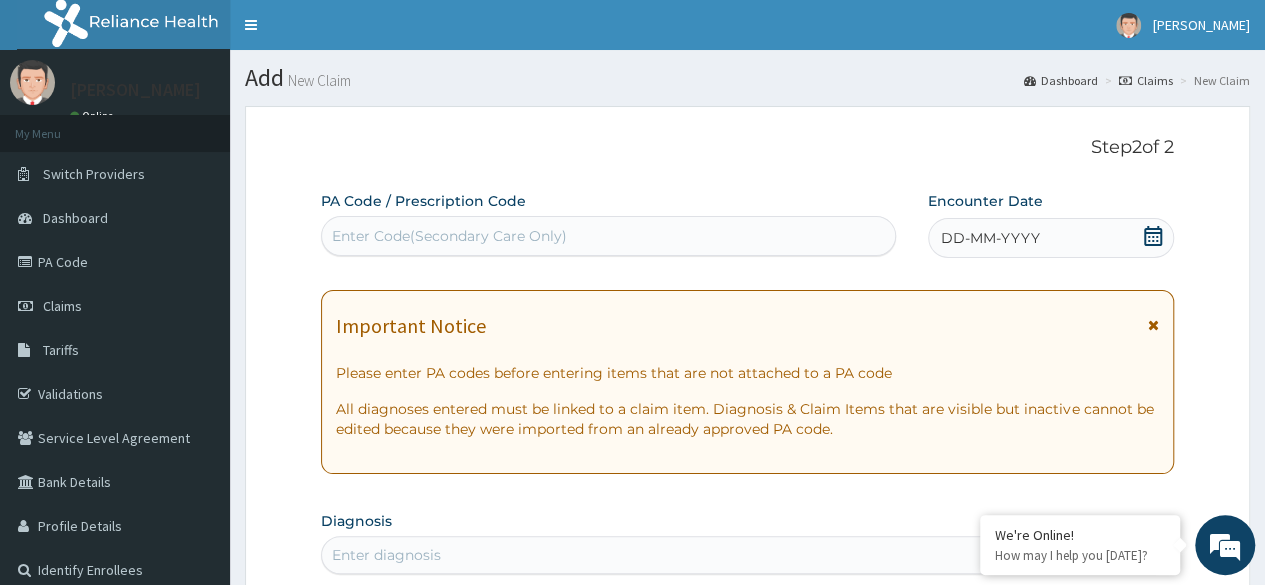 click on "Enter Code(Secondary Care Only)" at bounding box center (608, 236) 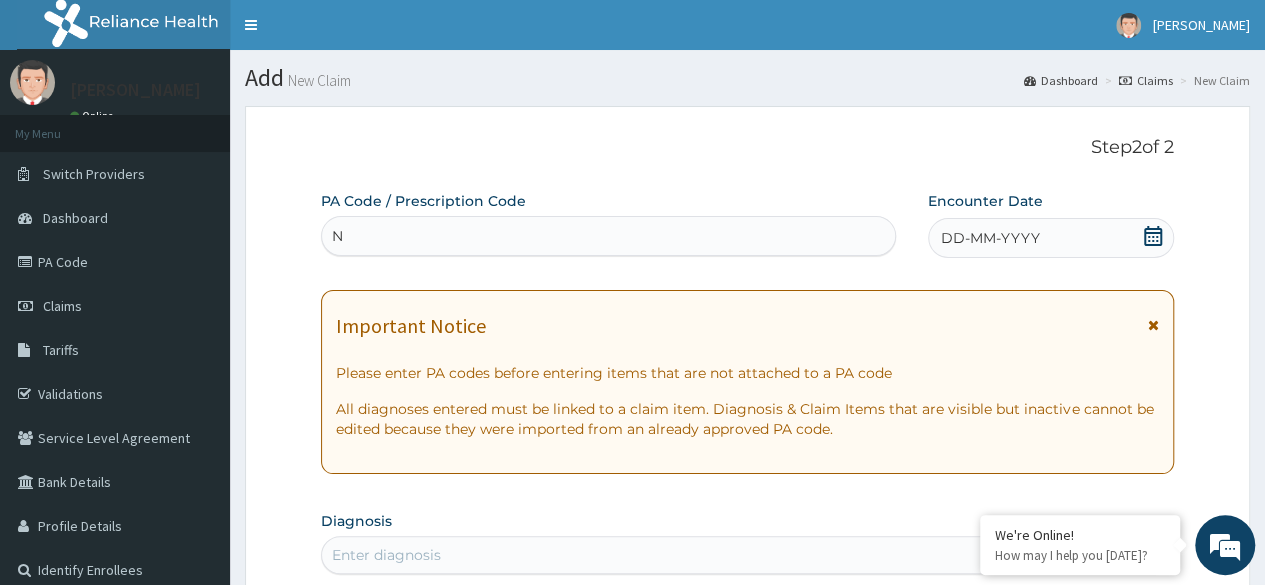 type 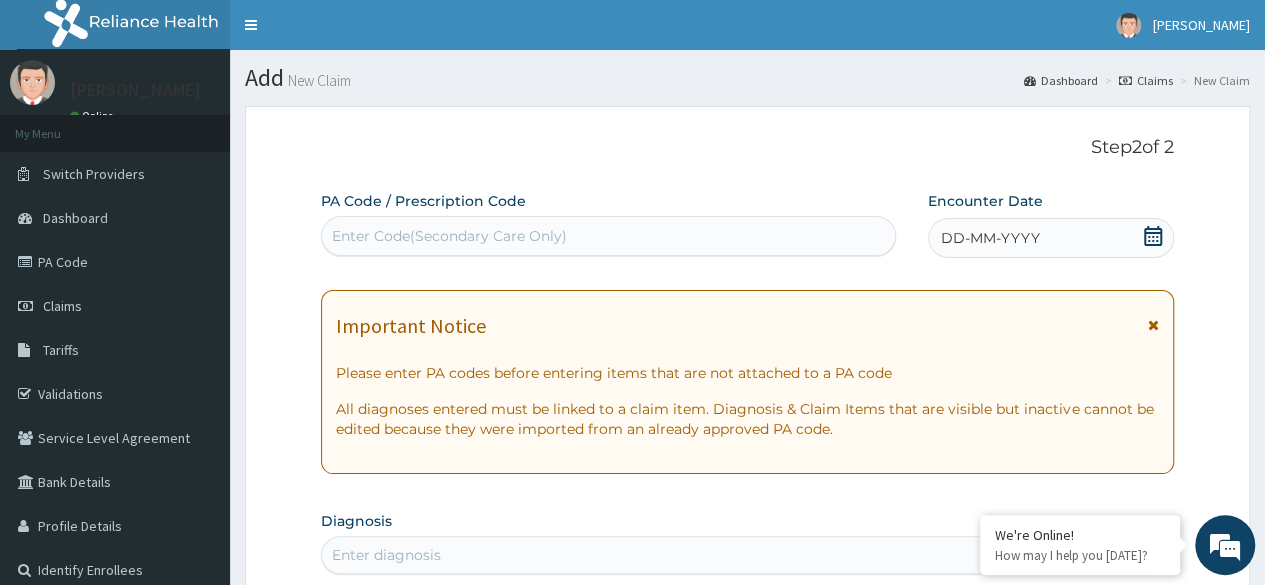click on "DD-MM-YYYY" at bounding box center (990, 238) 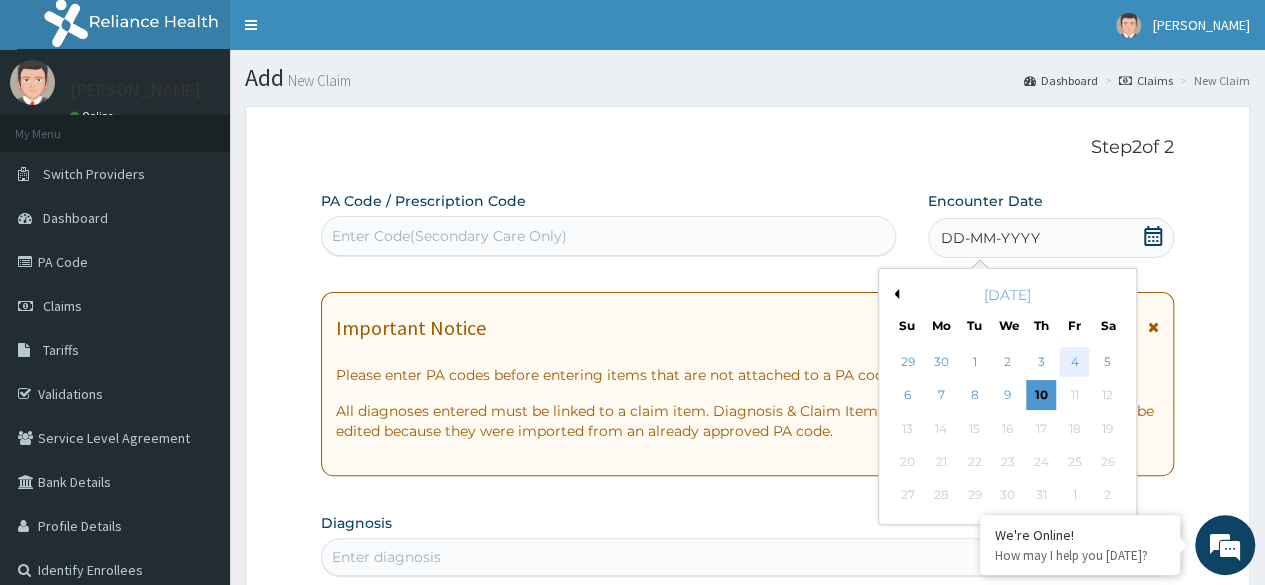 click on "4" at bounding box center (1074, 362) 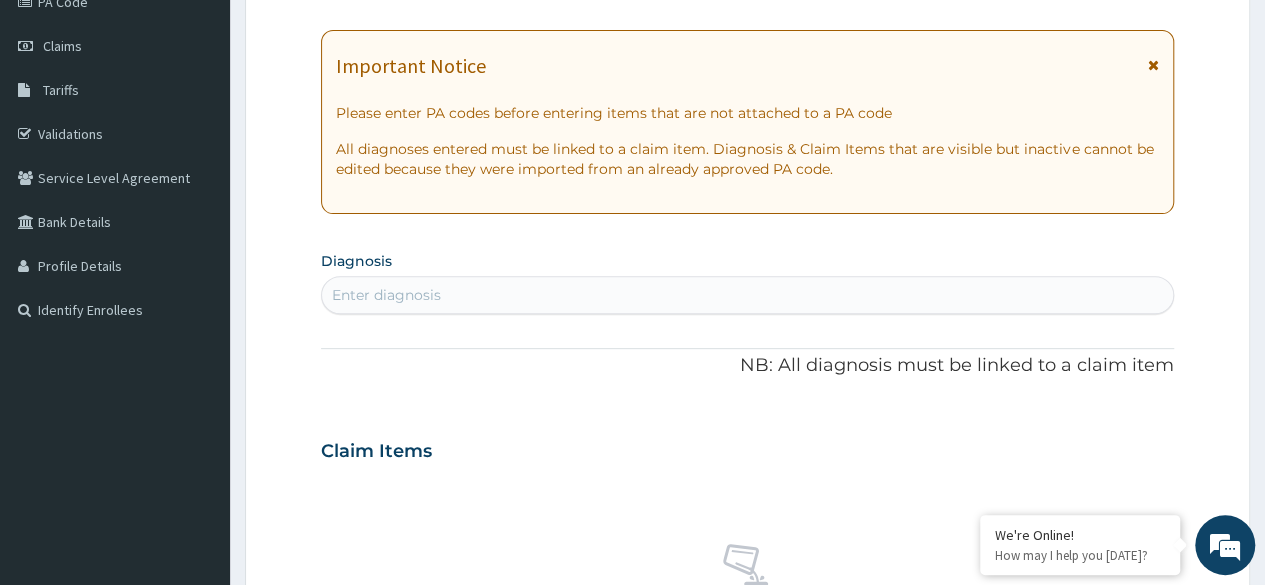 scroll, scrollTop: 239, scrollLeft: 0, axis: vertical 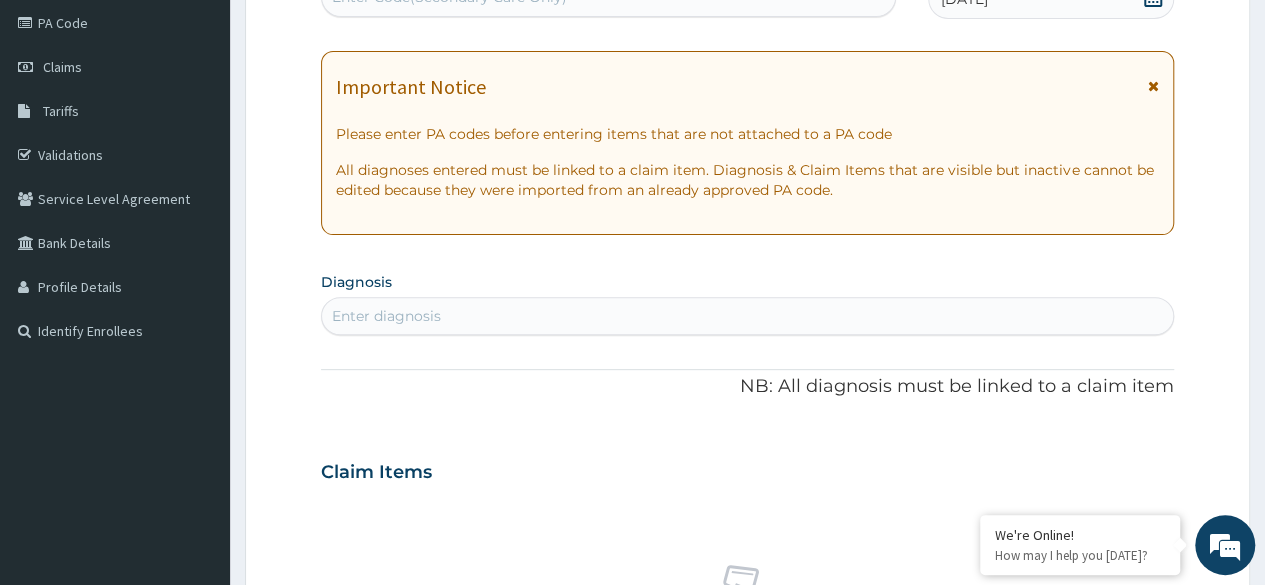 click on "Enter diagnosis" at bounding box center (747, 316) 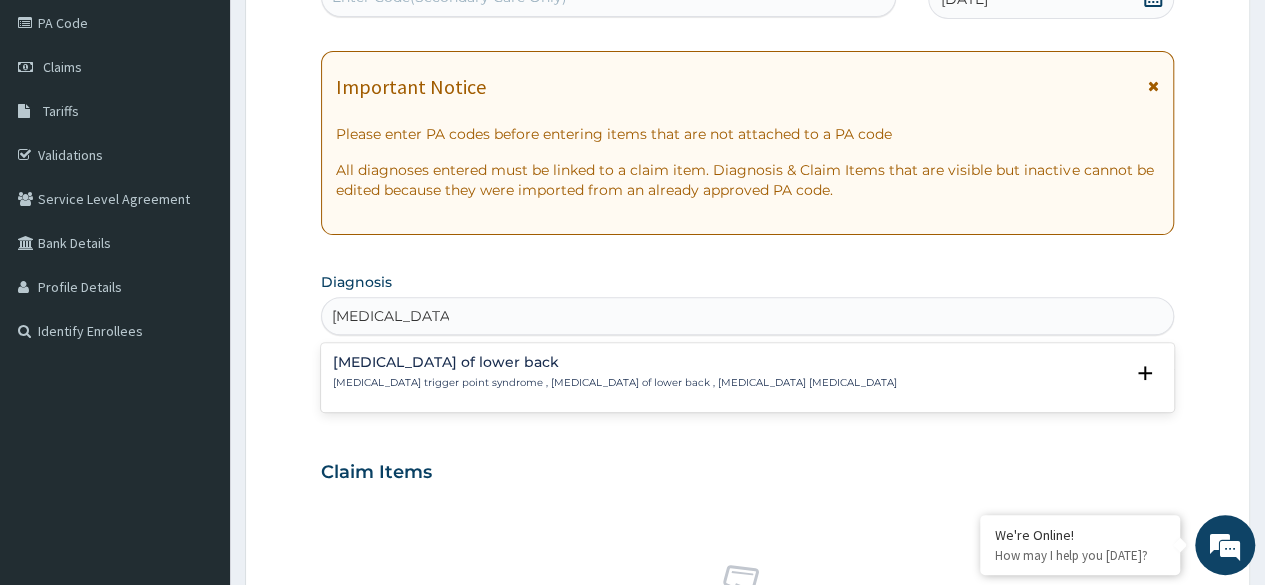 type on "Lower back pain" 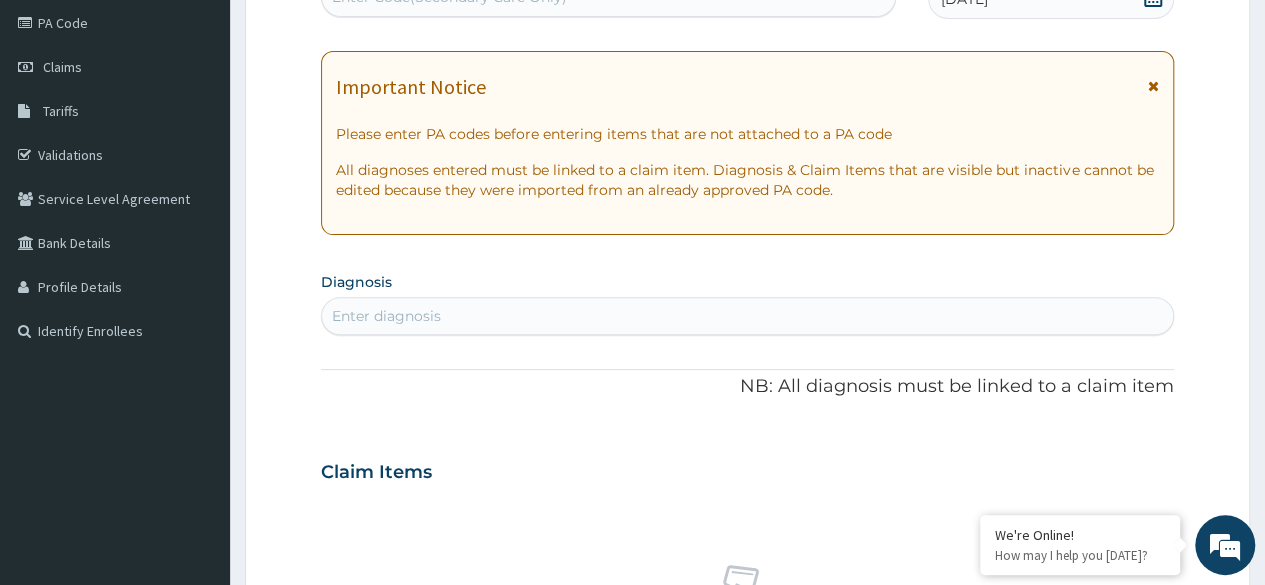 click on "Enter diagnosis" at bounding box center (747, 316) 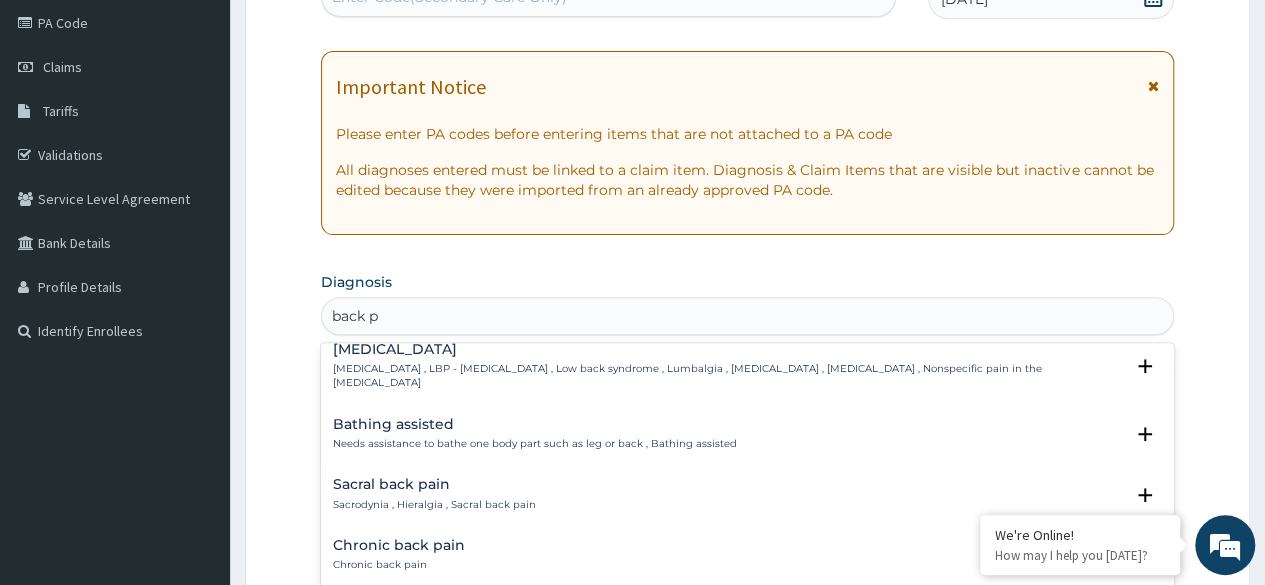 scroll, scrollTop: 0, scrollLeft: 0, axis: both 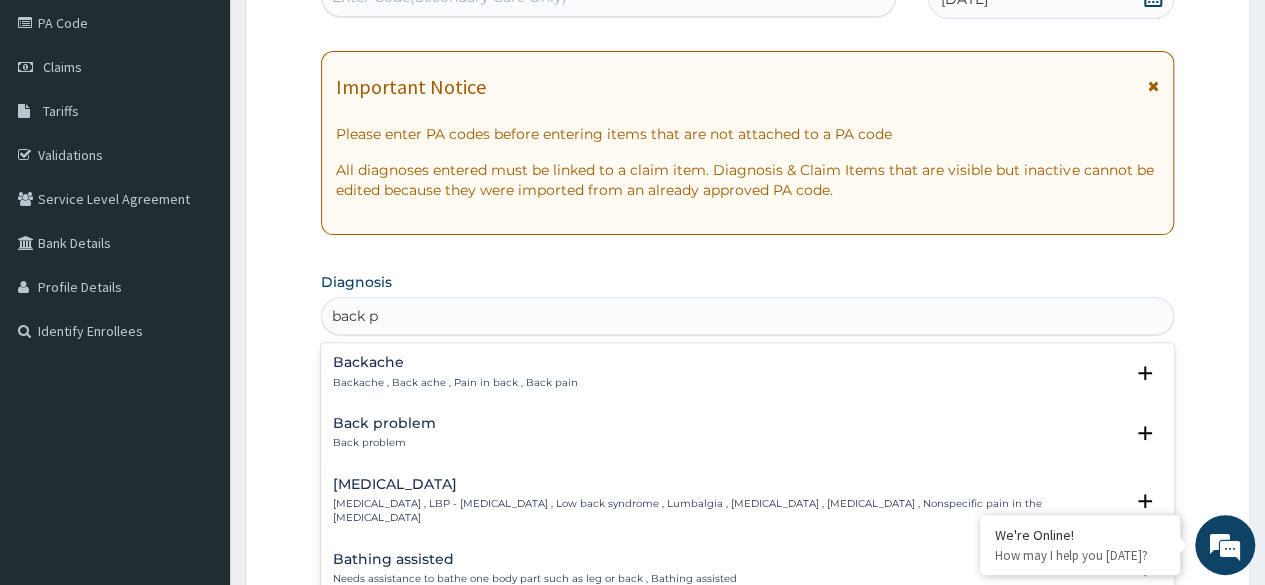click on "Low back pain , LBP - Low back pain , Low back syndrome , Lumbalgia , Lumbago , Lumbar pain , Nonspecific pain in the lumbar region" at bounding box center (728, 511) 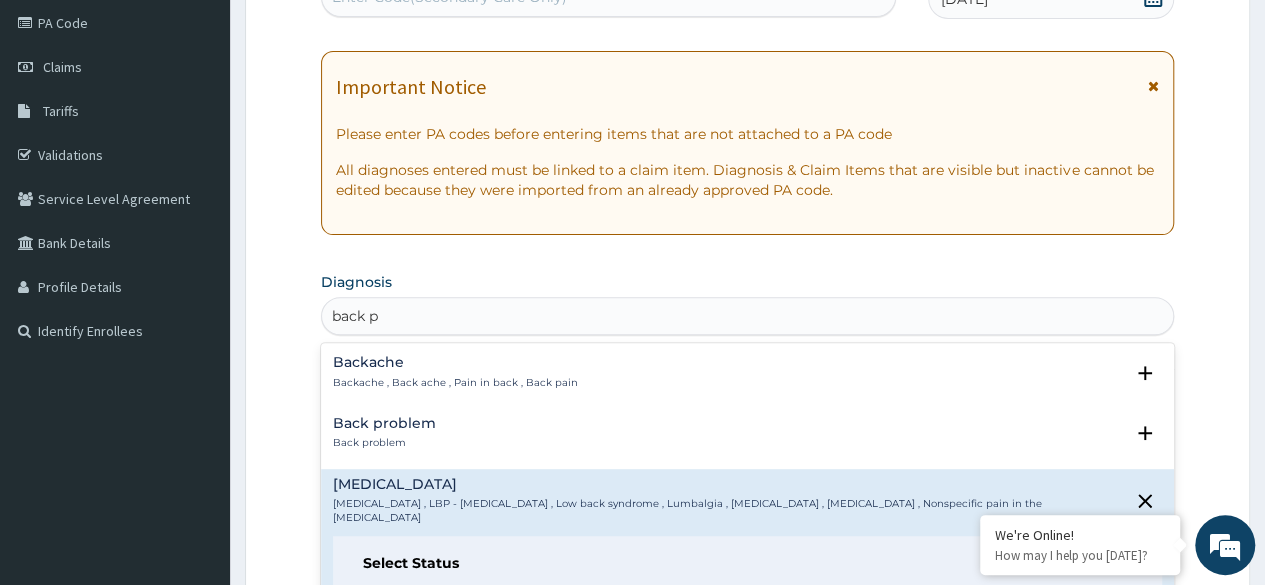 type on "back p" 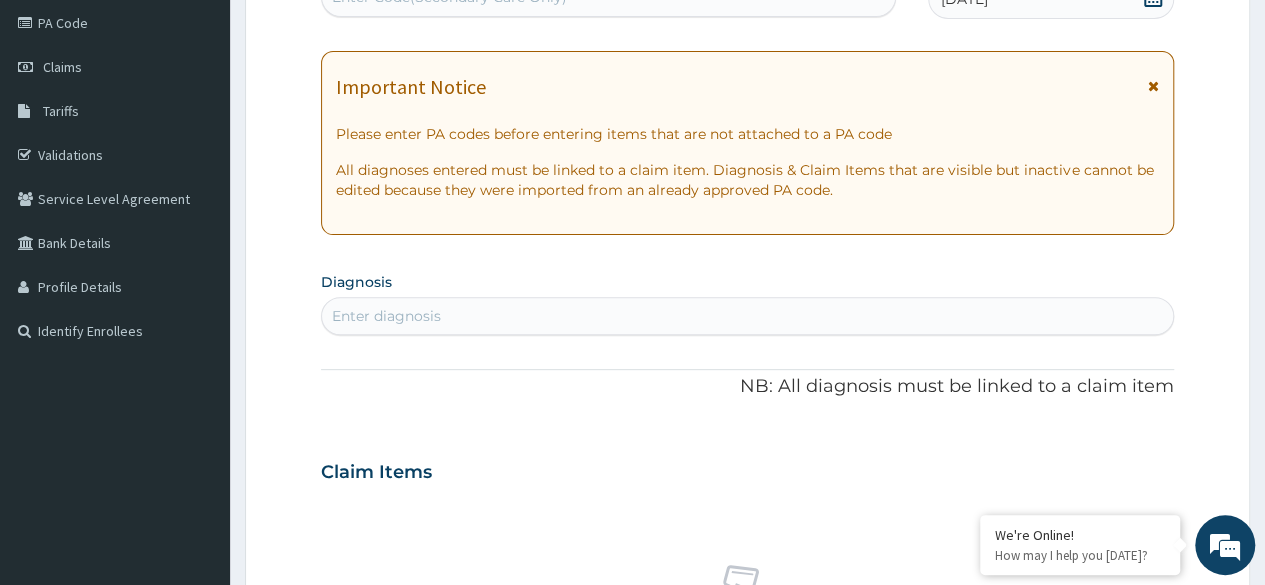 click on "Enter diagnosis" at bounding box center [386, 316] 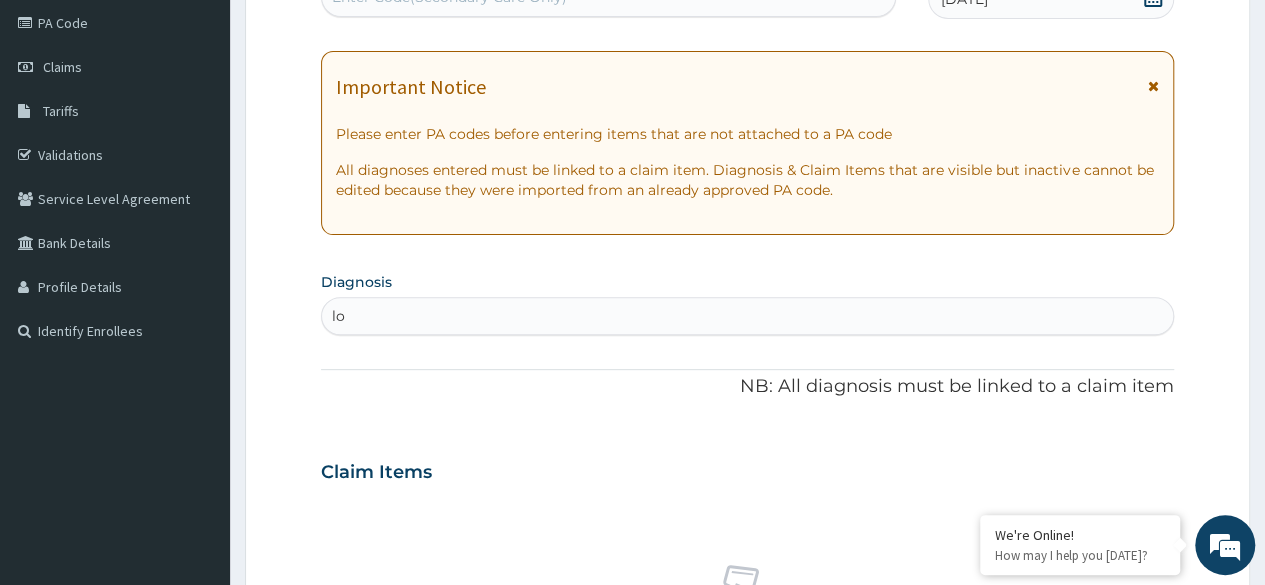 type on "l" 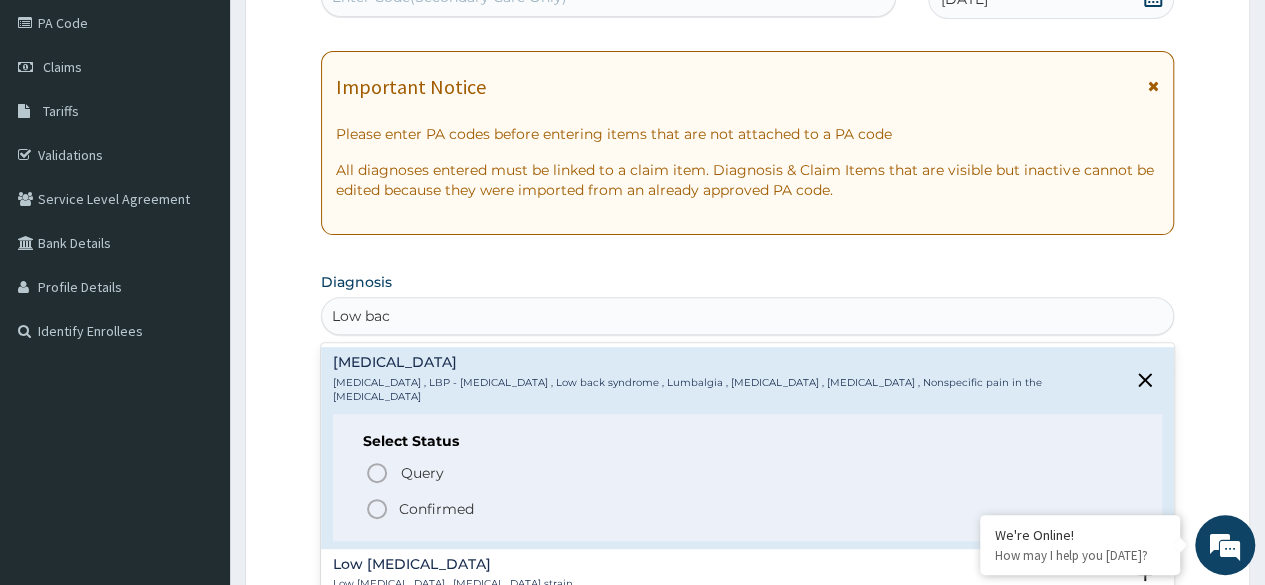 type on "Low bac" 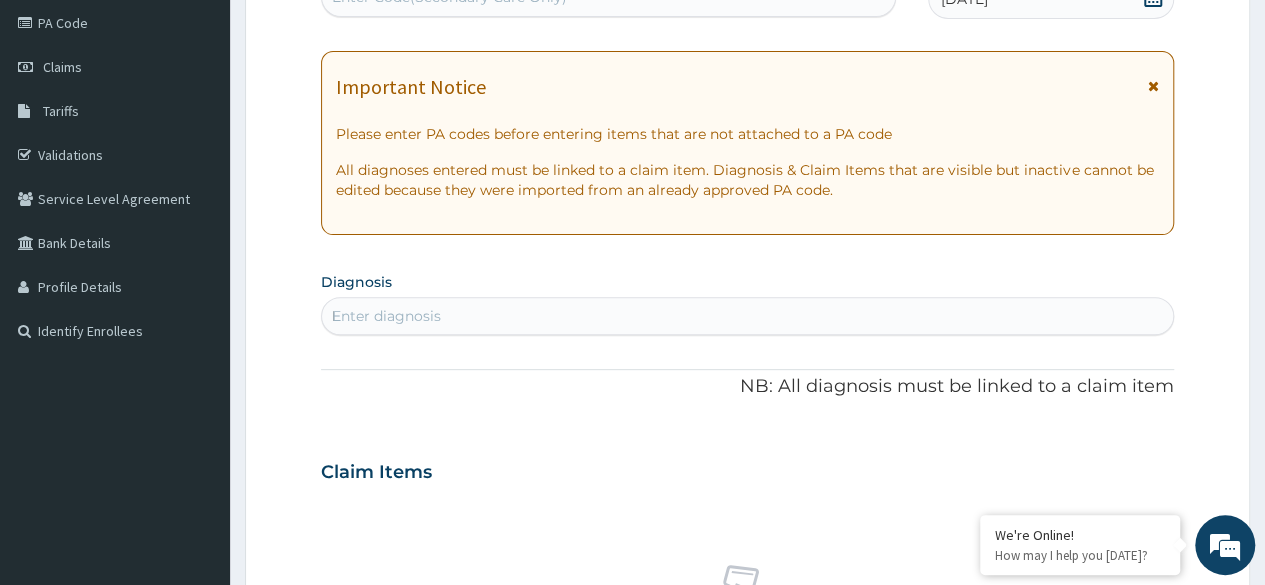 type 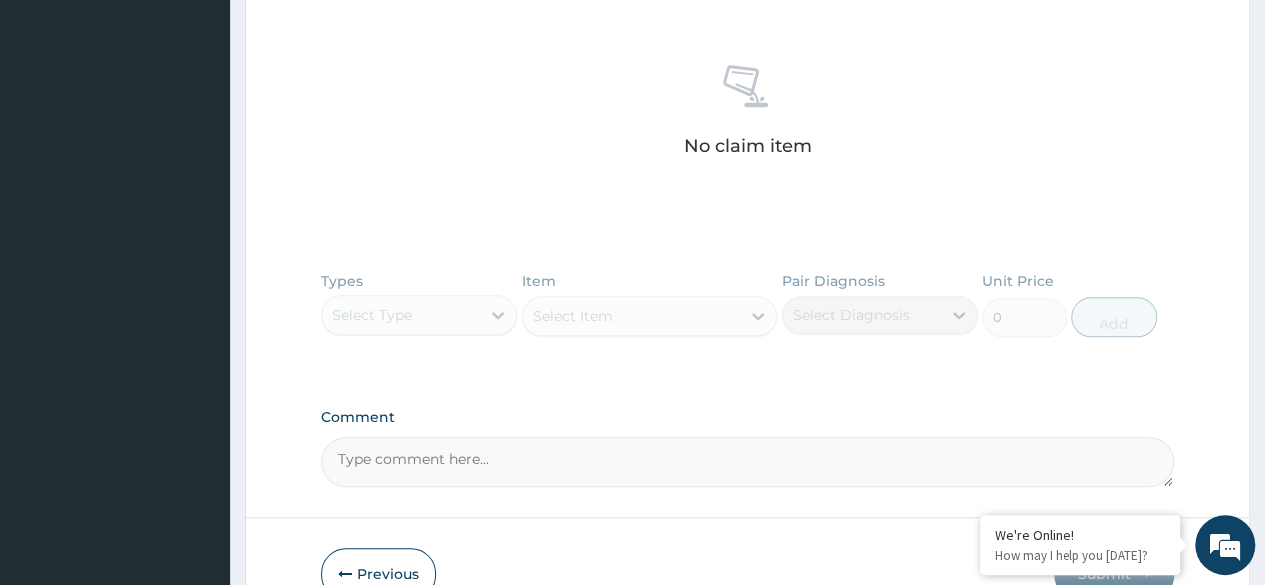 scroll, scrollTop: 734, scrollLeft: 0, axis: vertical 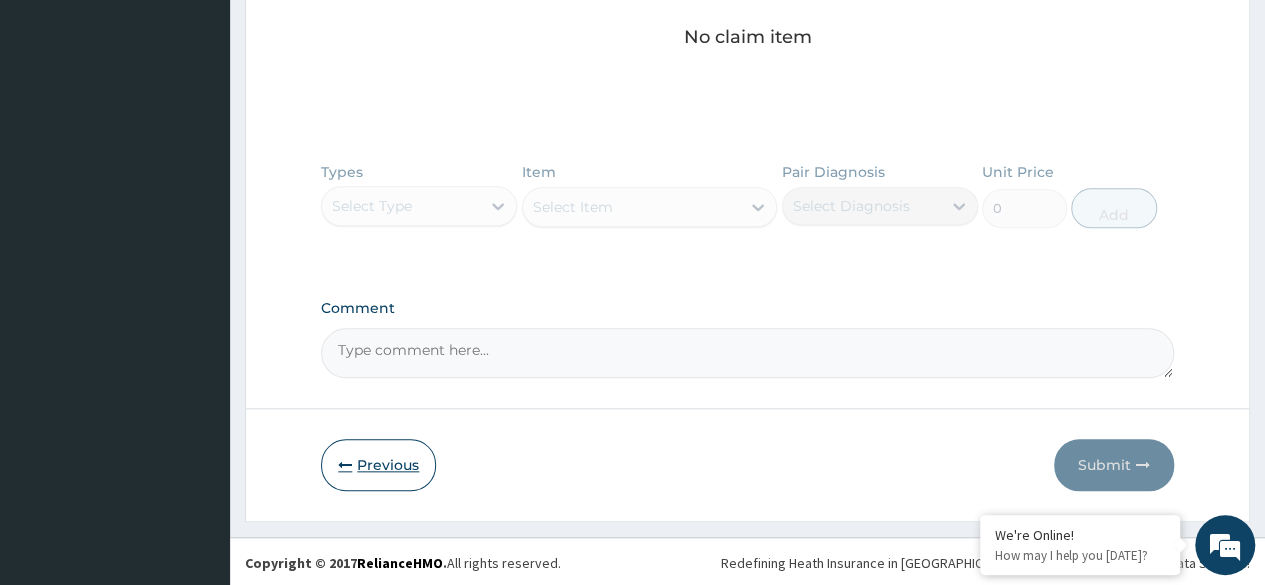 click on "Previous" at bounding box center [378, 465] 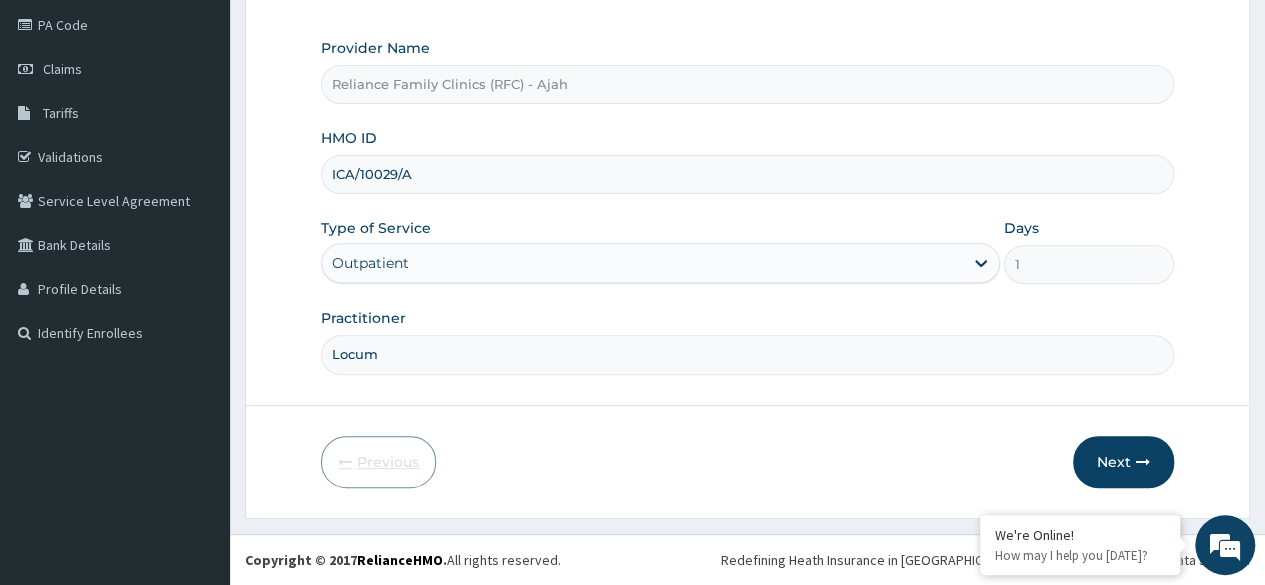 scroll, scrollTop: 232, scrollLeft: 0, axis: vertical 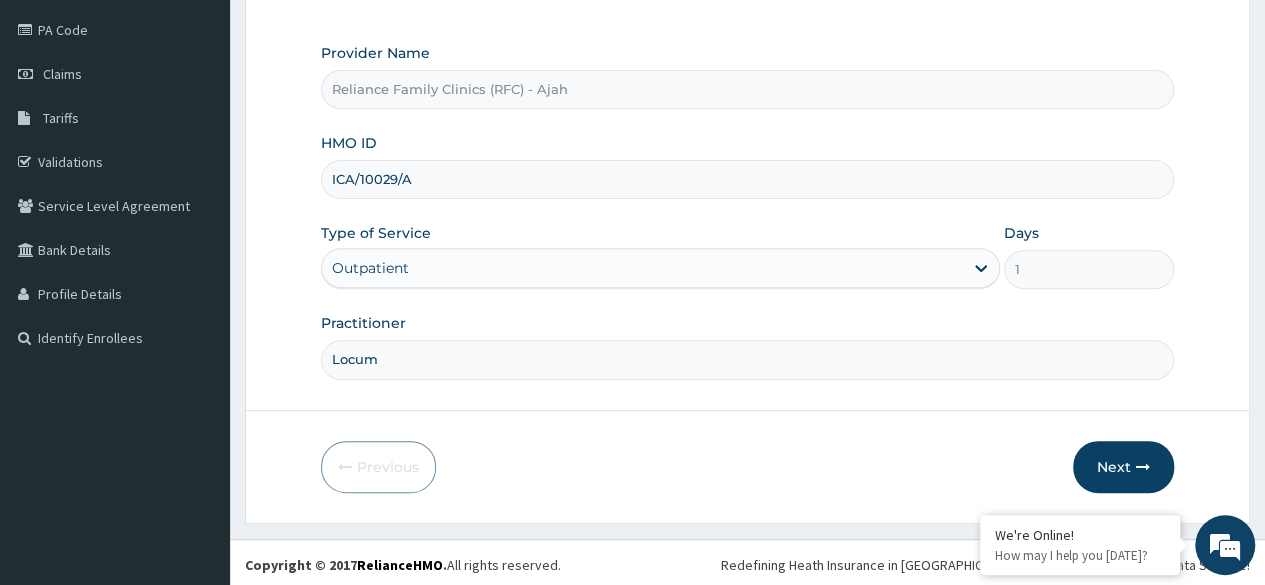 drag, startPoint x: 404, startPoint y: 358, endPoint x: 300, endPoint y: 353, distance: 104.120125 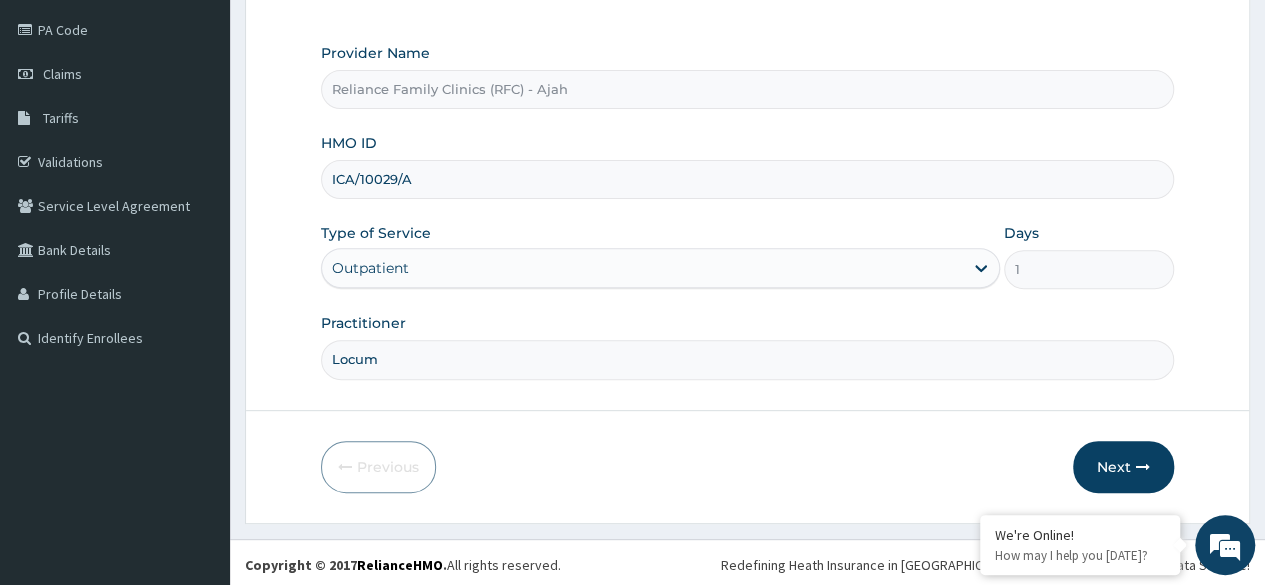 paste on "Oluwatosin Oladele" 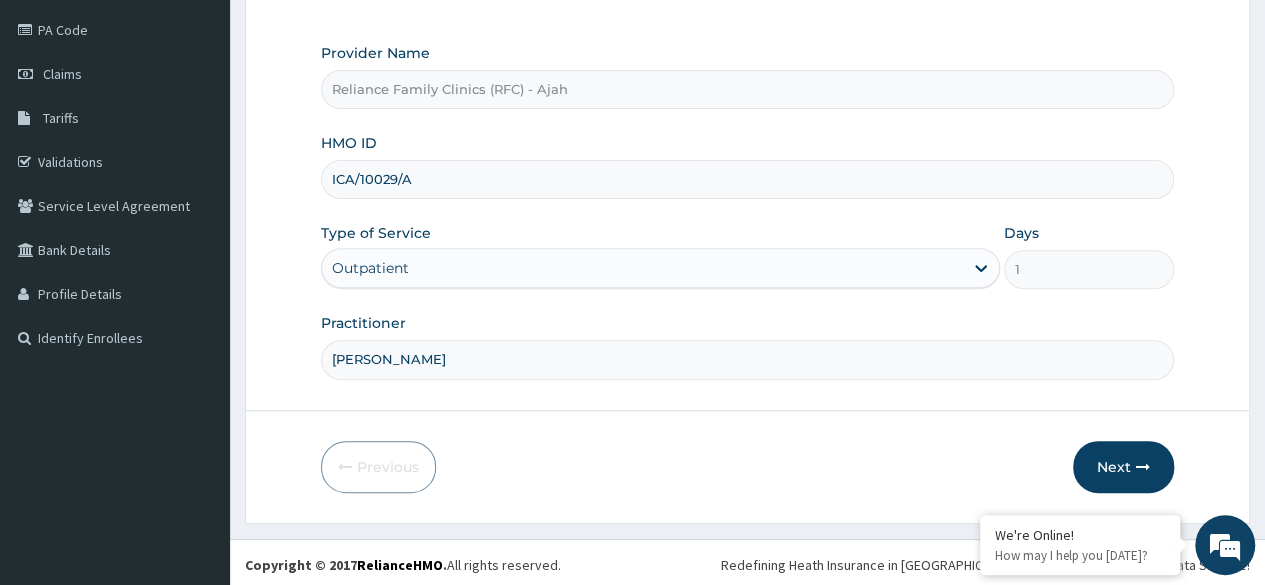 type on "Oluwatosin Oladele" 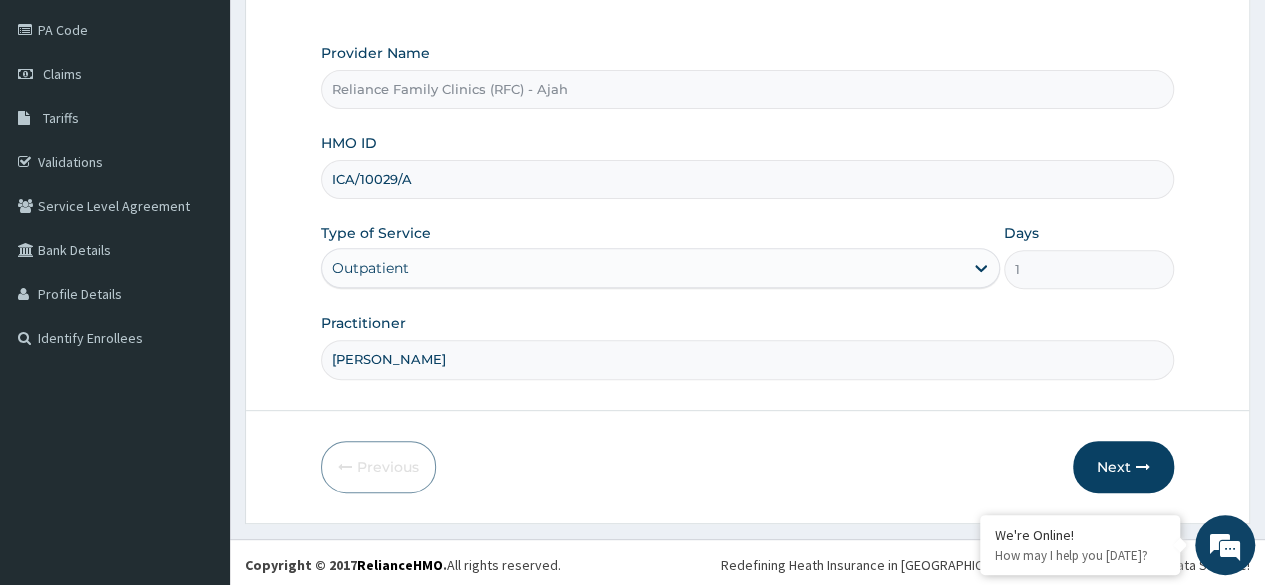 drag, startPoint x: 413, startPoint y: 175, endPoint x: 275, endPoint y: 175, distance: 138 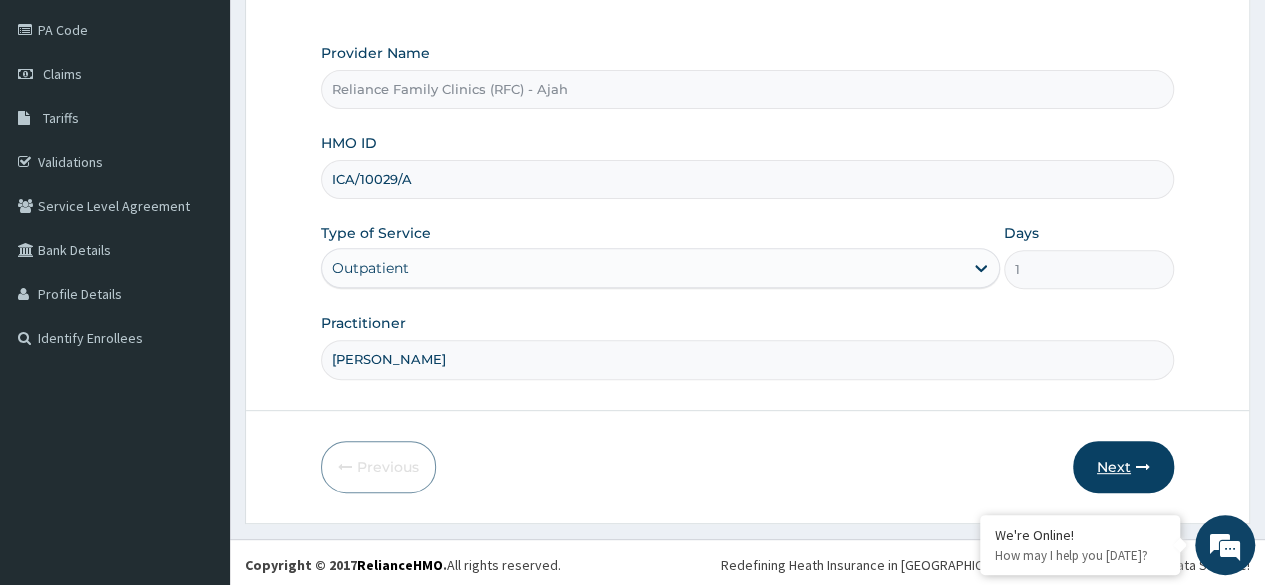click on "Next" at bounding box center (1123, 467) 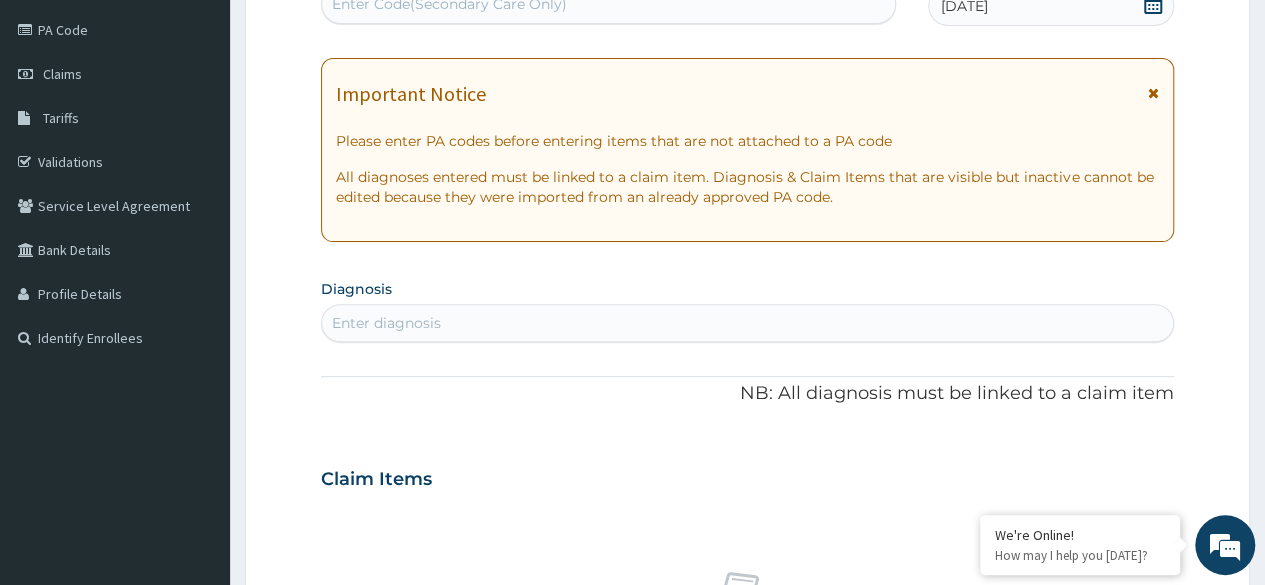 scroll, scrollTop: 0, scrollLeft: 0, axis: both 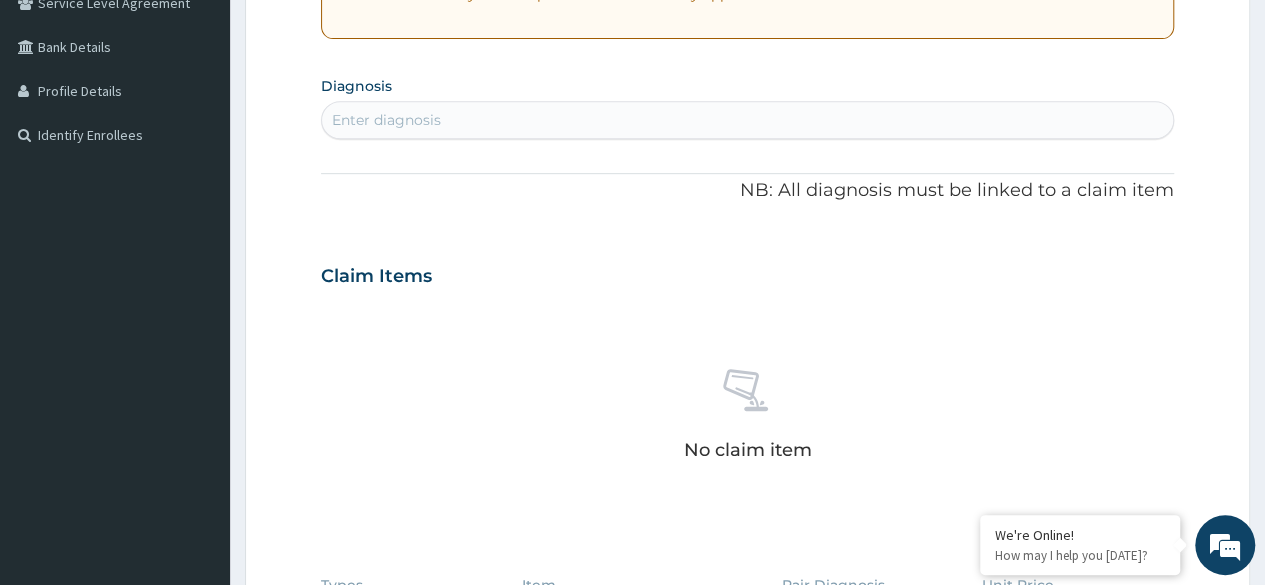 click on "Enter diagnosis" at bounding box center [747, 120] 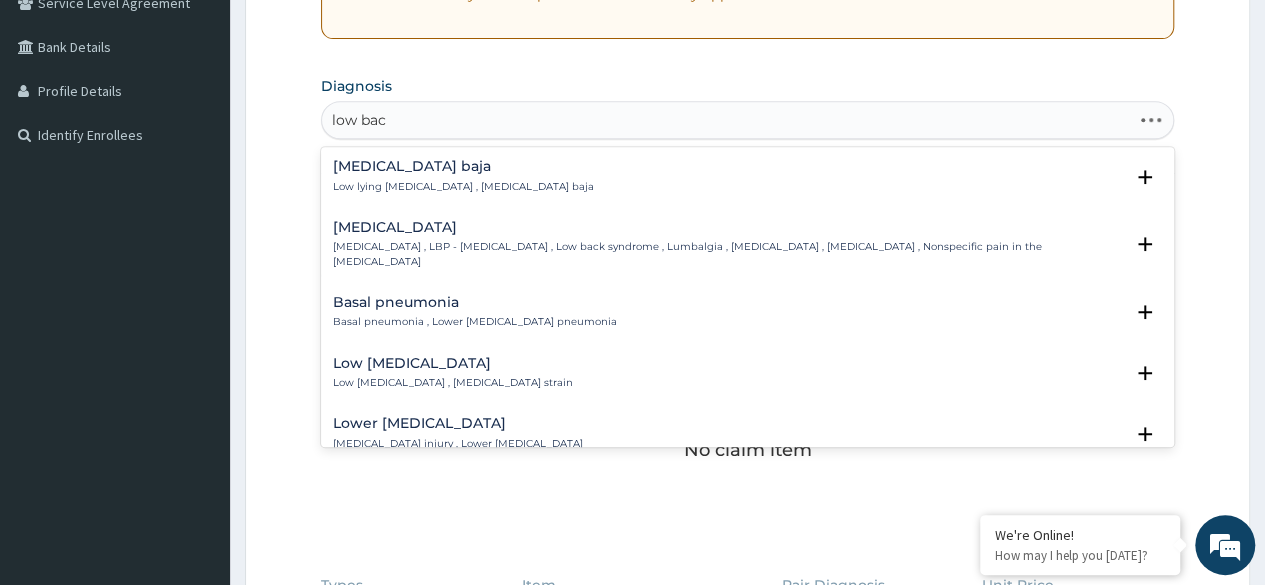 type on "low back" 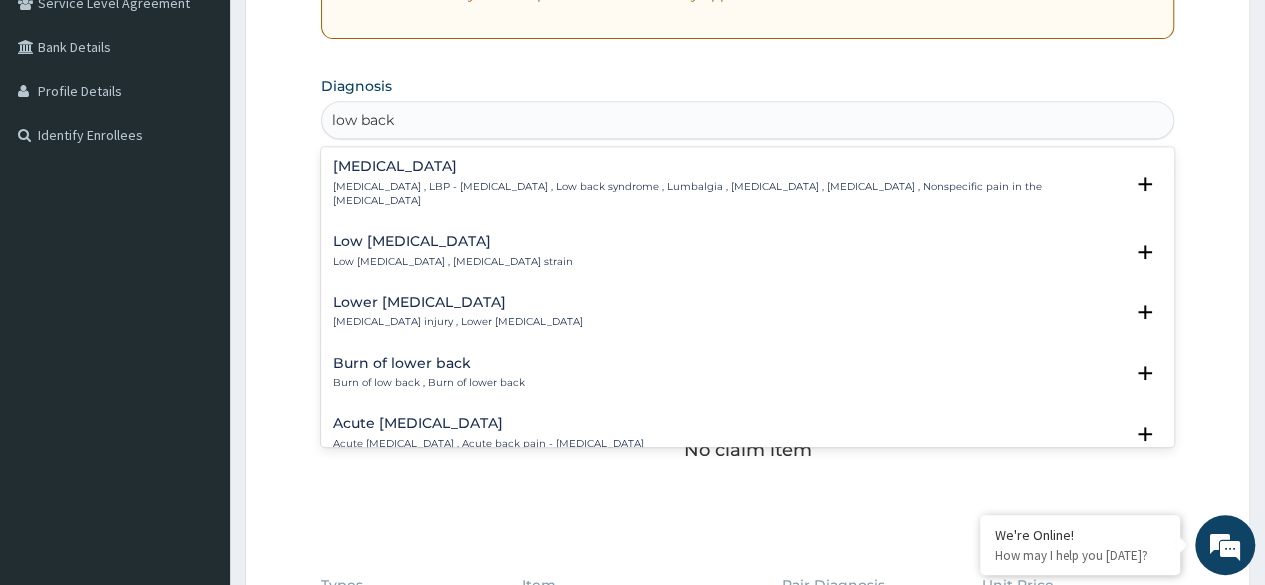 click on "Low back pain" at bounding box center (728, 166) 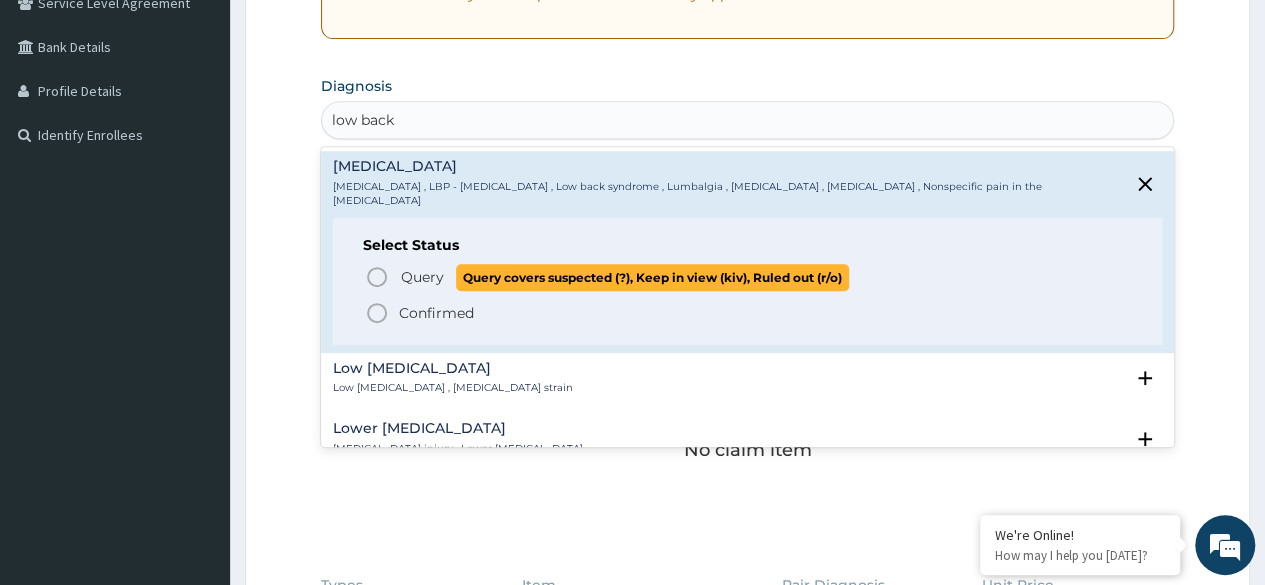 click 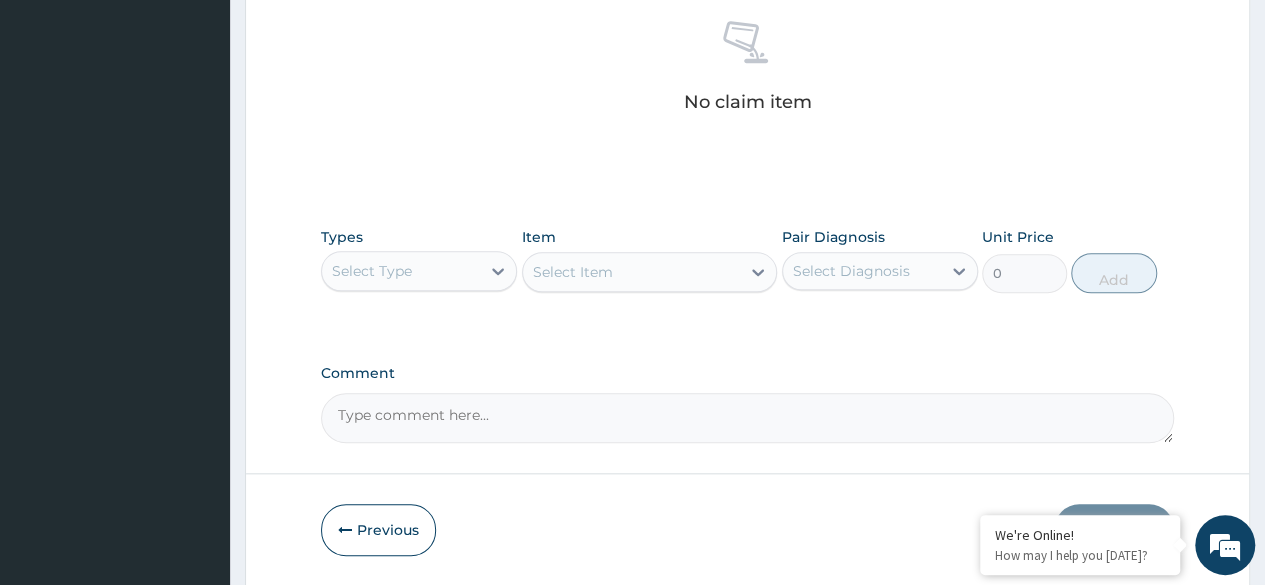 scroll, scrollTop: 790, scrollLeft: 0, axis: vertical 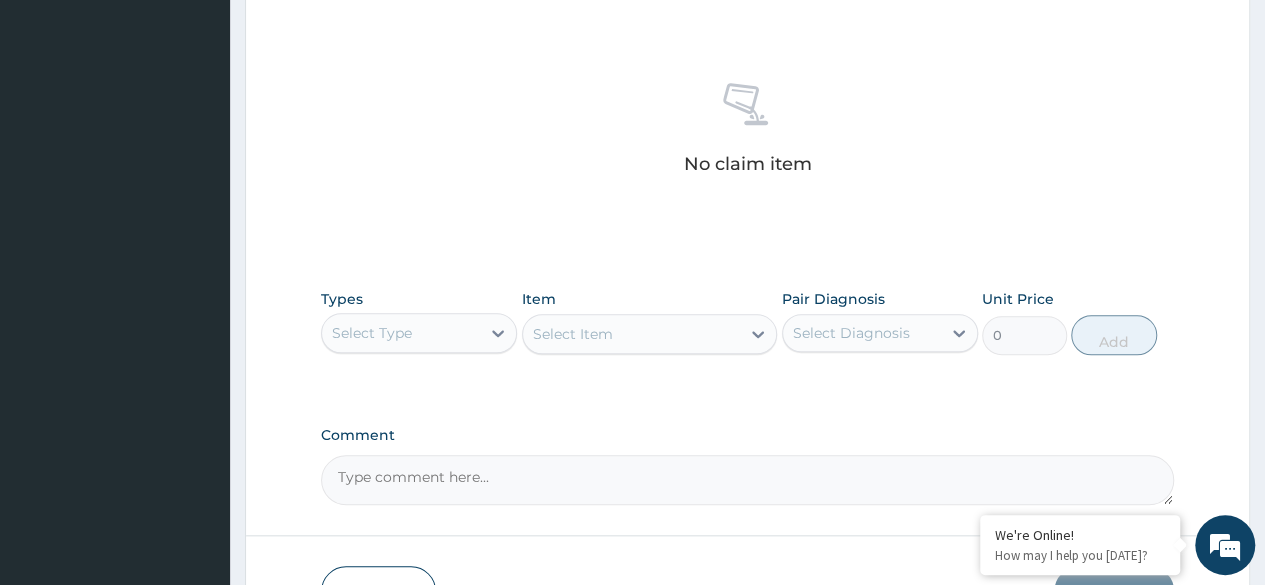 click on "Select Type" at bounding box center (401, 333) 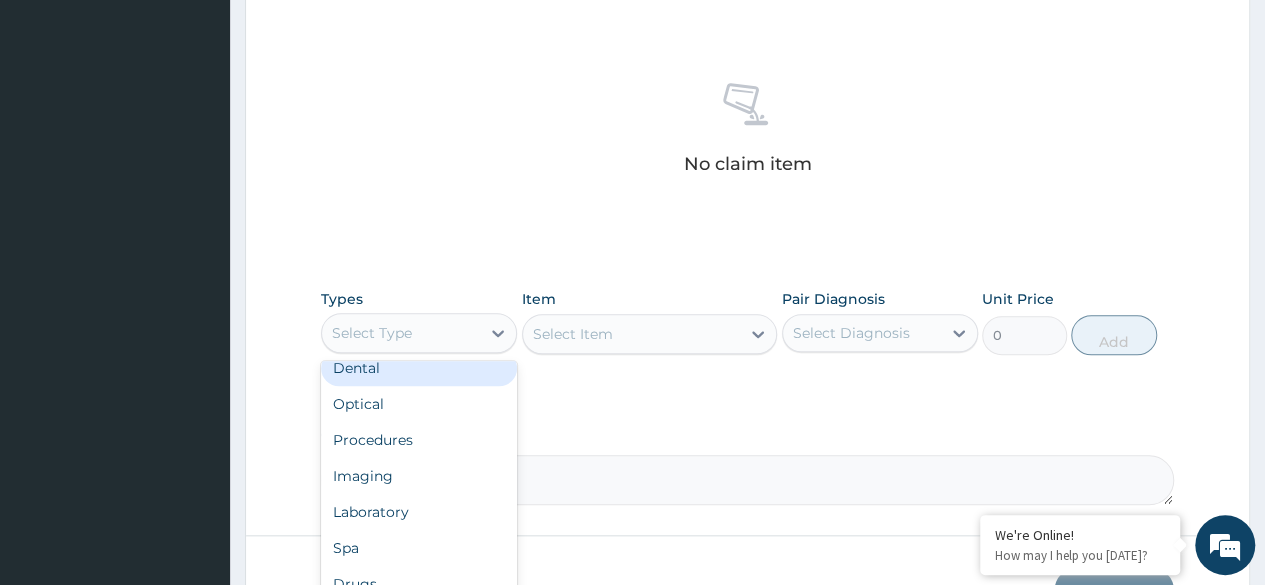 scroll, scrollTop: 14, scrollLeft: 0, axis: vertical 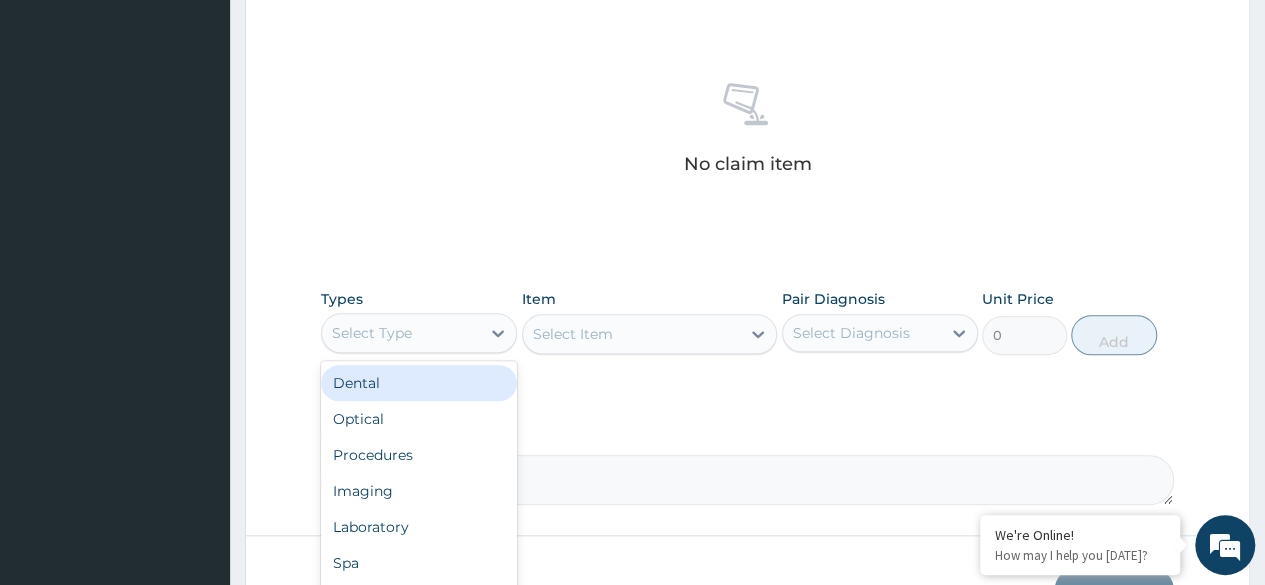 click on "Select Type" at bounding box center [419, 333] 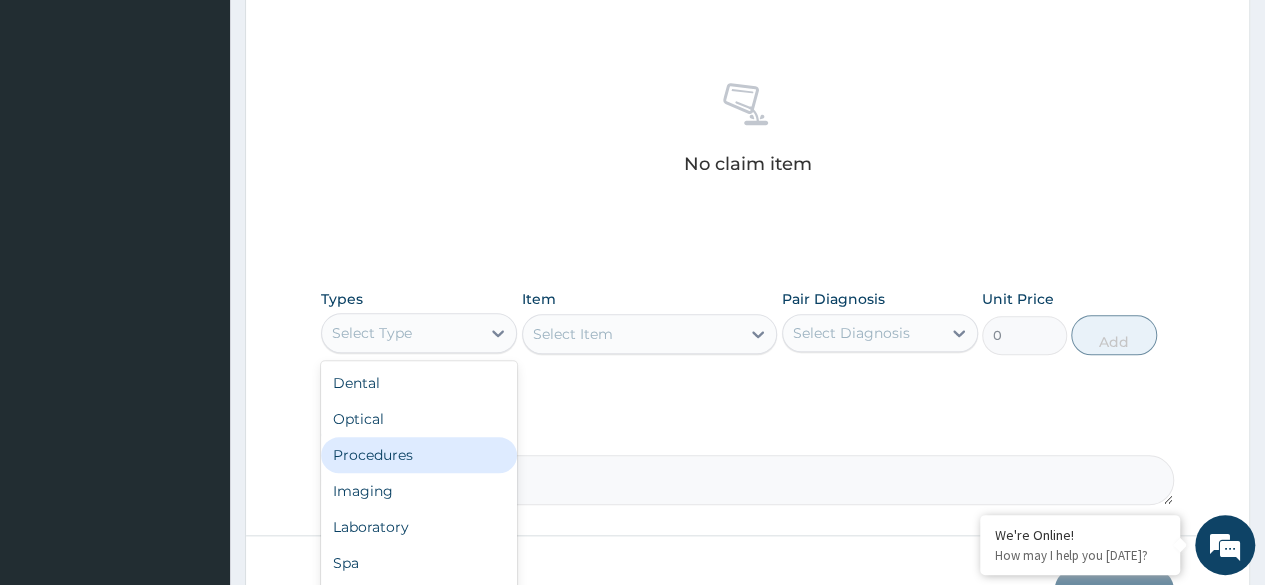 click on "Procedures" at bounding box center (419, 455) 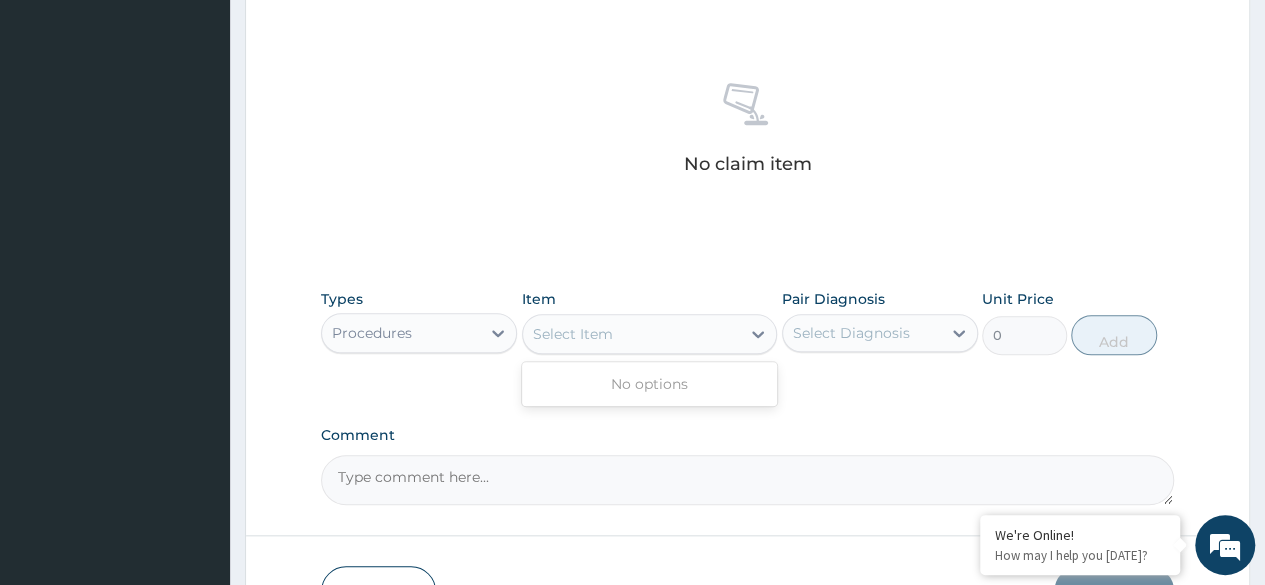 click on "Select Item" at bounding box center (632, 334) 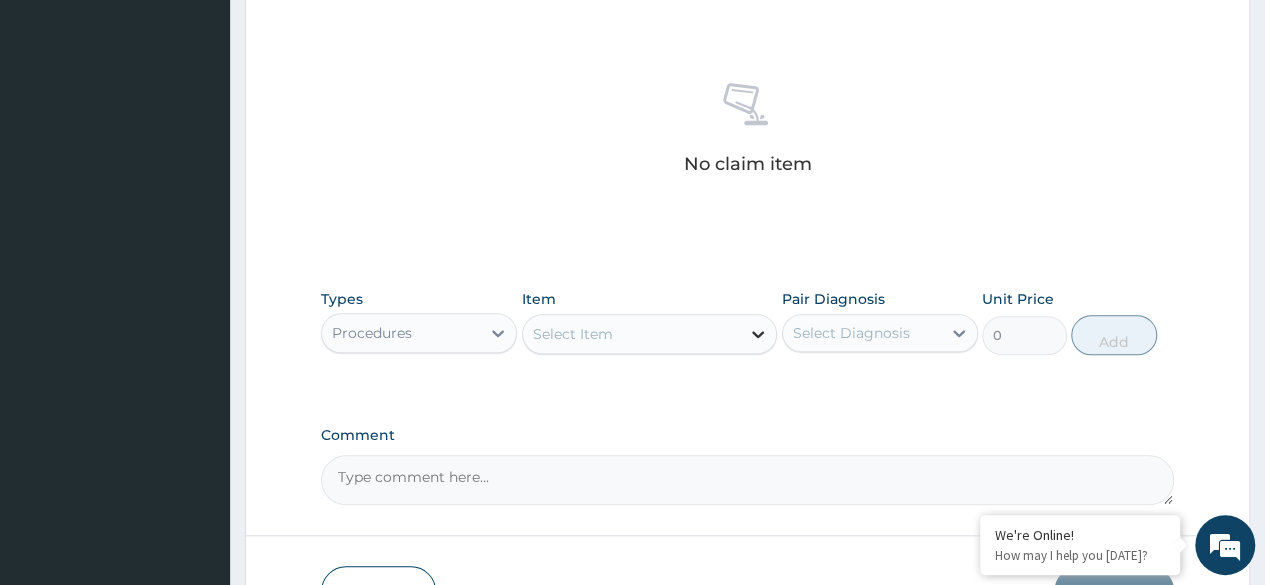 click 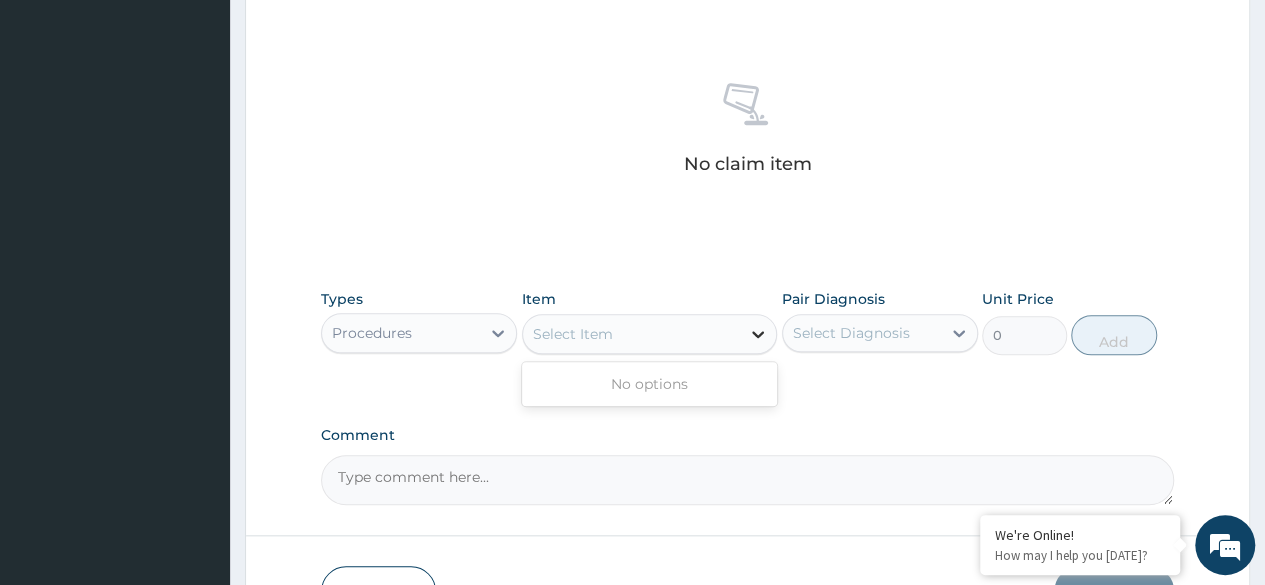 click 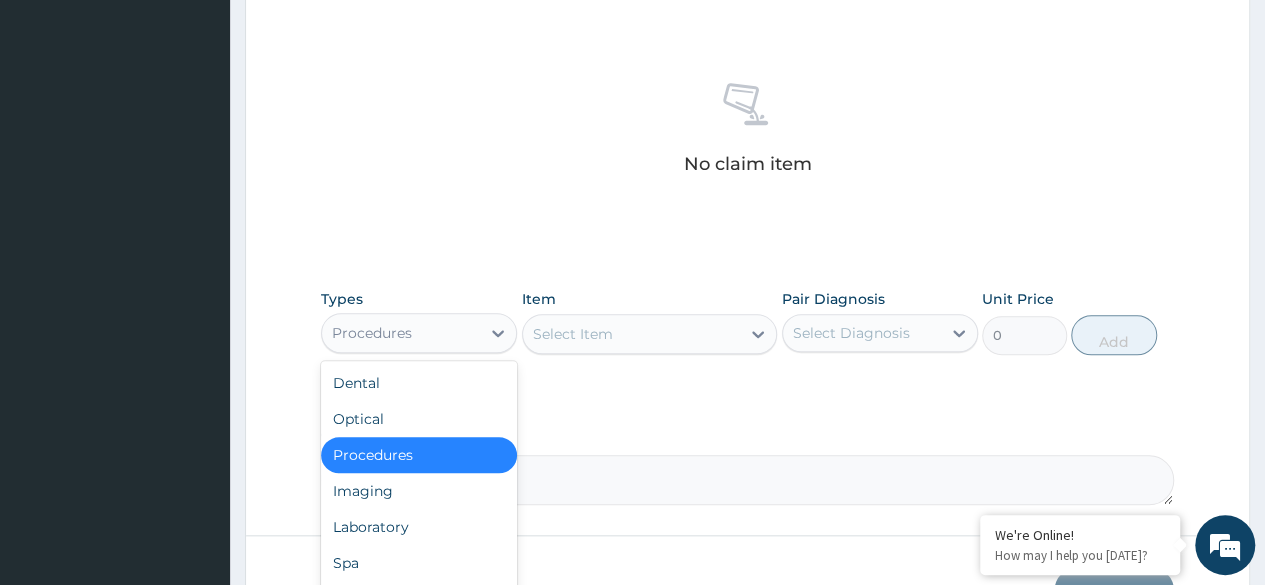 click on "Procedures" at bounding box center [401, 333] 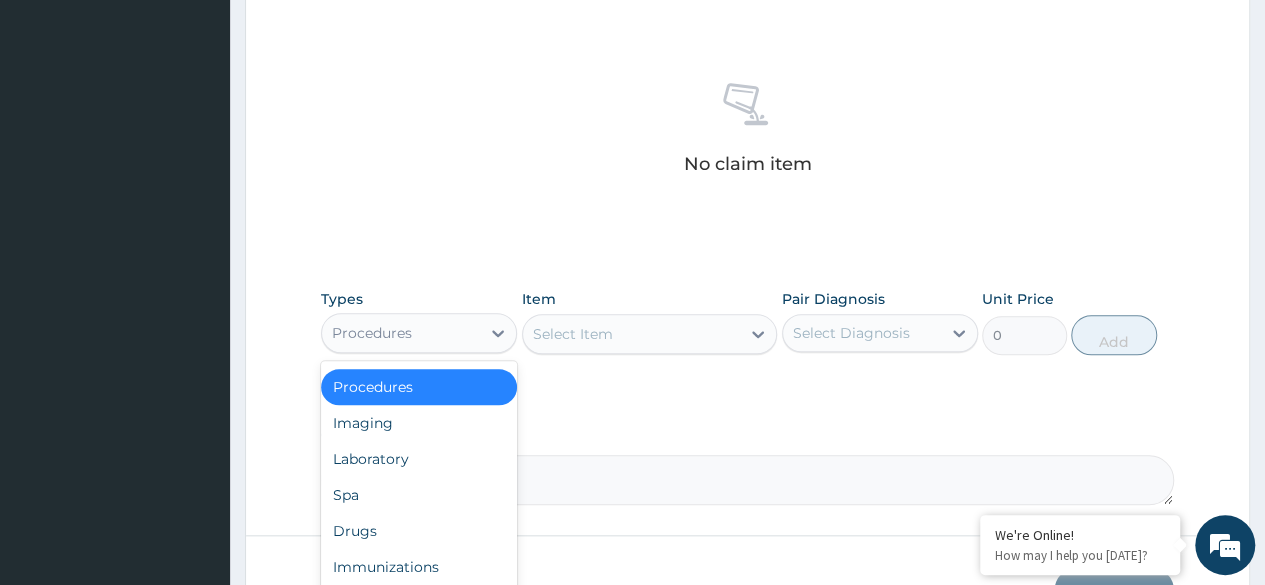 scroll, scrollTop: 0, scrollLeft: 0, axis: both 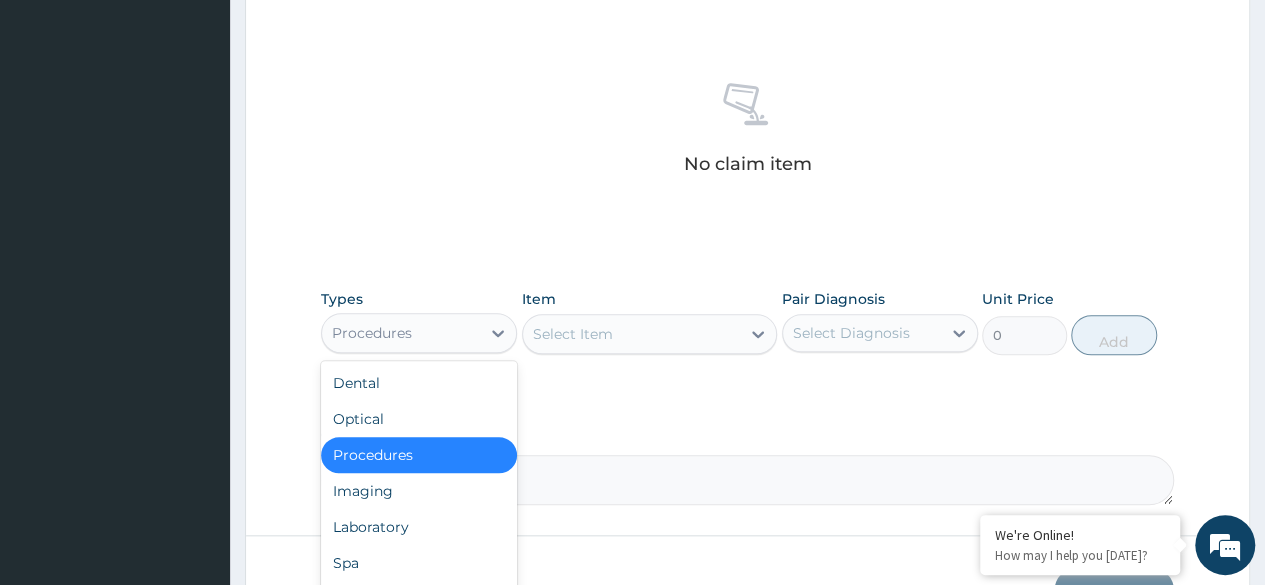 click on "Procedures" at bounding box center (419, 455) 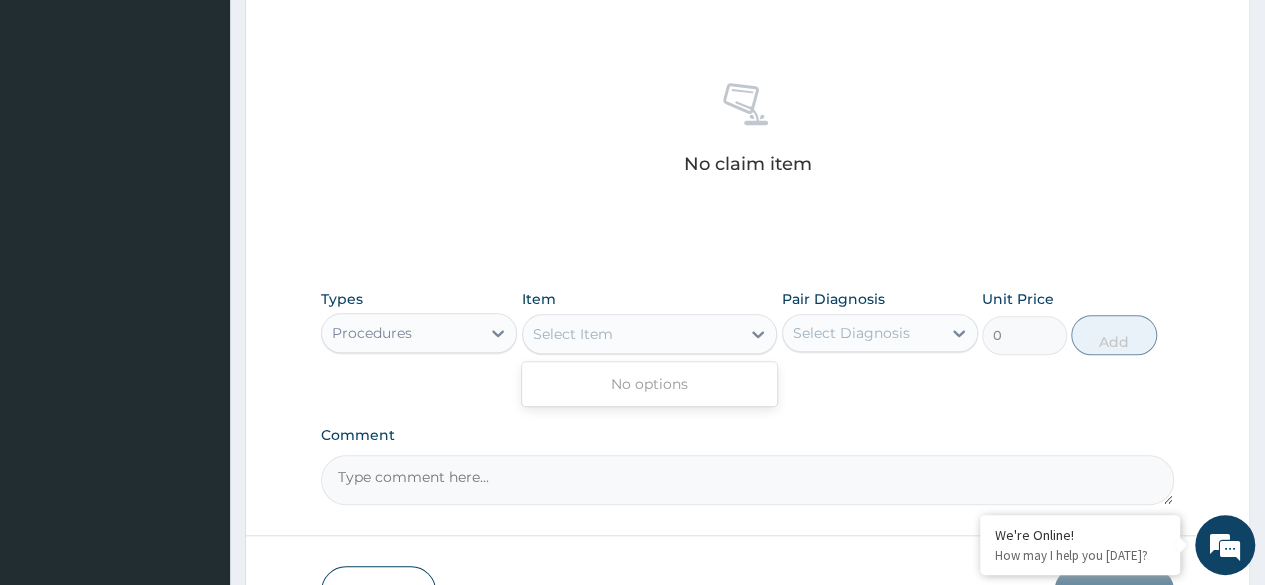 click on "Select Item" at bounding box center (632, 334) 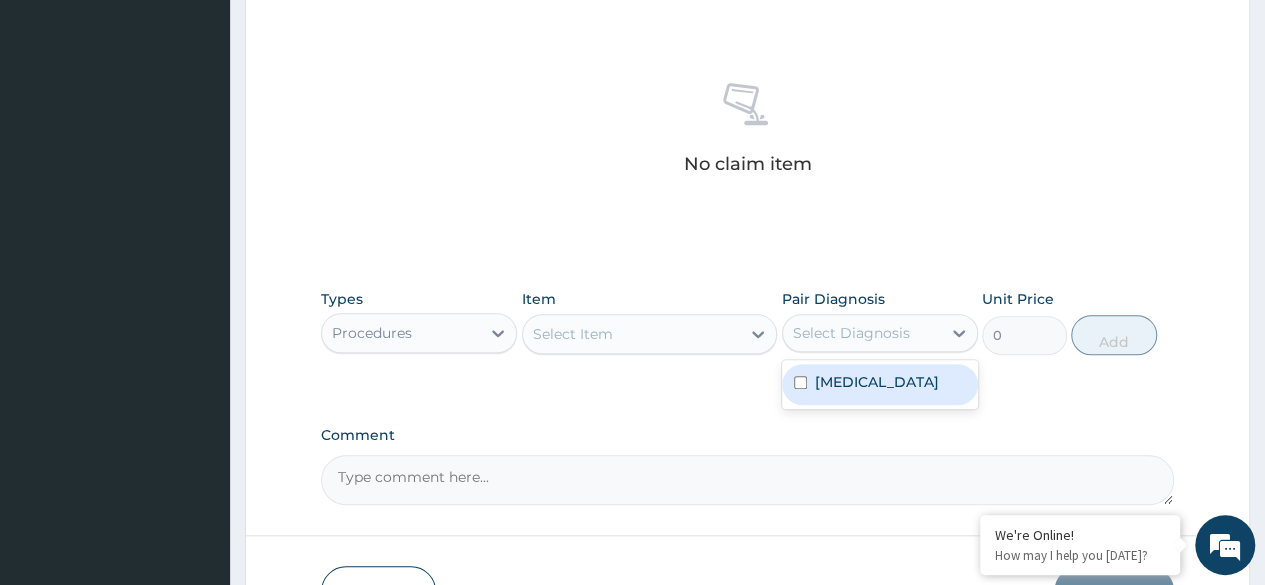 click on "Select Diagnosis" at bounding box center (851, 333) 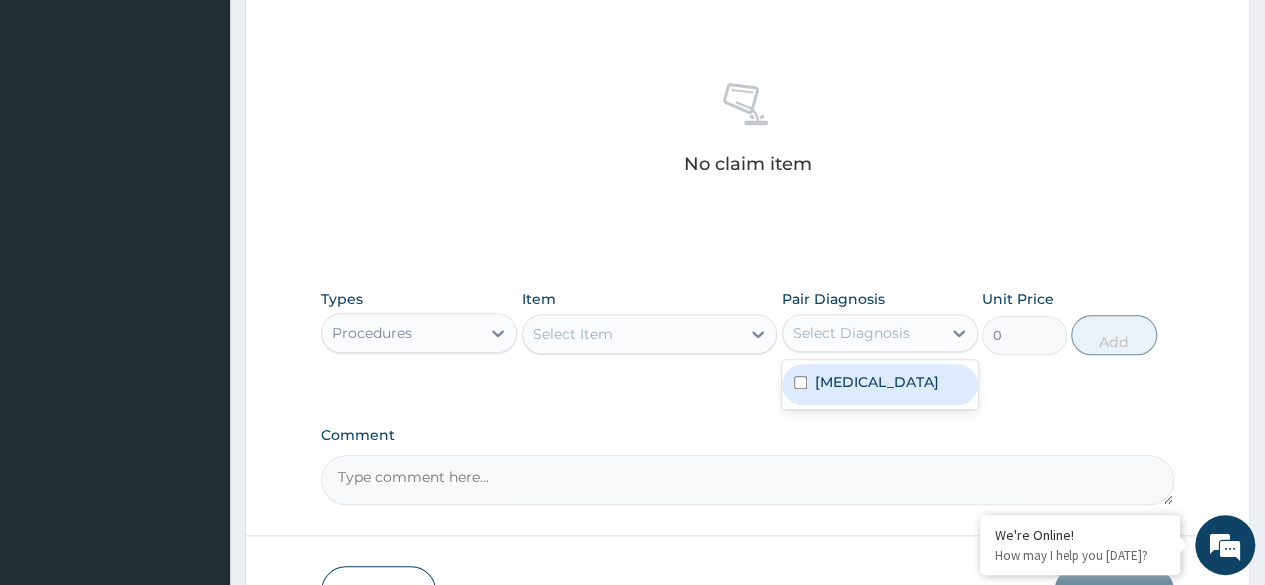 click on "Low back pain" at bounding box center [877, 382] 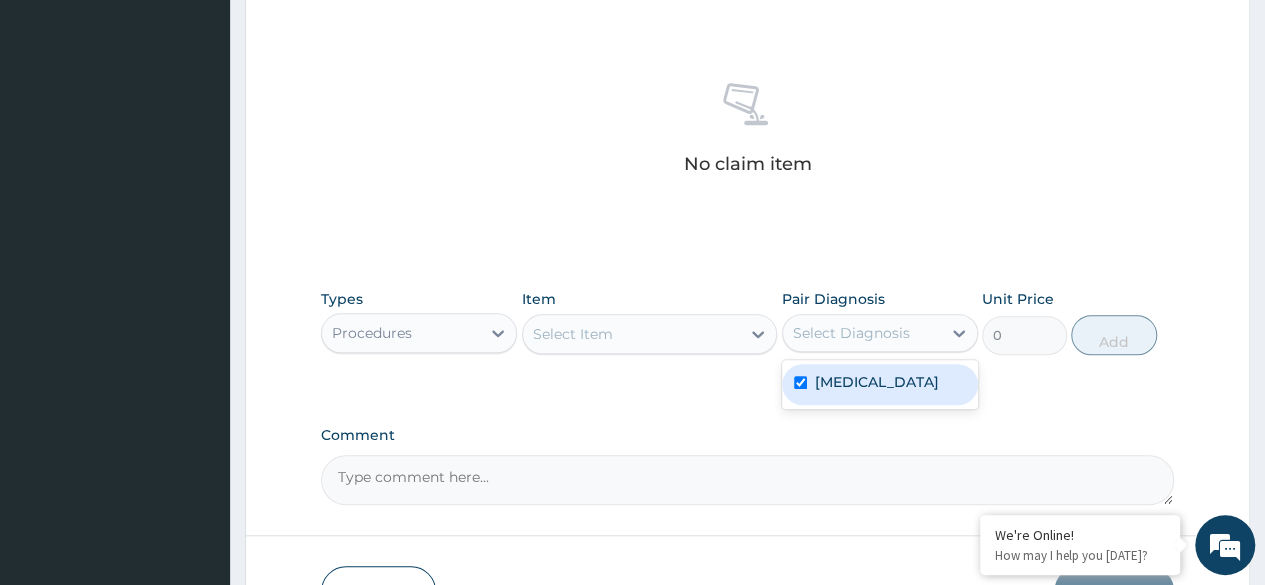 checkbox on "true" 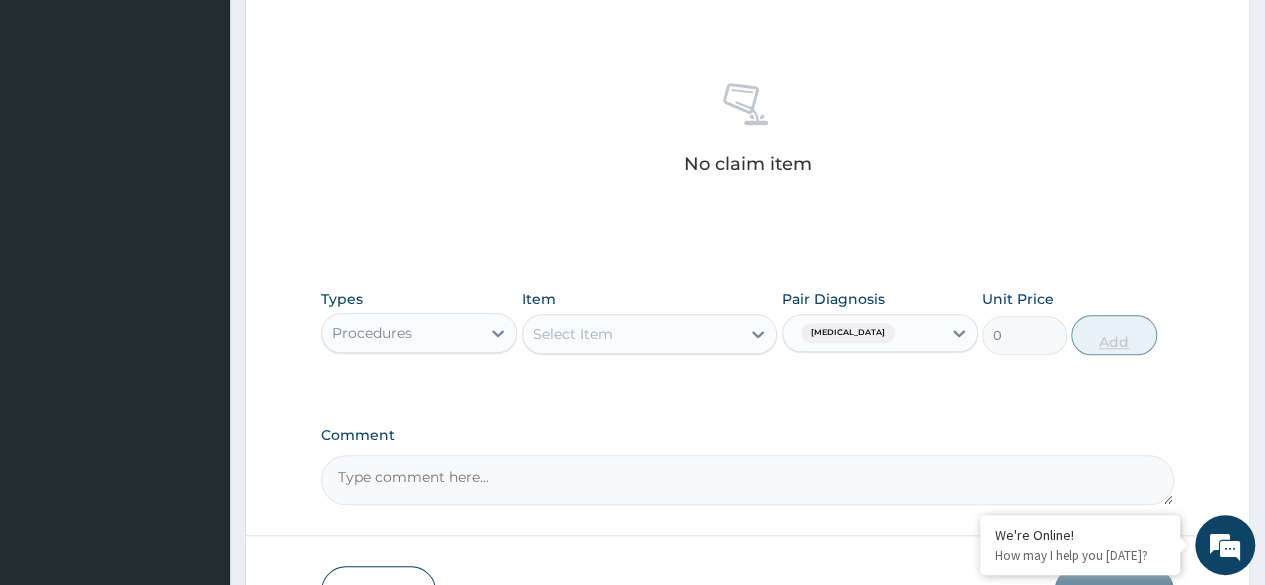 click on "Types Procedures Item Select Item Pair Diagnosis Low back pain Unit Price 0 Add" at bounding box center [747, 322] 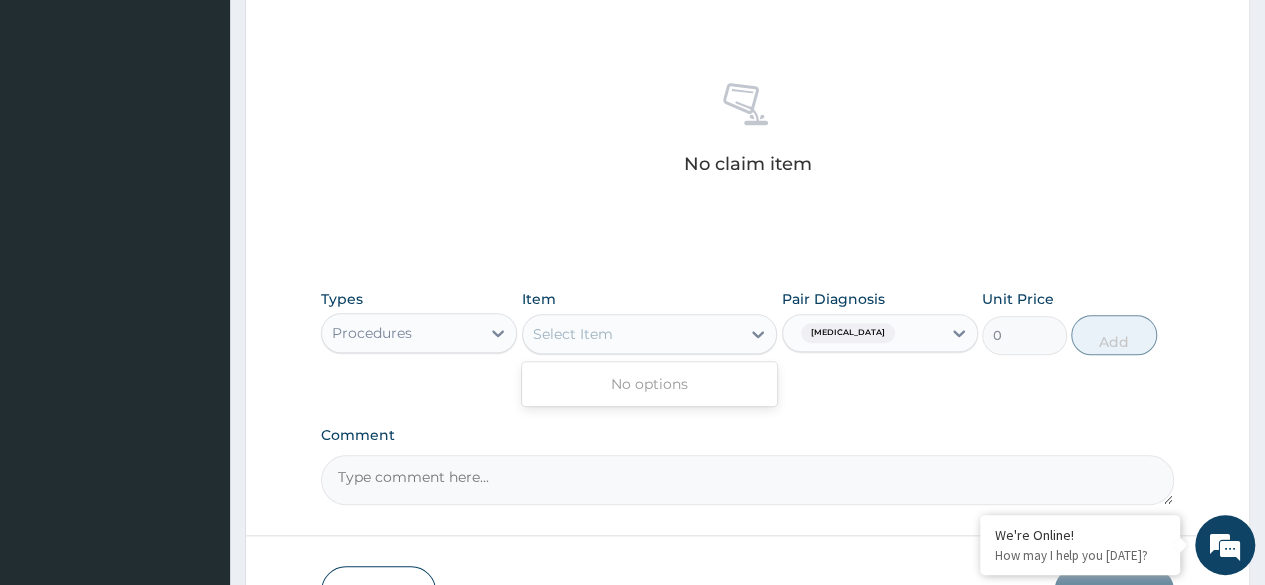 click on "Select Item" at bounding box center (632, 334) 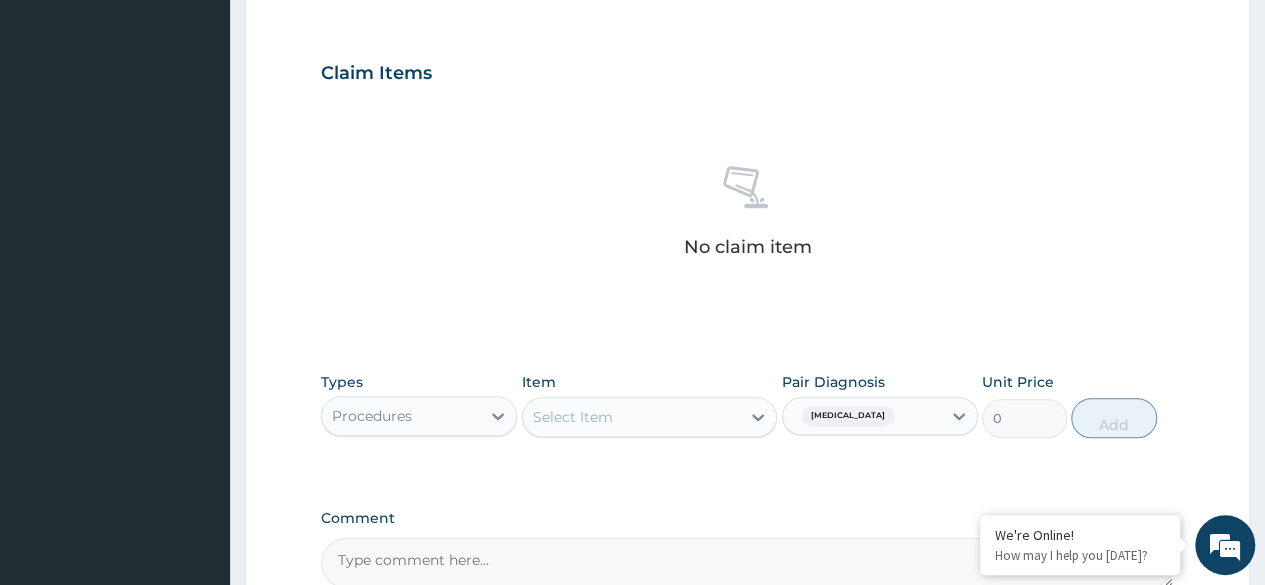 scroll, scrollTop: 651, scrollLeft: 0, axis: vertical 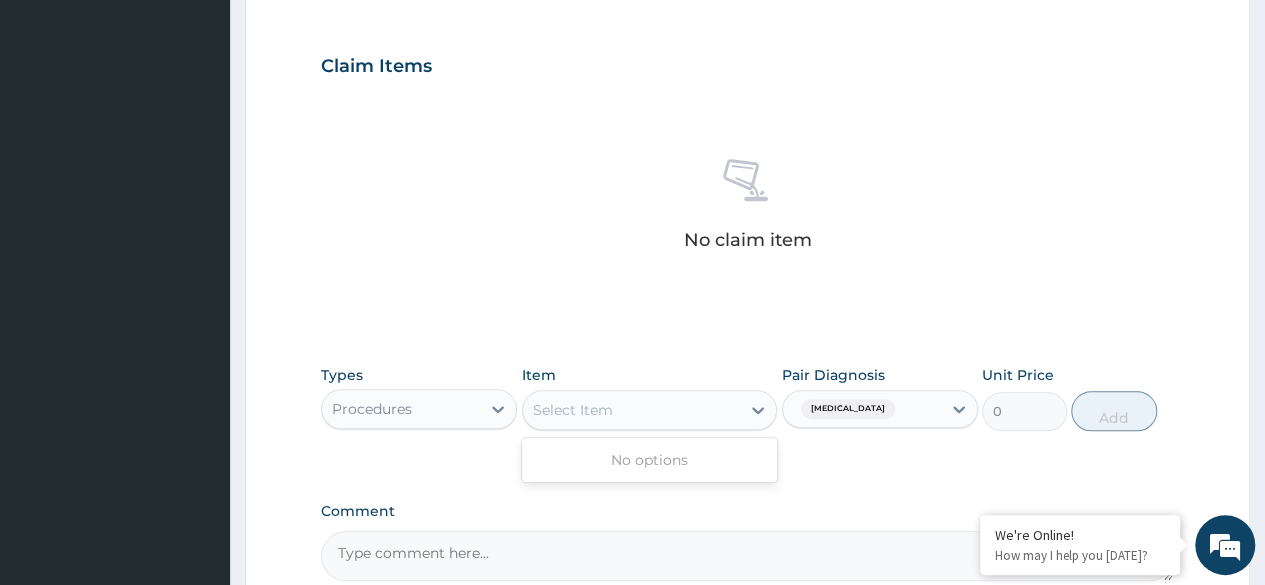 click on "Select Item" at bounding box center (632, 410) 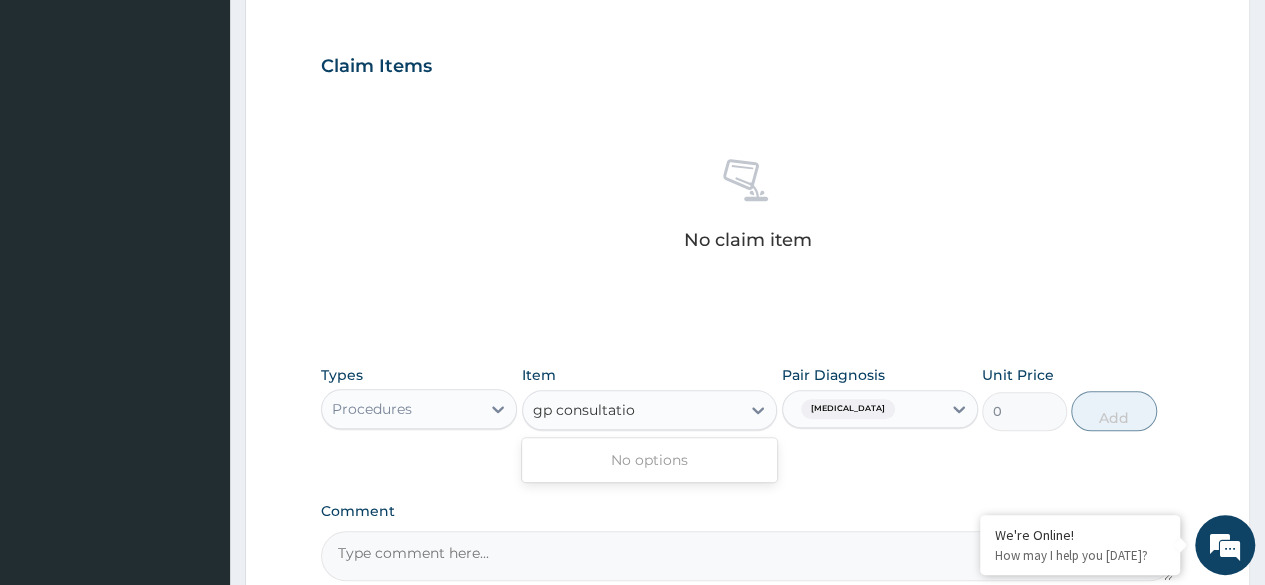type on "gp consultation" 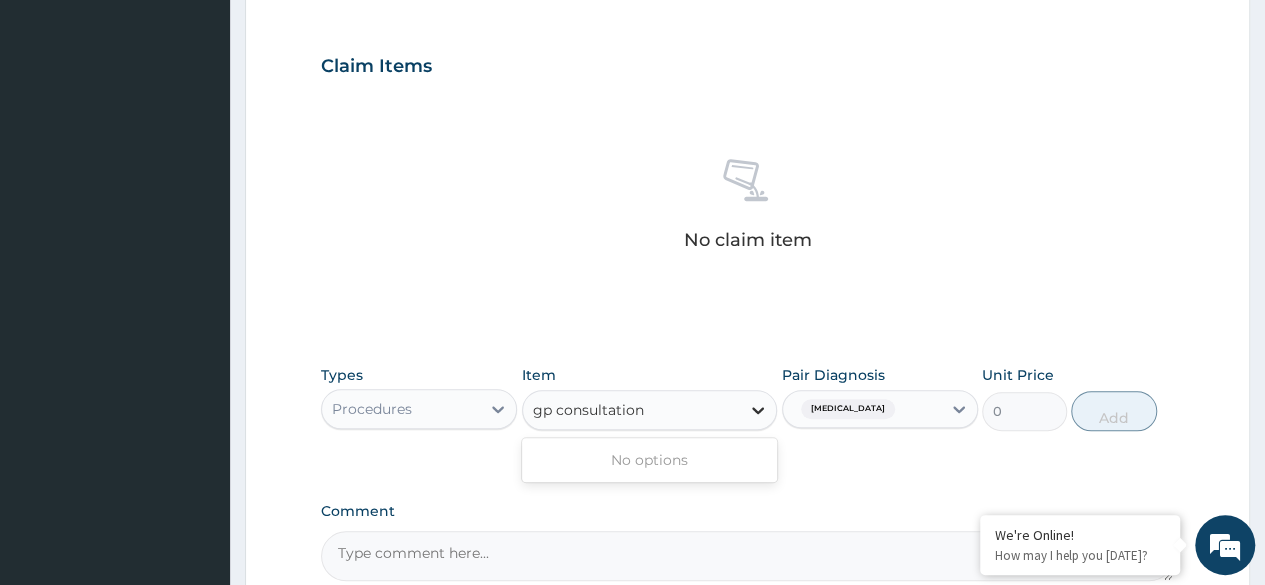 type 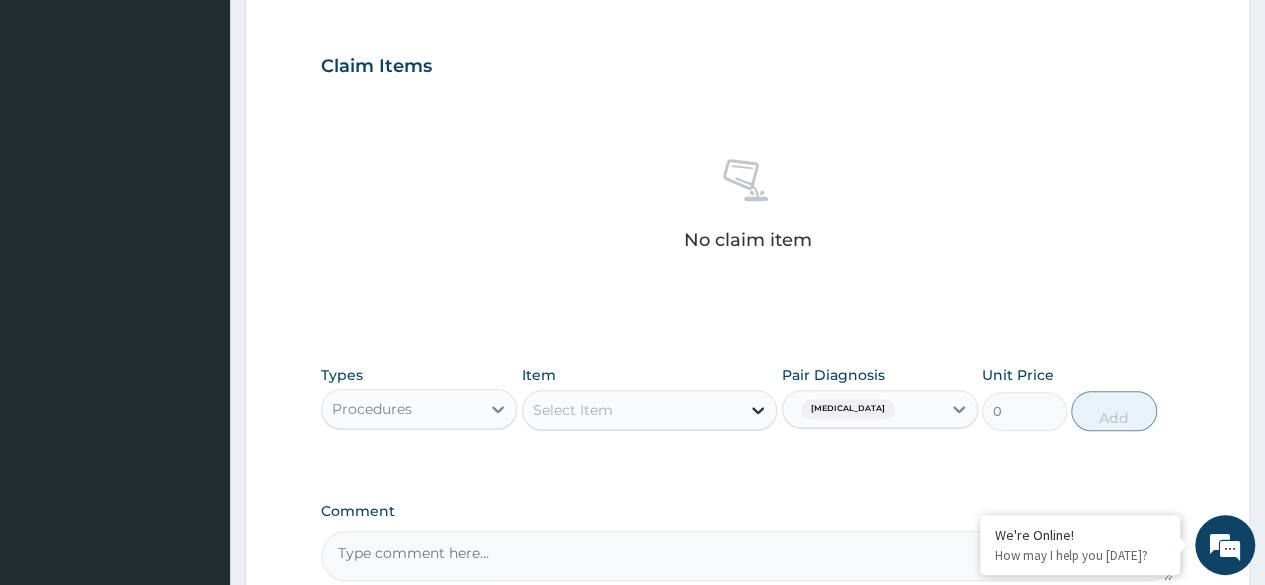 click 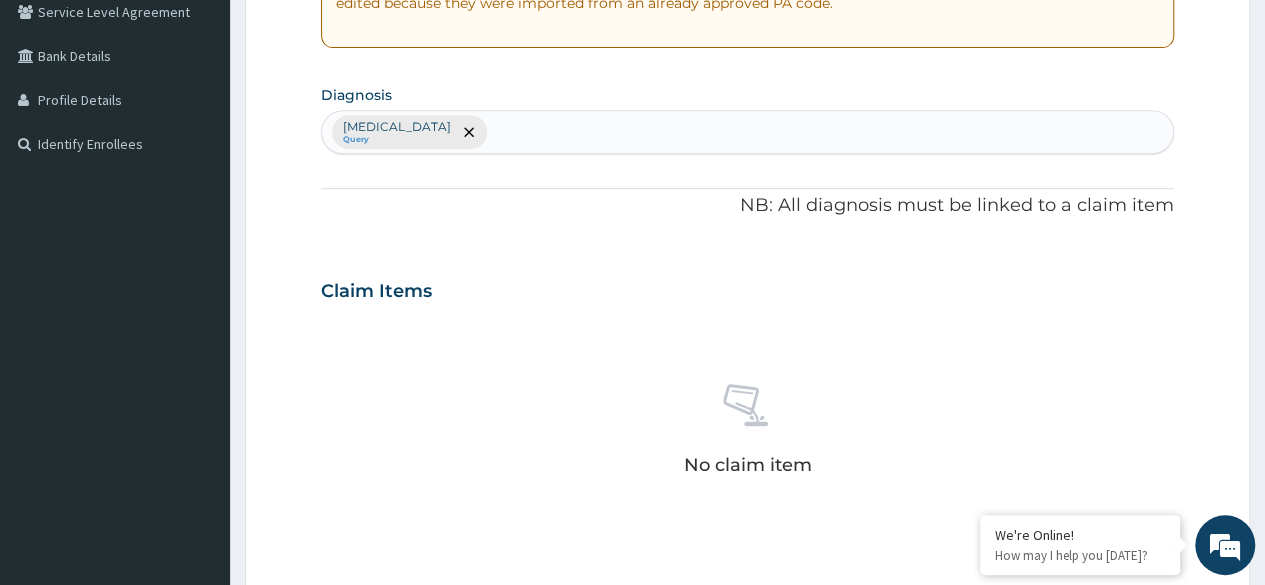 scroll, scrollTop: 430, scrollLeft: 0, axis: vertical 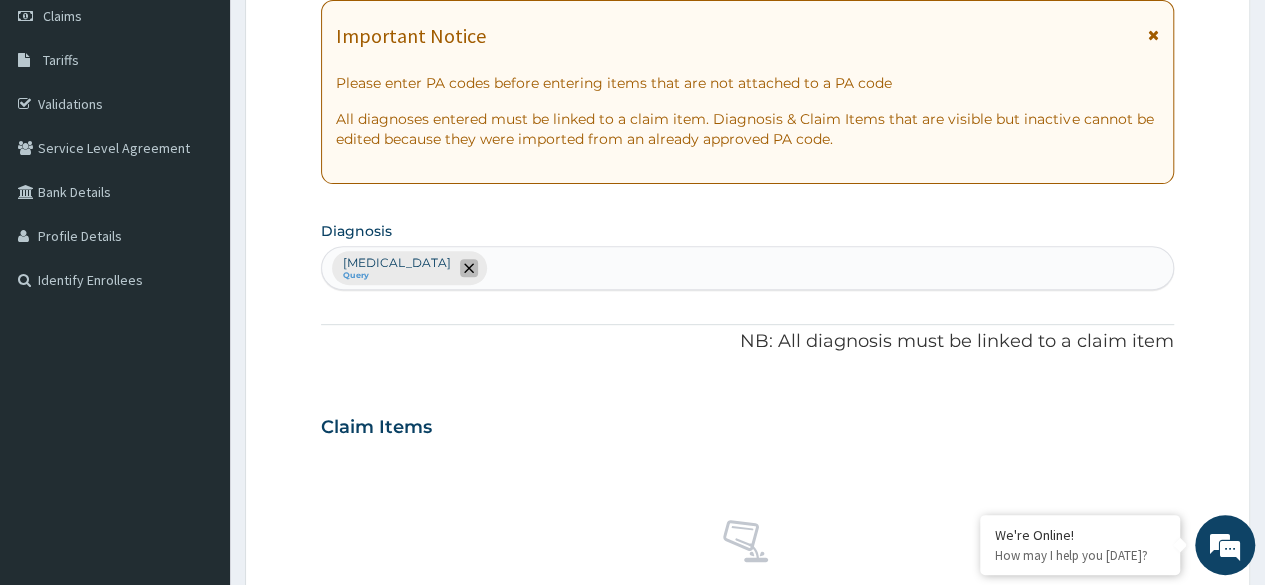 click at bounding box center [469, 268] 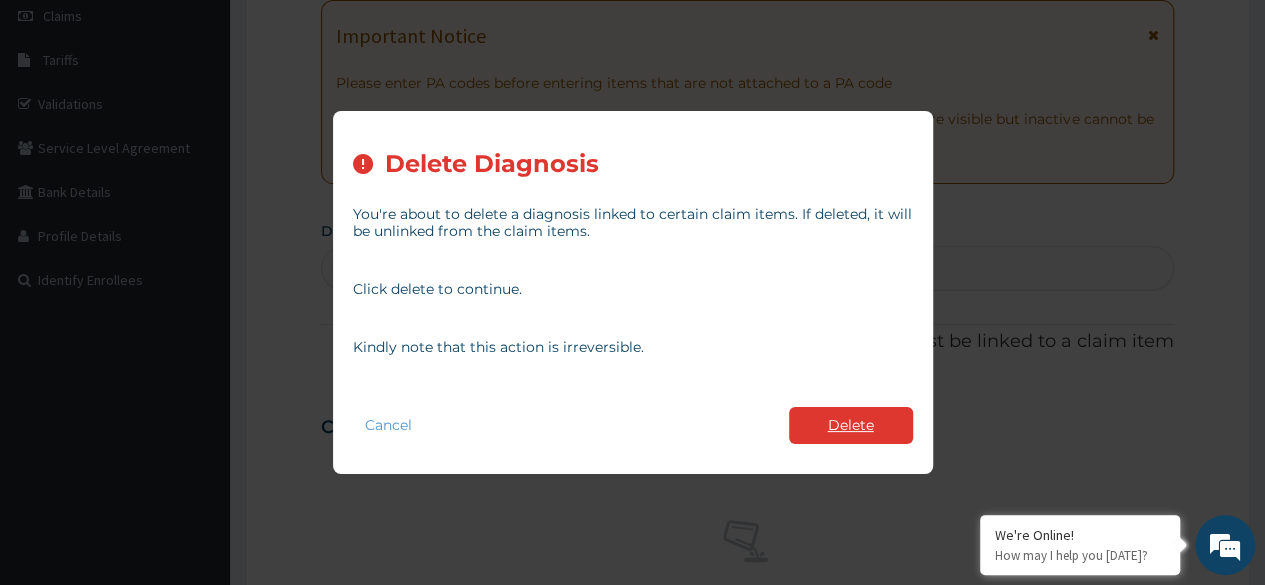 click on "Delete" at bounding box center (851, 425) 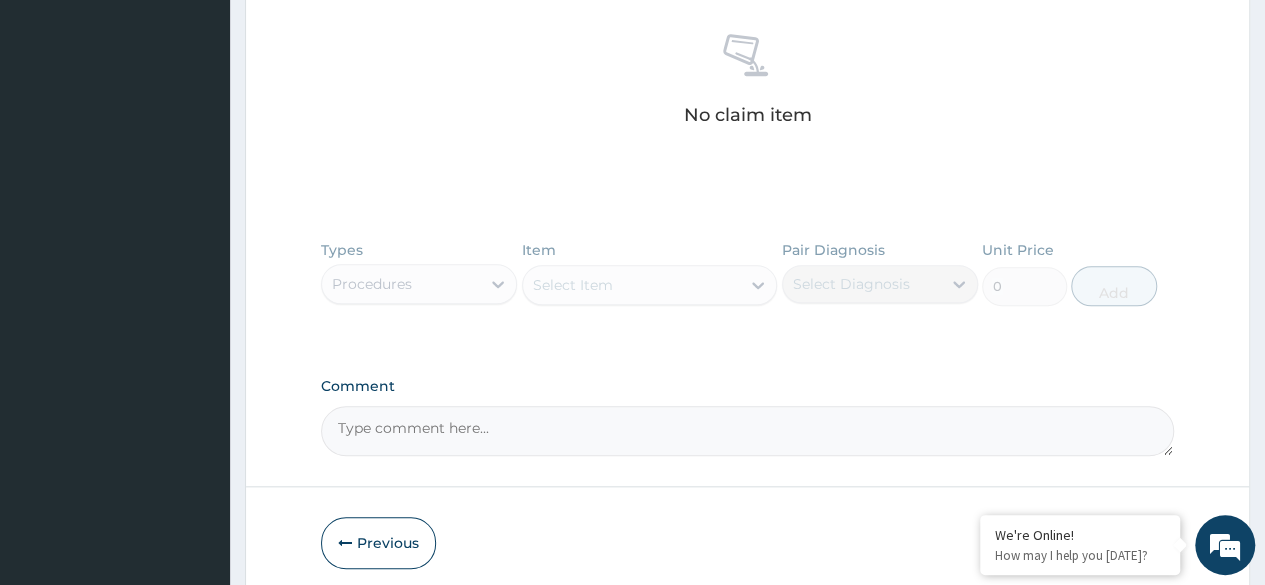 scroll, scrollTop: 753, scrollLeft: 0, axis: vertical 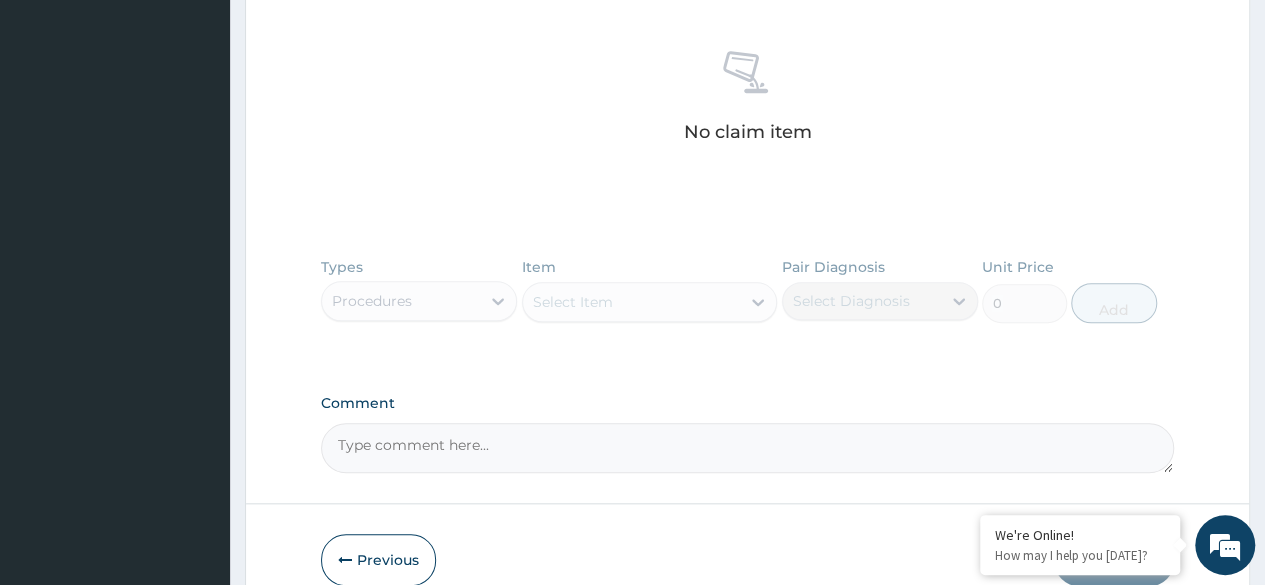 click on "Types Procedures Item Select Item Pair Diagnosis Select Diagnosis Unit Price 0 Add" at bounding box center (747, 305) 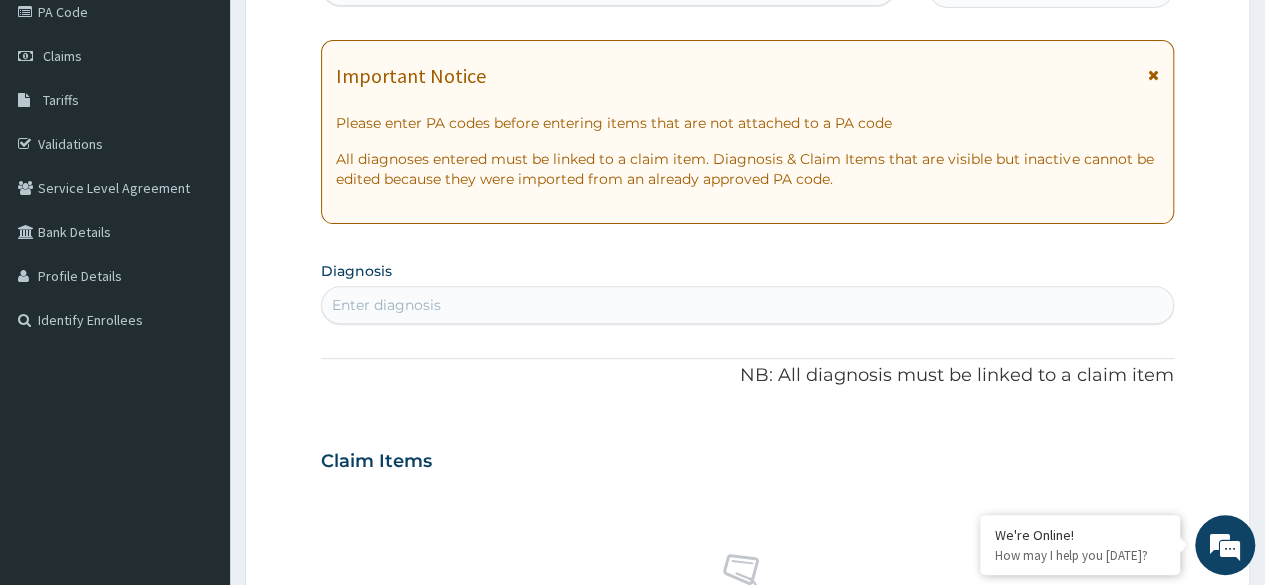 scroll, scrollTop: 251, scrollLeft: 0, axis: vertical 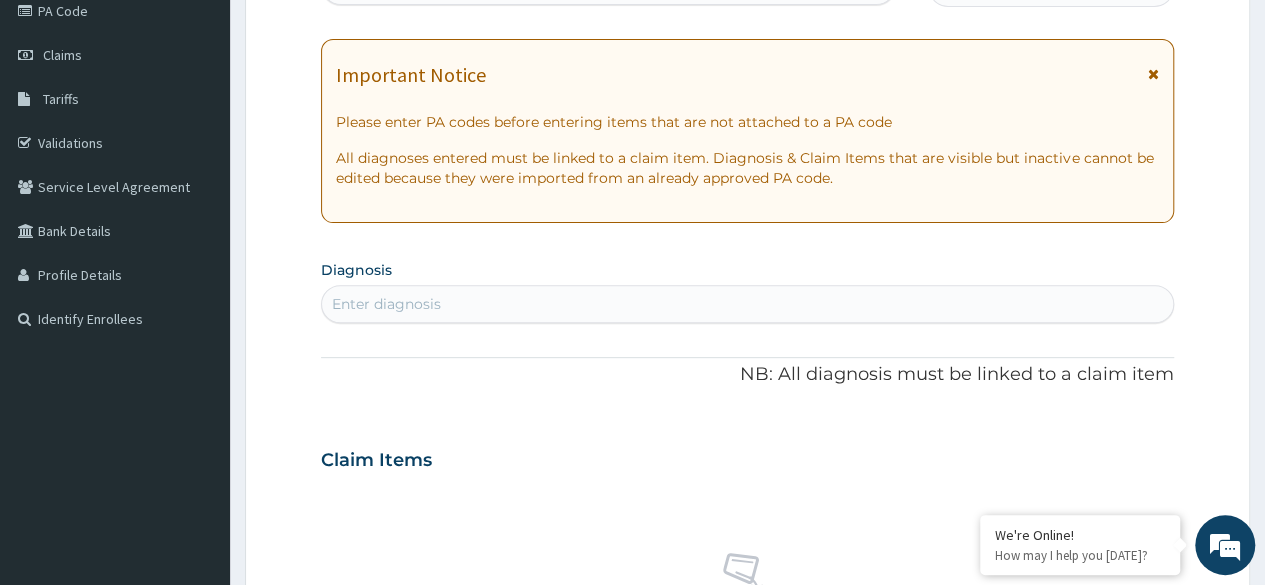 click on "Enter diagnosis" at bounding box center (747, 304) 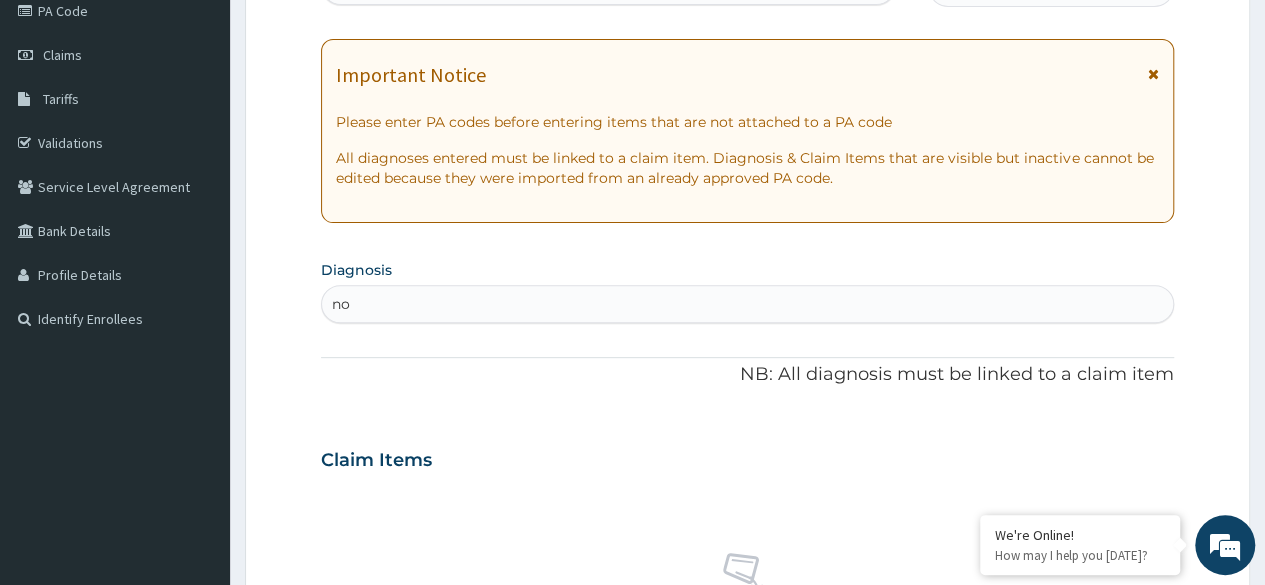type on "n" 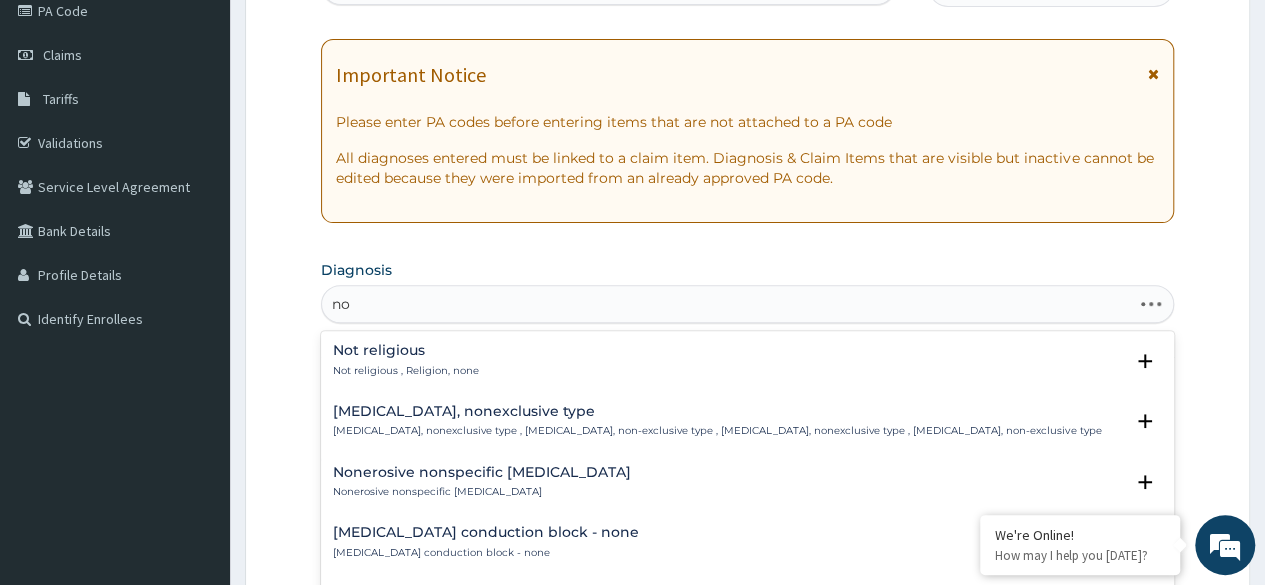 type on "n" 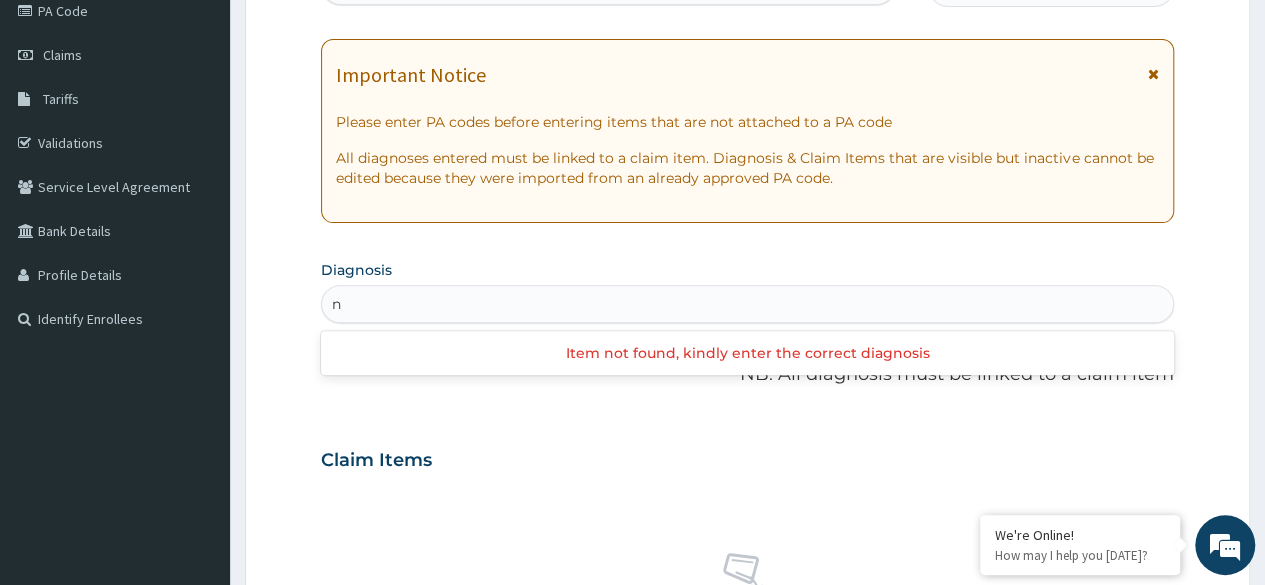 type 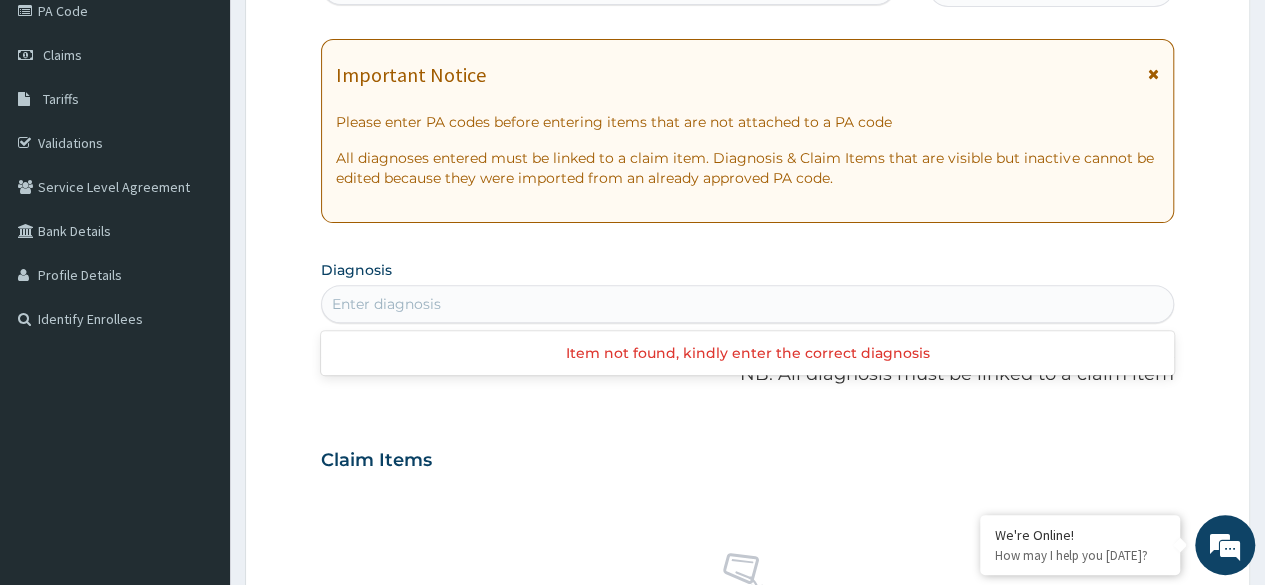 scroll, scrollTop: 0, scrollLeft: 0, axis: both 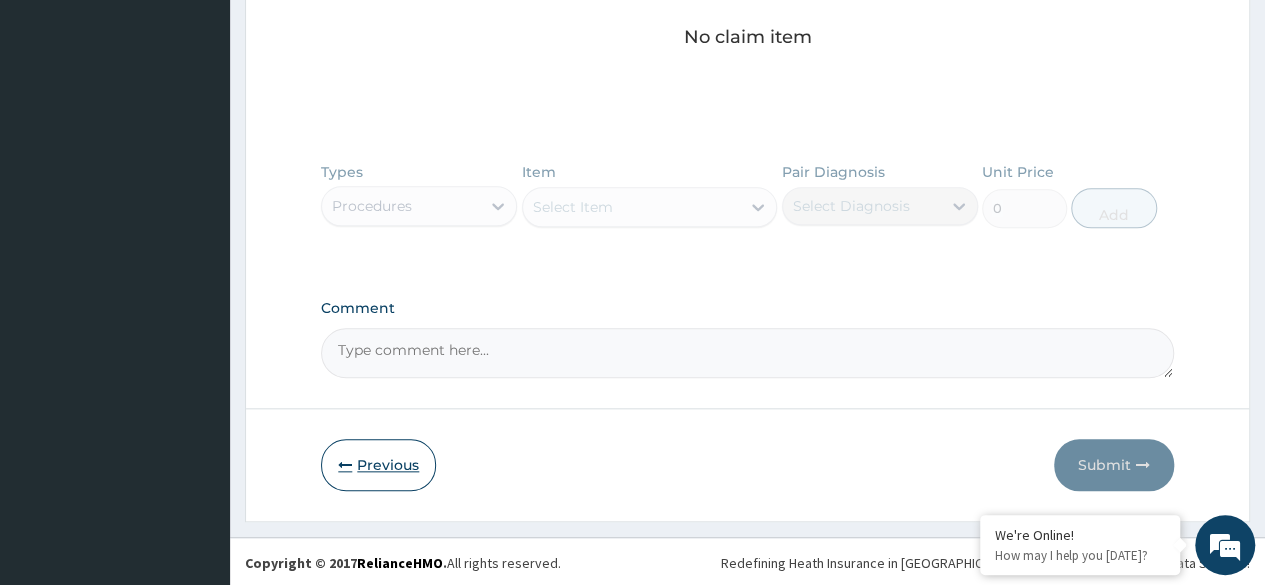 click on "Previous" at bounding box center [378, 465] 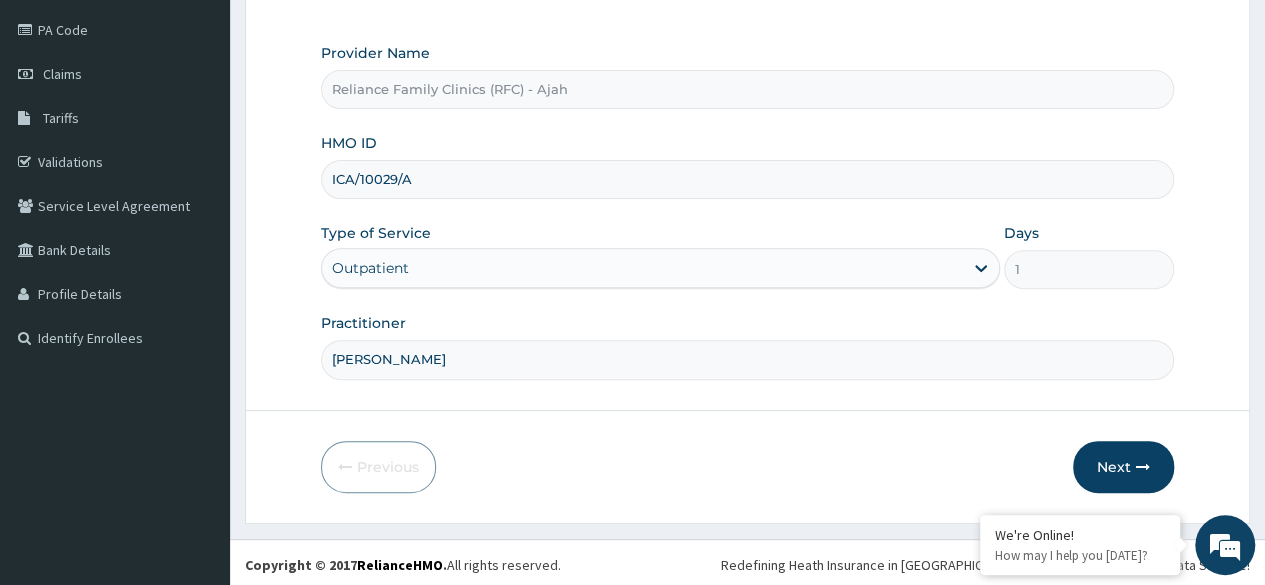 click on "Oluwatosin Oladele" at bounding box center [747, 359] 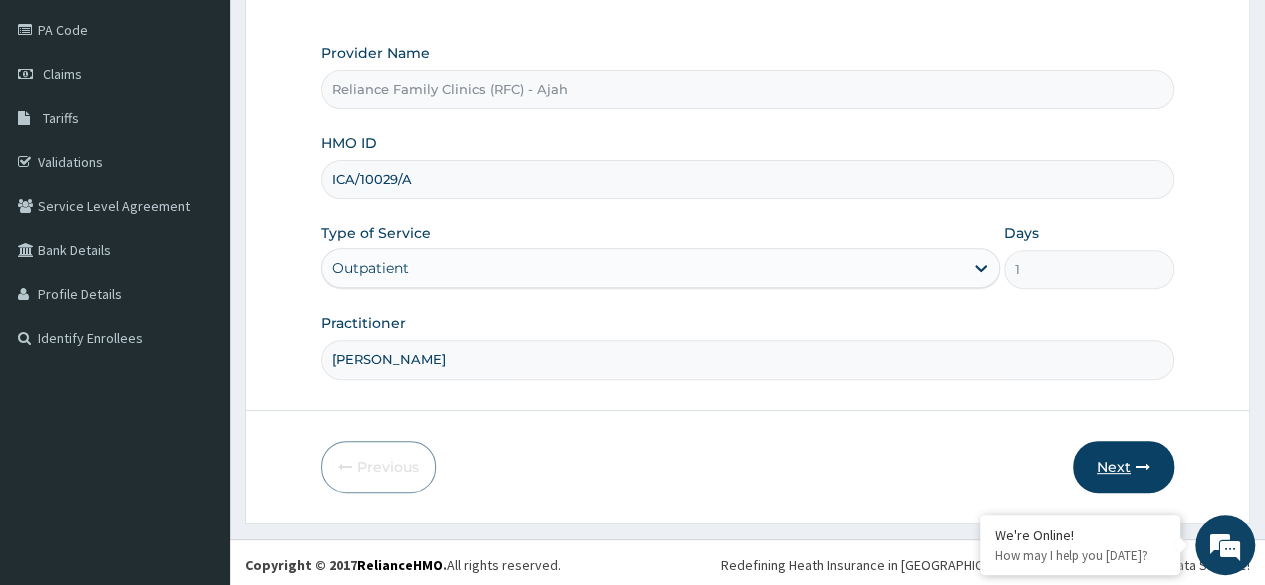 type on "Dr. Oluwatosin Oladele" 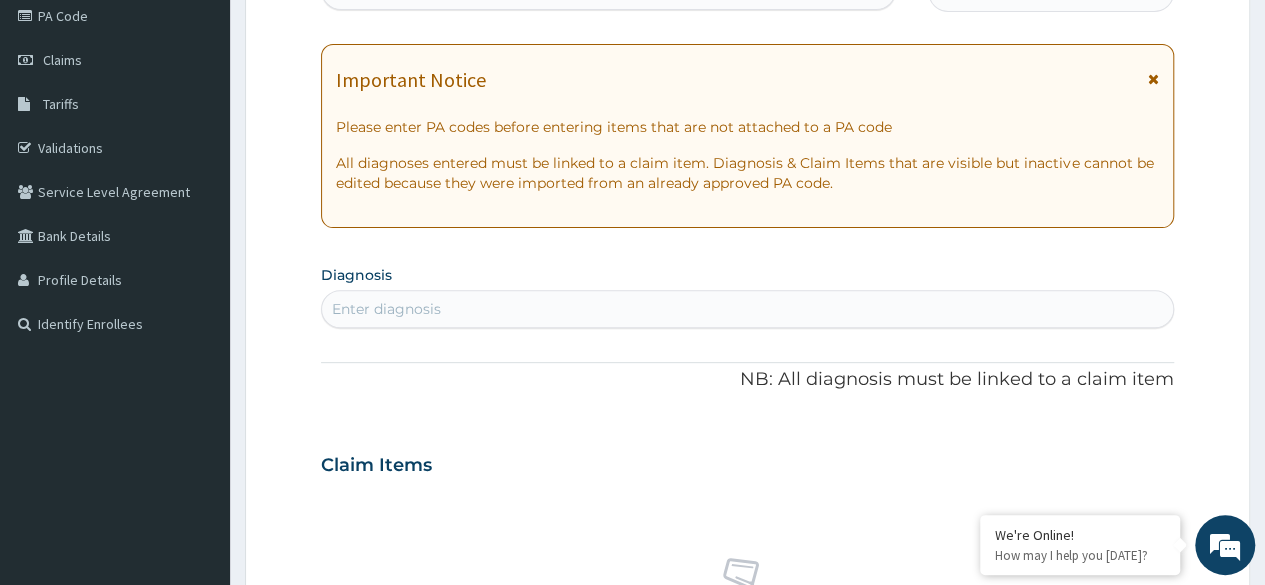 scroll, scrollTop: 240, scrollLeft: 0, axis: vertical 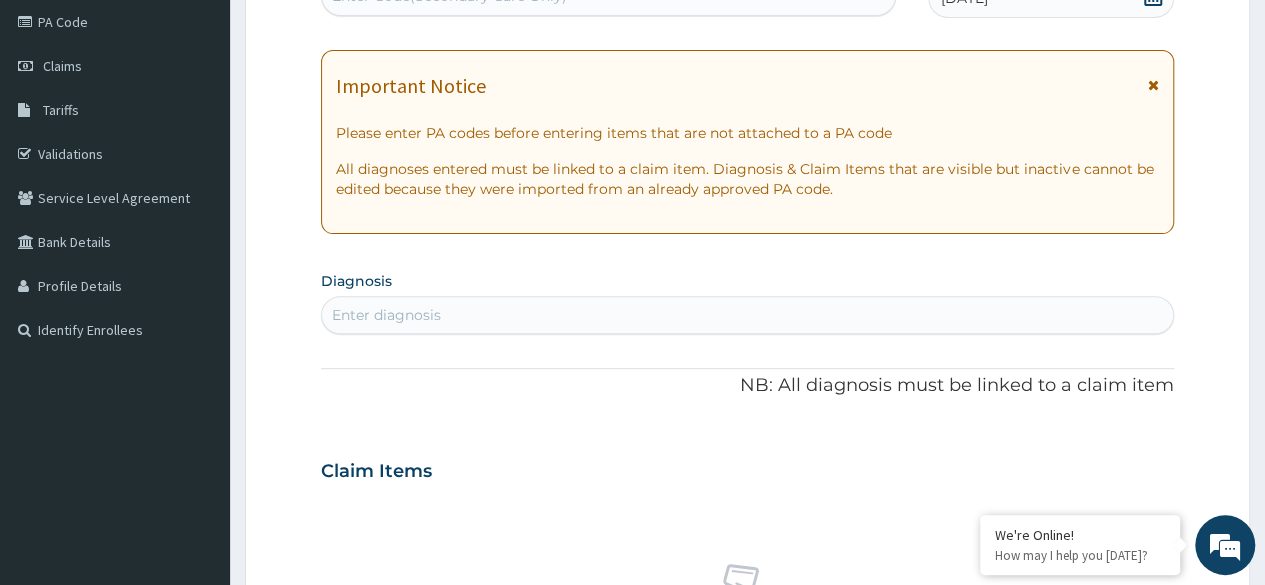 click on "Enter diagnosis" at bounding box center (747, 315) 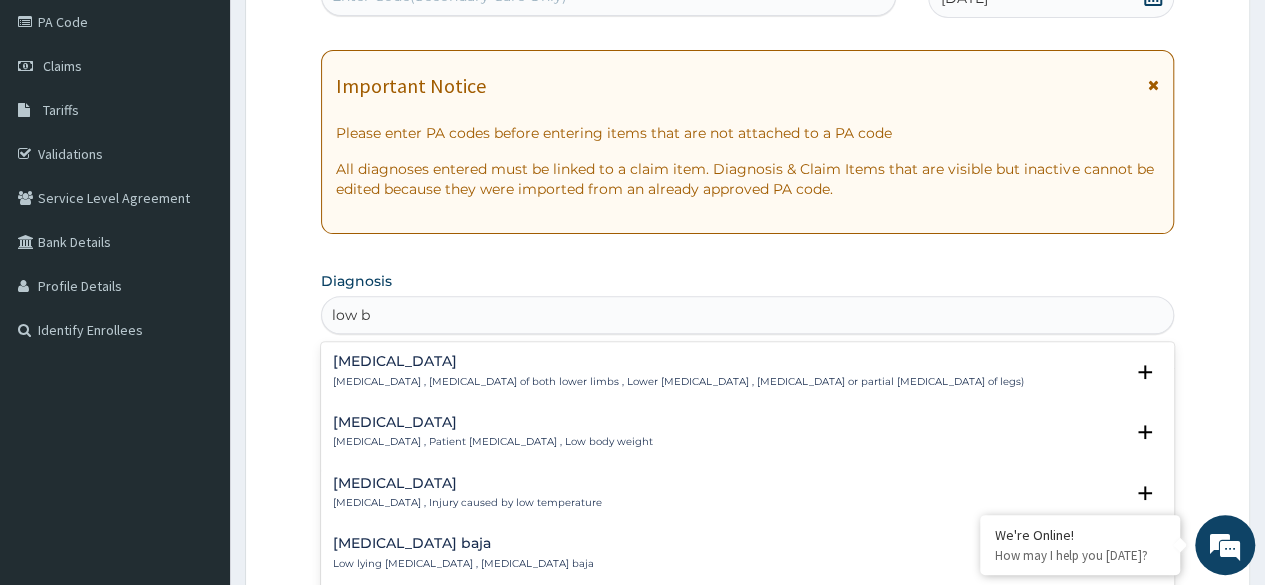 type on "low ba" 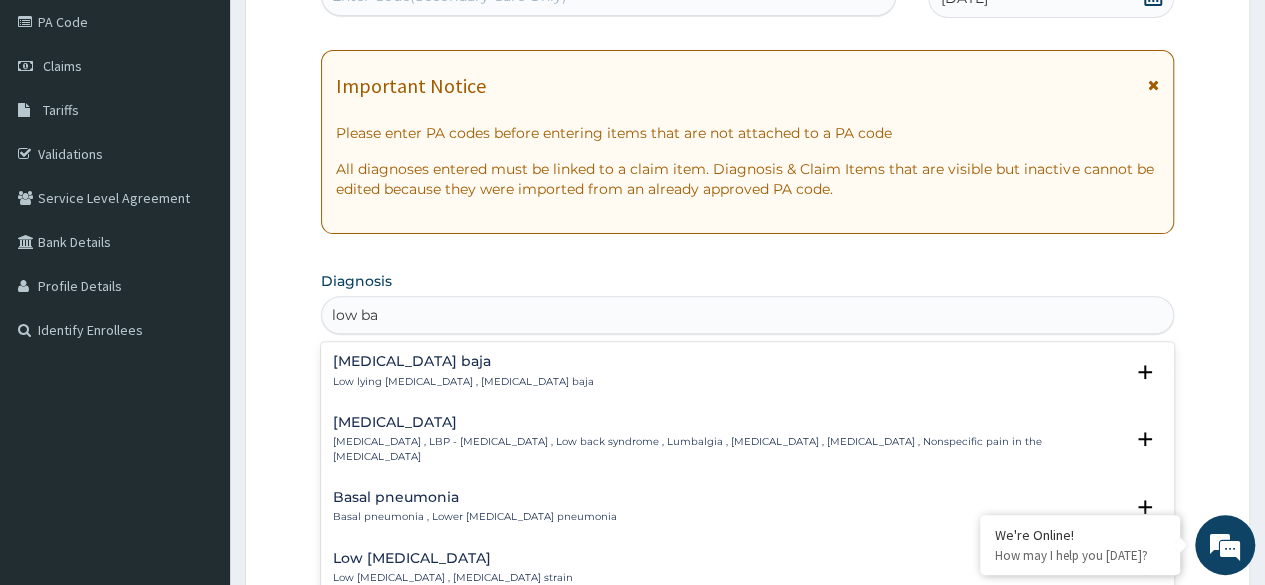 click on "Low back pain" at bounding box center [728, 422] 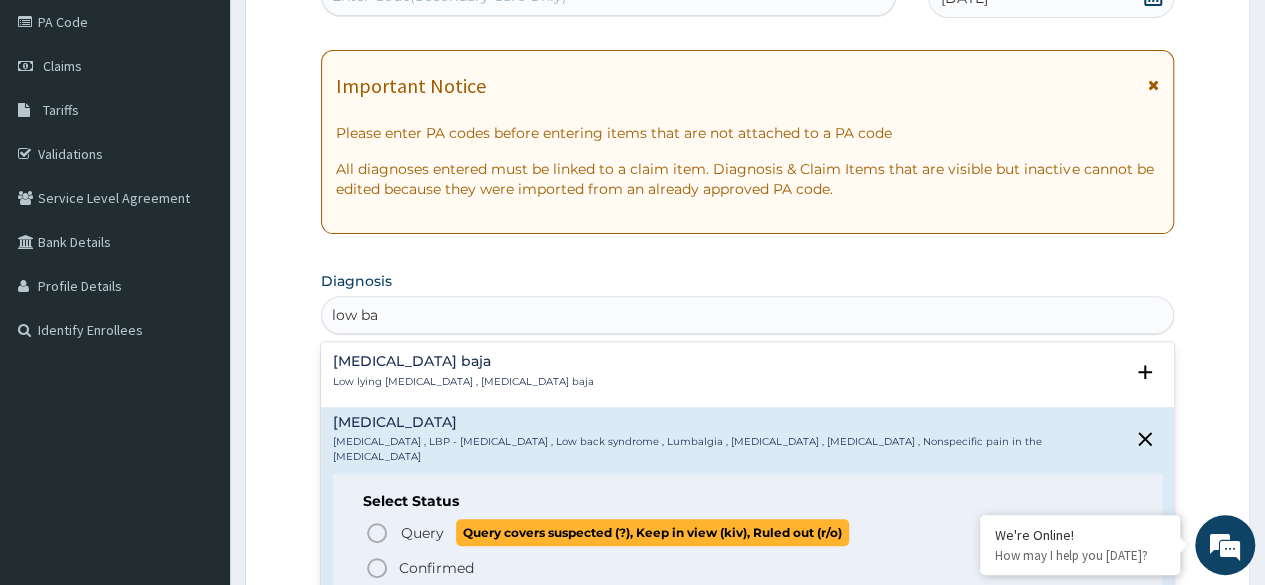 click on "Query Query covers suspected (?), Keep in view (kiv), Ruled out (r/o)" at bounding box center [624, 532] 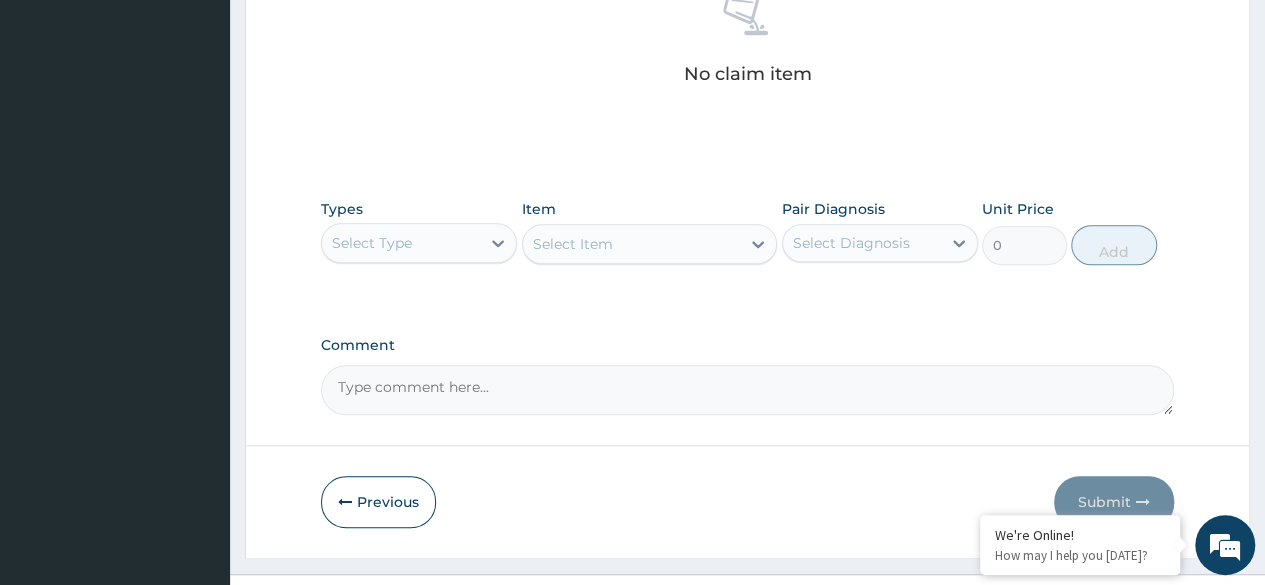 scroll, scrollTop: 808, scrollLeft: 0, axis: vertical 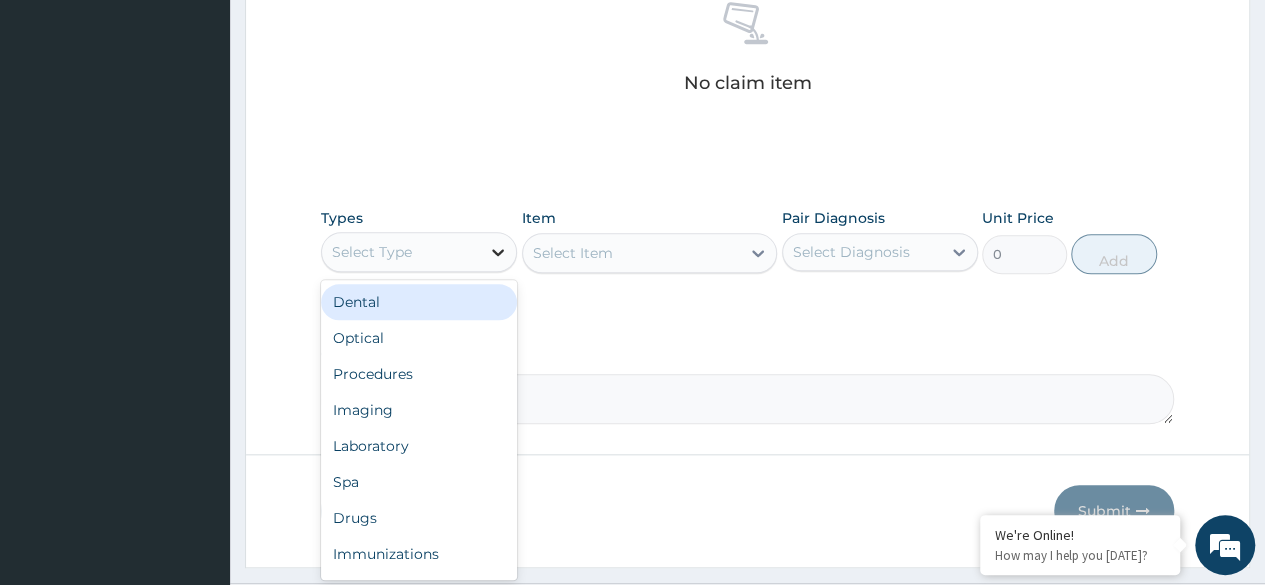 click at bounding box center [498, 252] 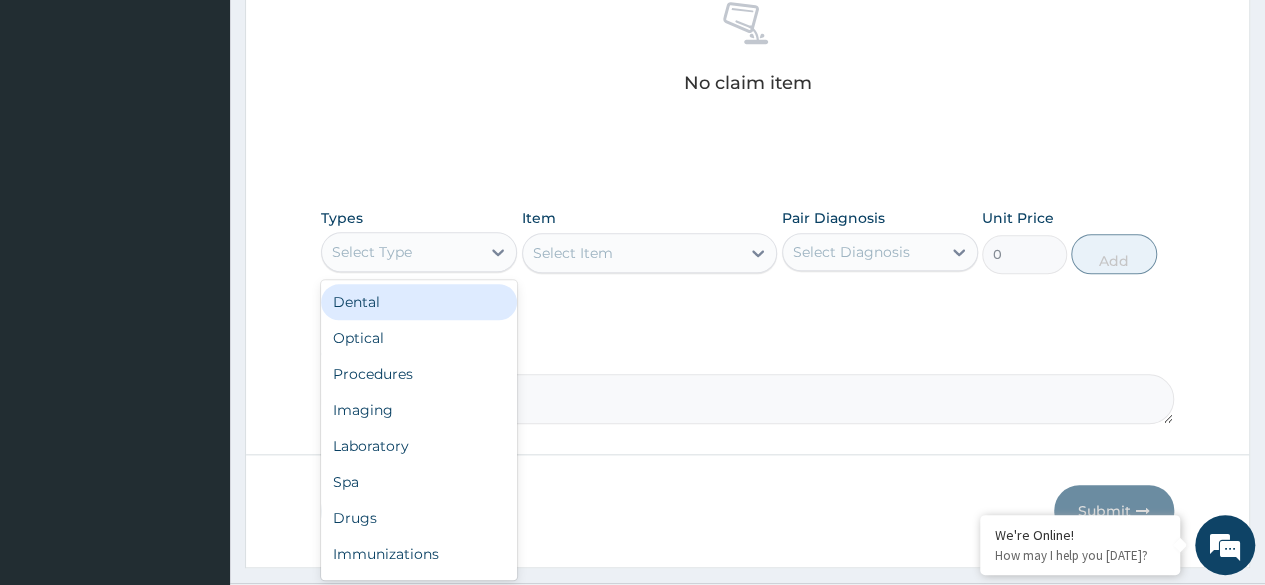 click on "Dental" at bounding box center [419, 302] 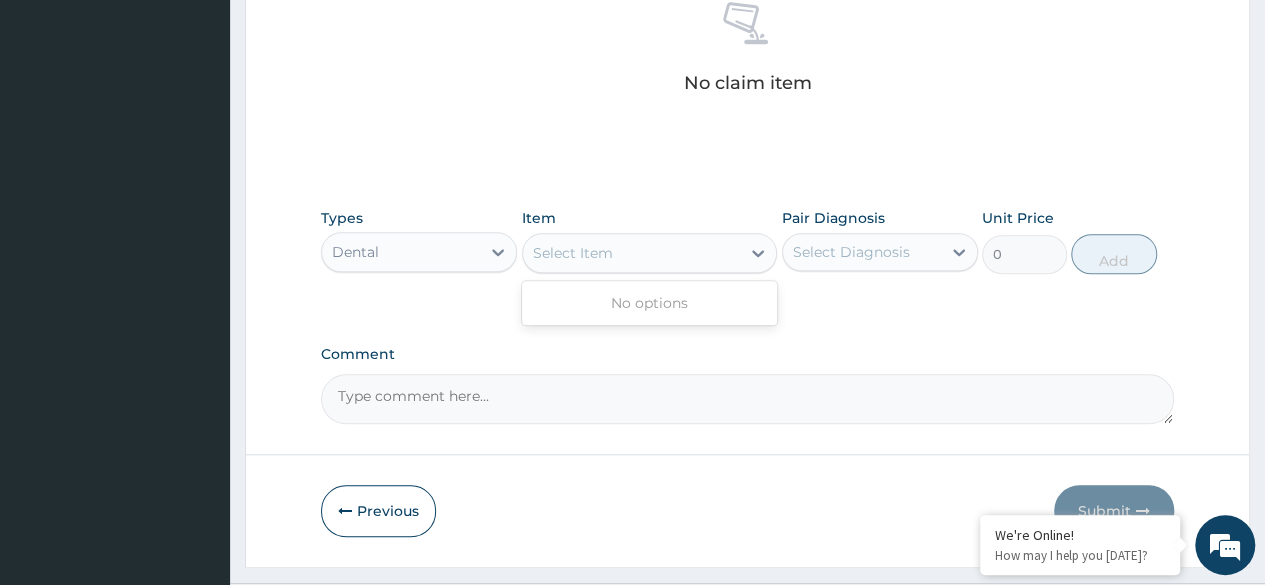 click on "Select Item" at bounding box center [632, 253] 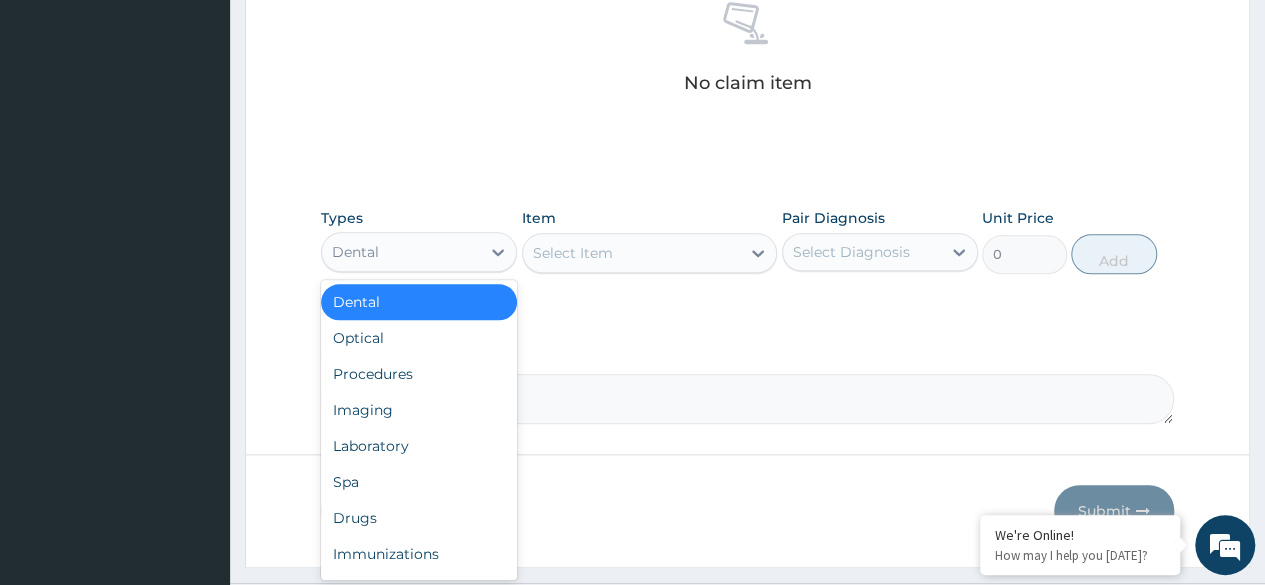 click on "Dental" at bounding box center [401, 252] 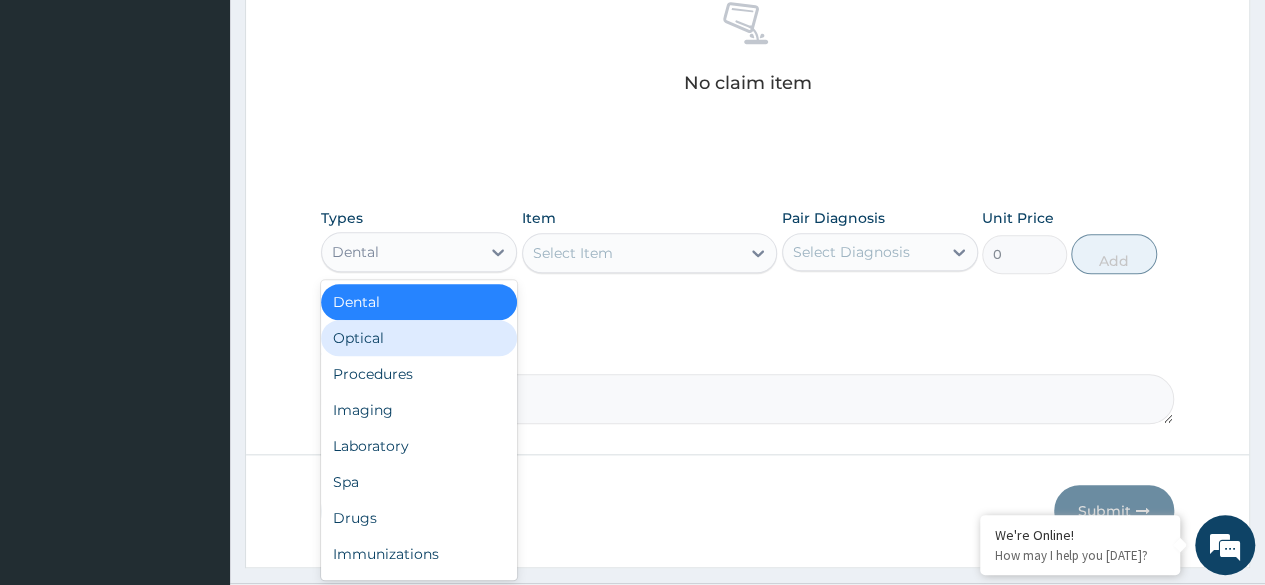 click on "Optical" at bounding box center [419, 338] 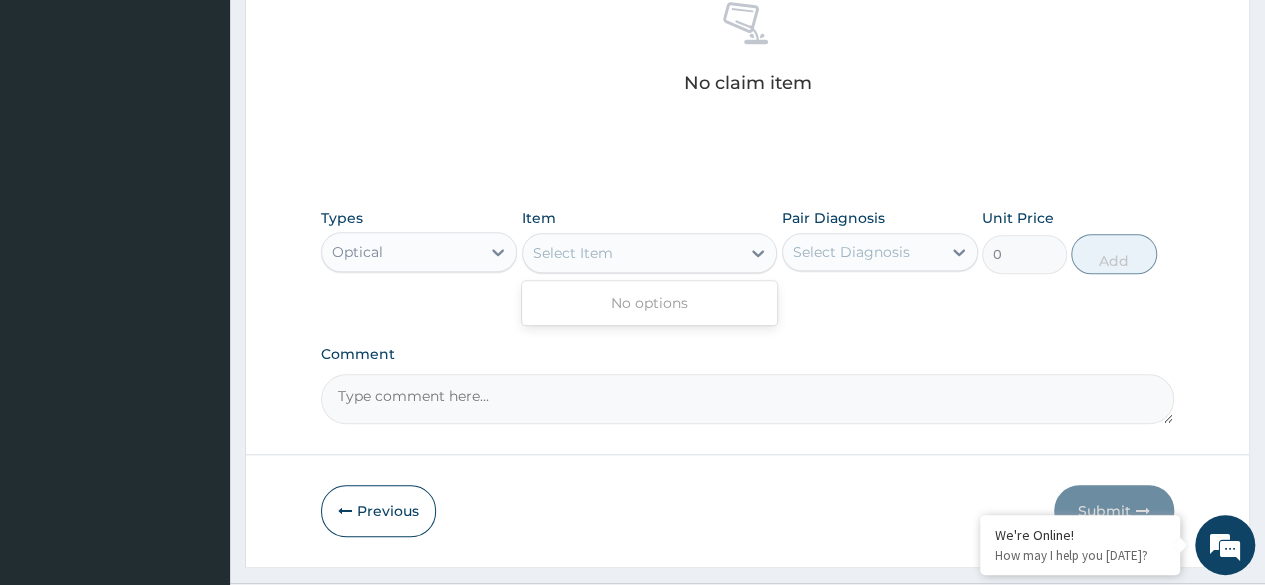 click on "Select Item" at bounding box center (632, 253) 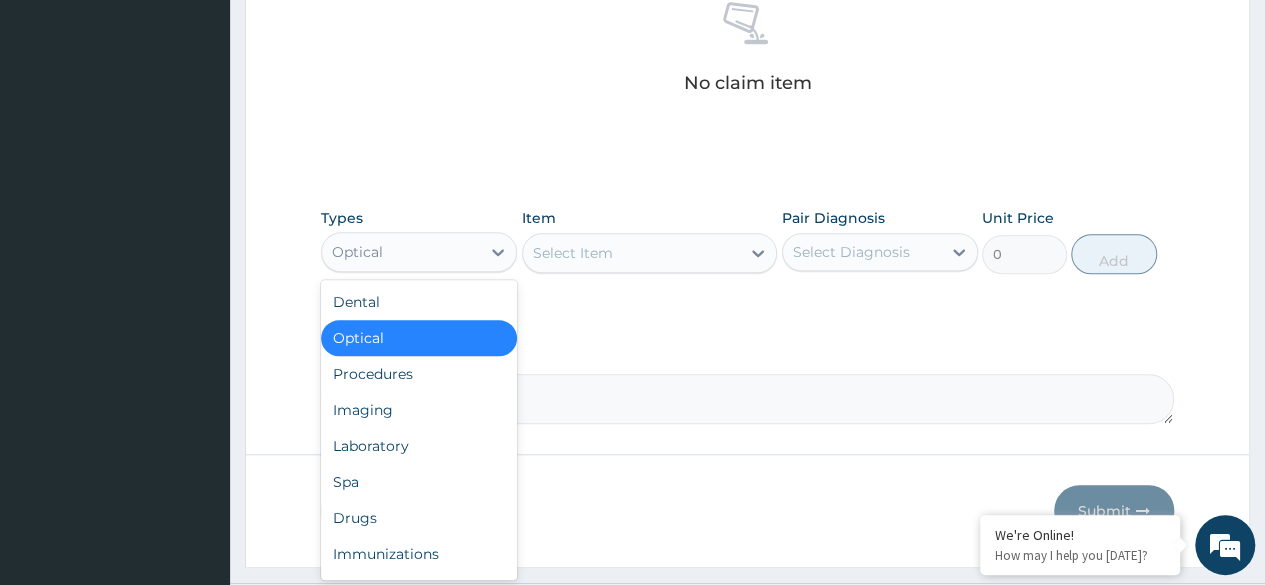 click on "Optical" at bounding box center [401, 252] 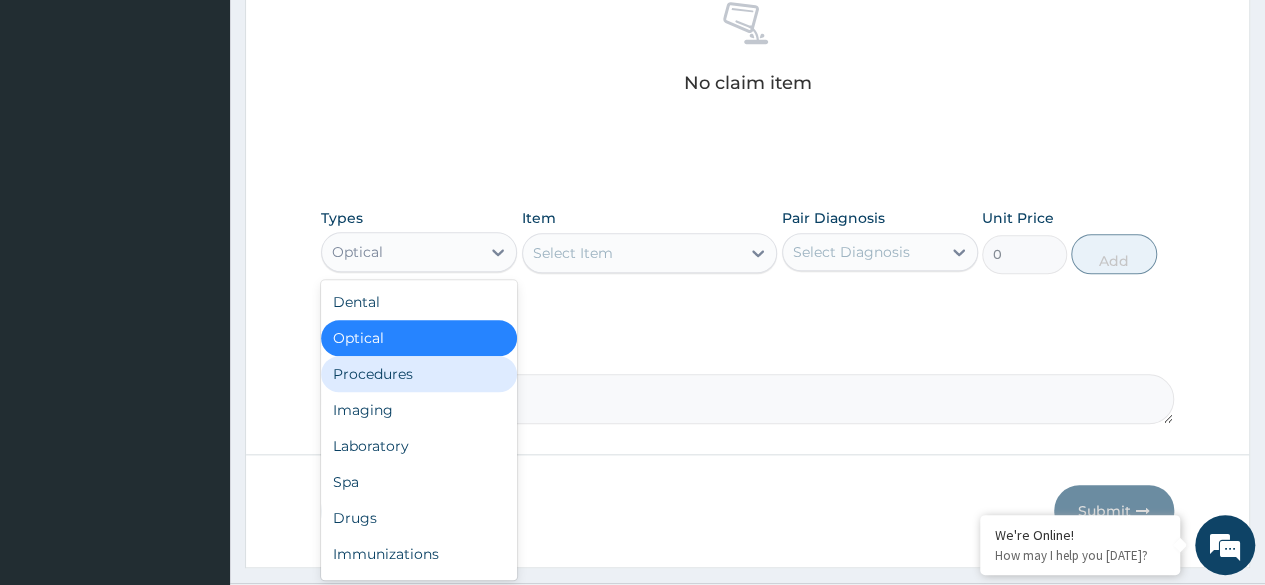 click on "Procedures" at bounding box center (419, 374) 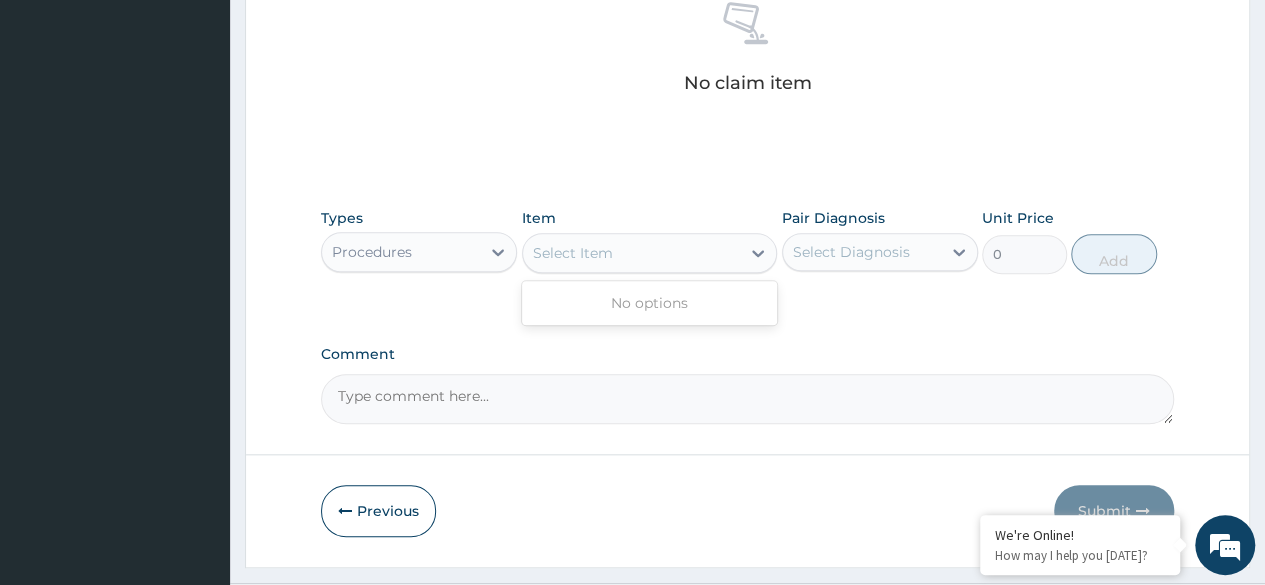 click on "Select Item" at bounding box center (632, 253) 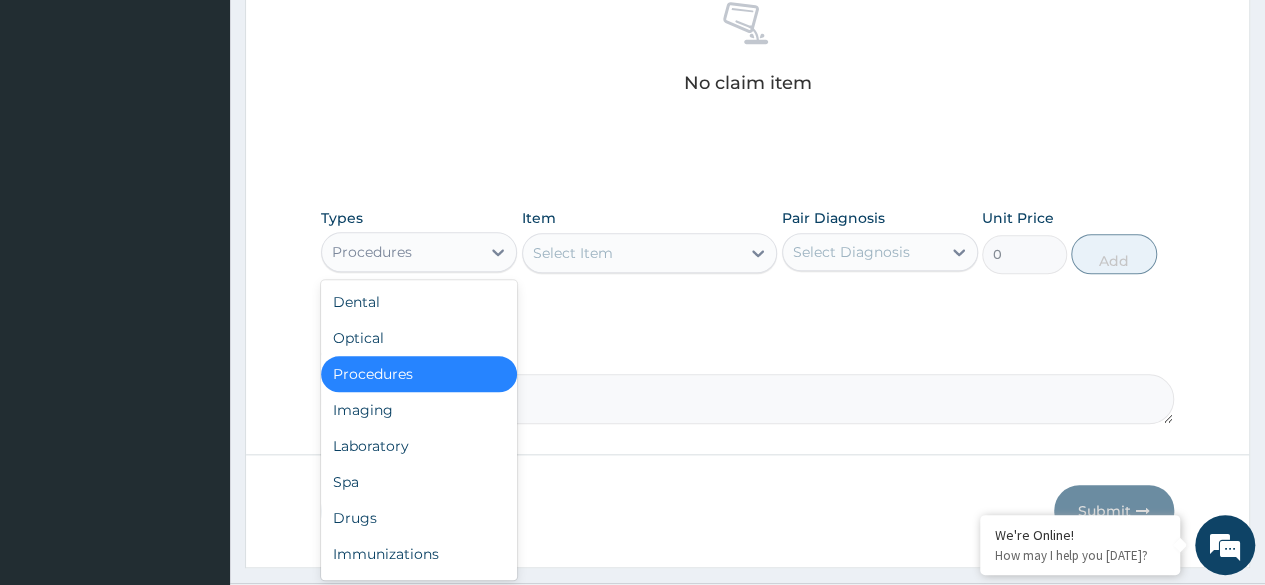 click on "Procedures" at bounding box center (401, 252) 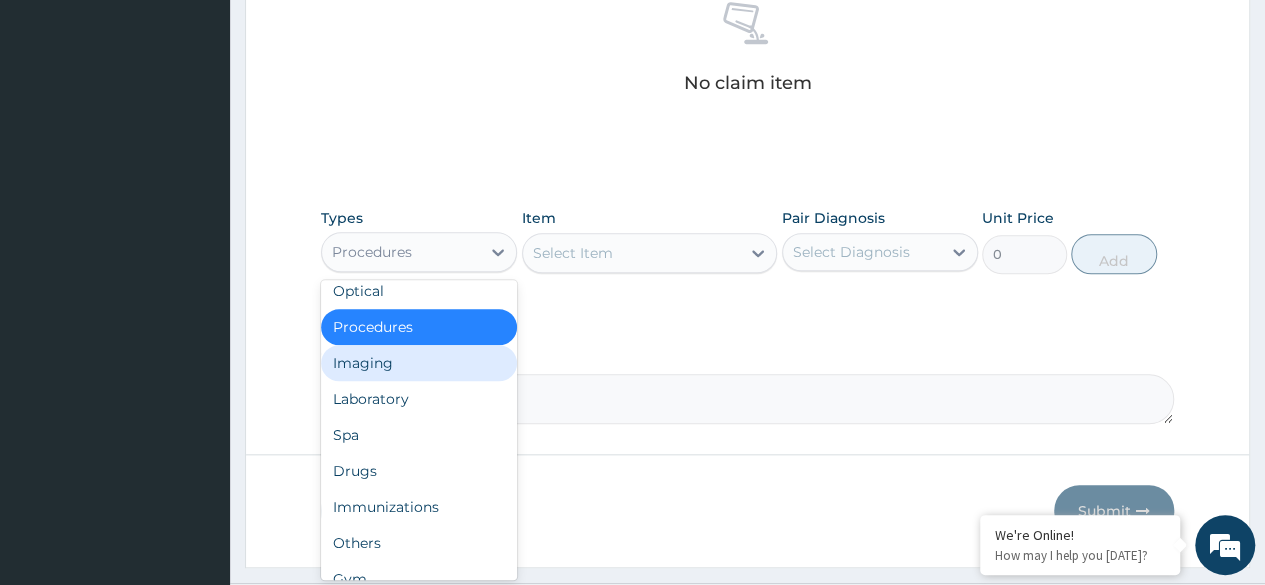 scroll, scrollTop: 68, scrollLeft: 0, axis: vertical 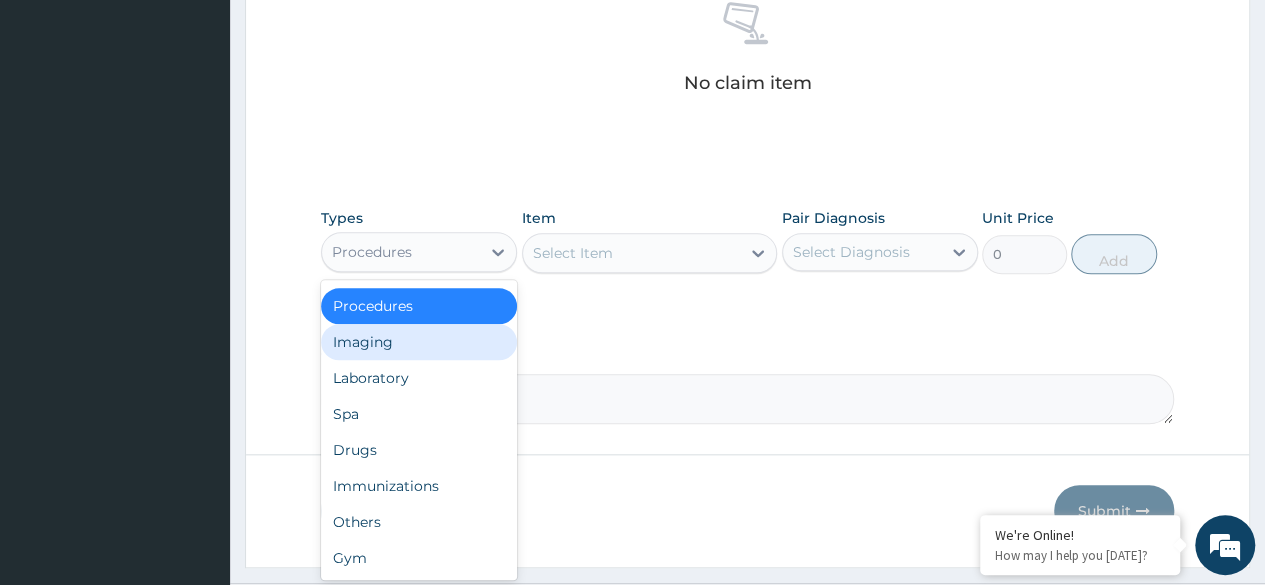 click on "Imaging" at bounding box center [419, 342] 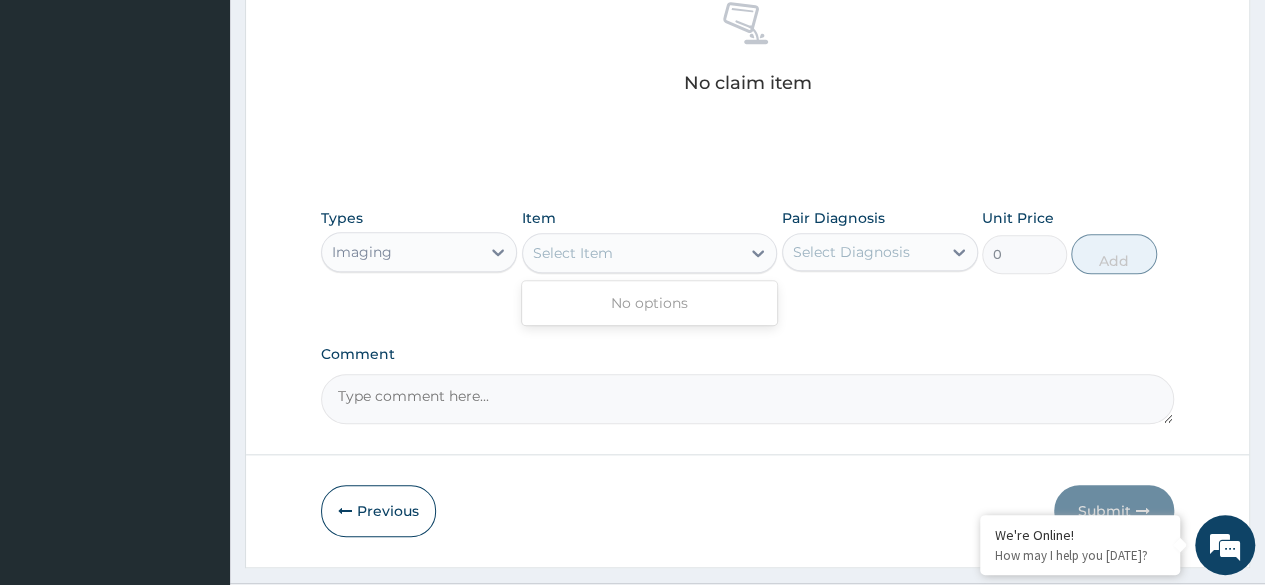 click on "Select Item" at bounding box center [632, 253] 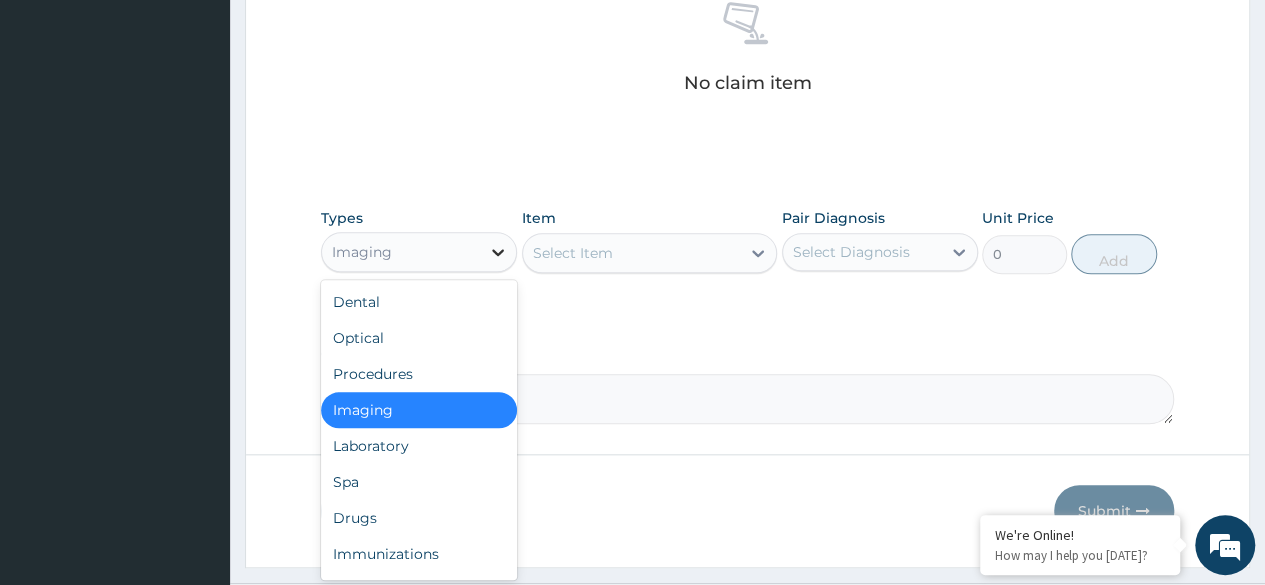 click 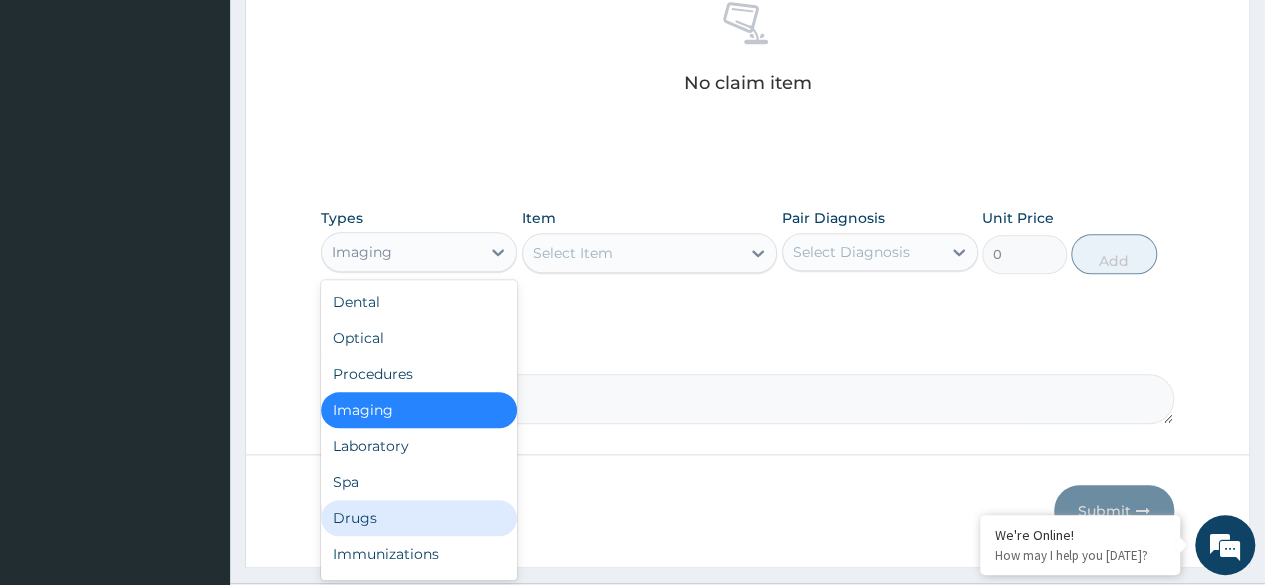 scroll, scrollTop: 68, scrollLeft: 0, axis: vertical 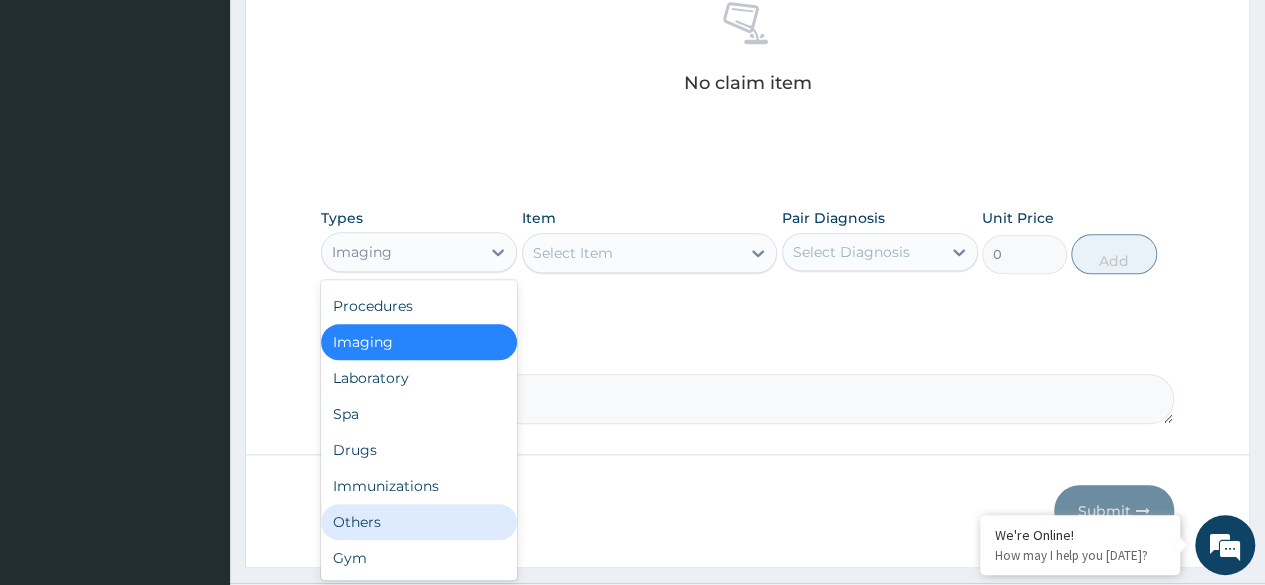 click on "Others" at bounding box center (419, 522) 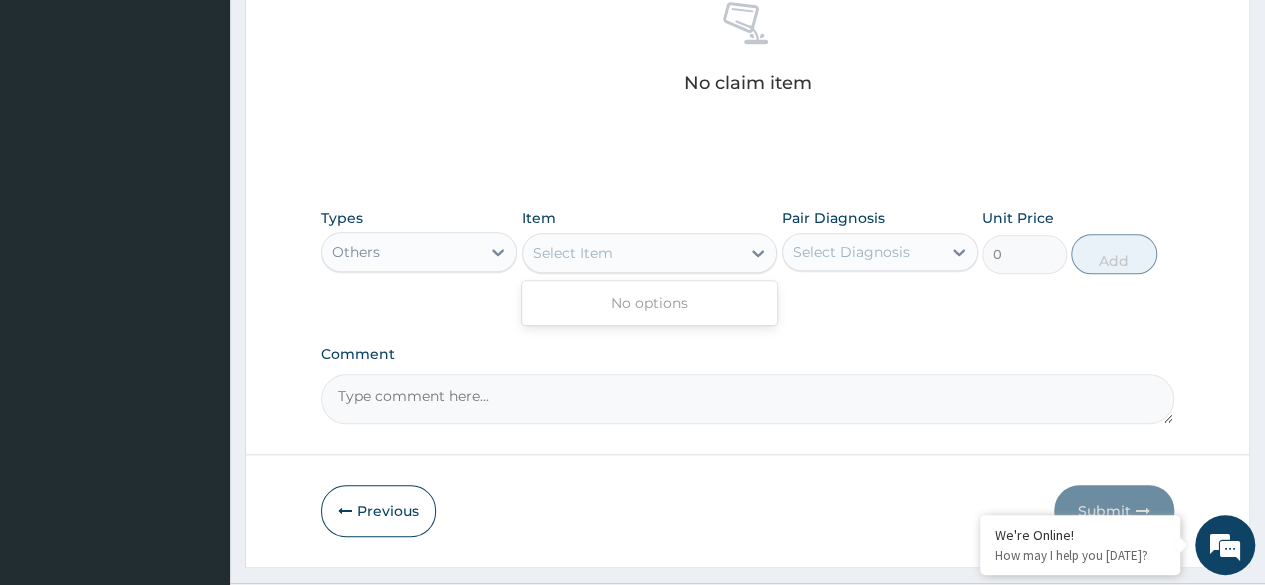 click on "Select Item" at bounding box center (632, 253) 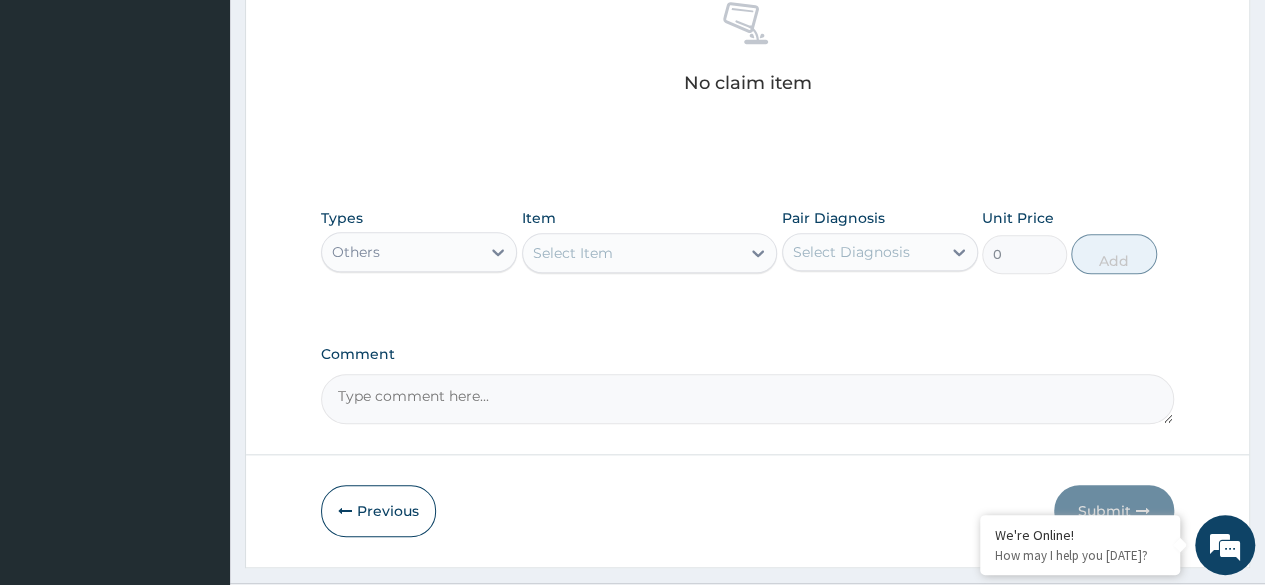 click on "Select Item" at bounding box center [632, 253] 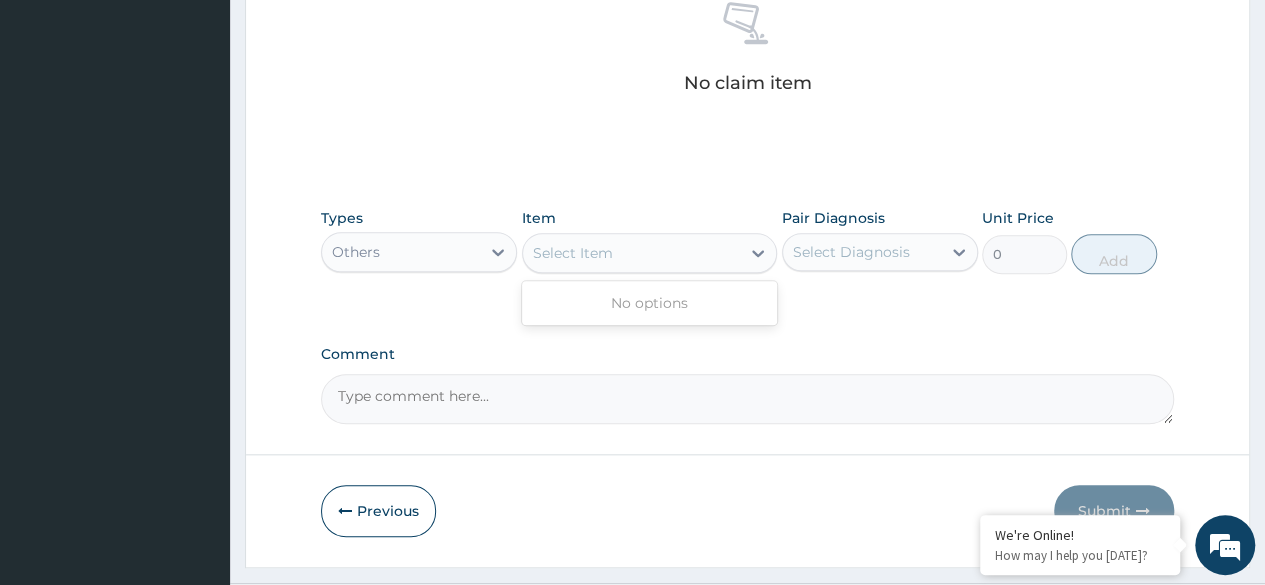 click on "Select Item" at bounding box center [632, 253] 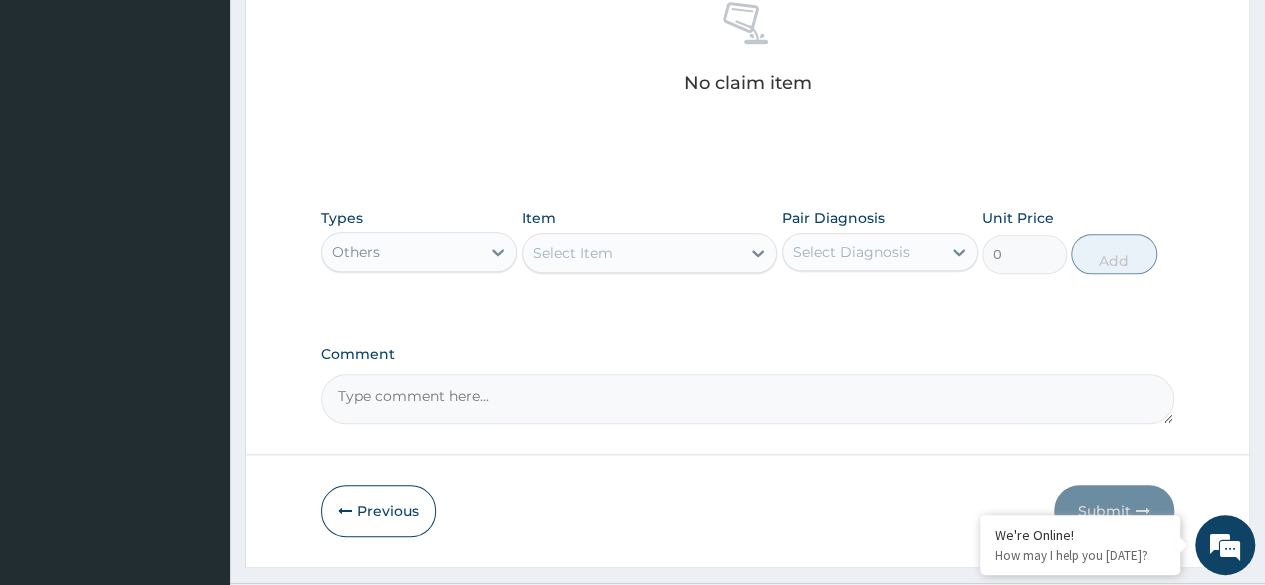click on "Select Item" at bounding box center (632, 253) 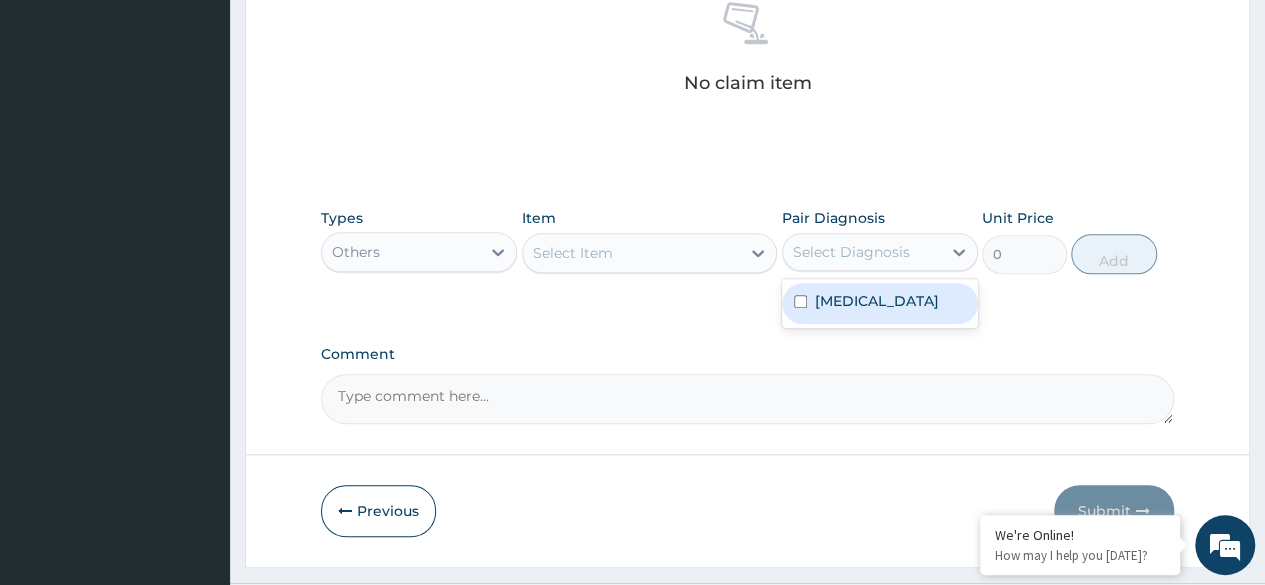 click on "Select Diagnosis" at bounding box center (851, 252) 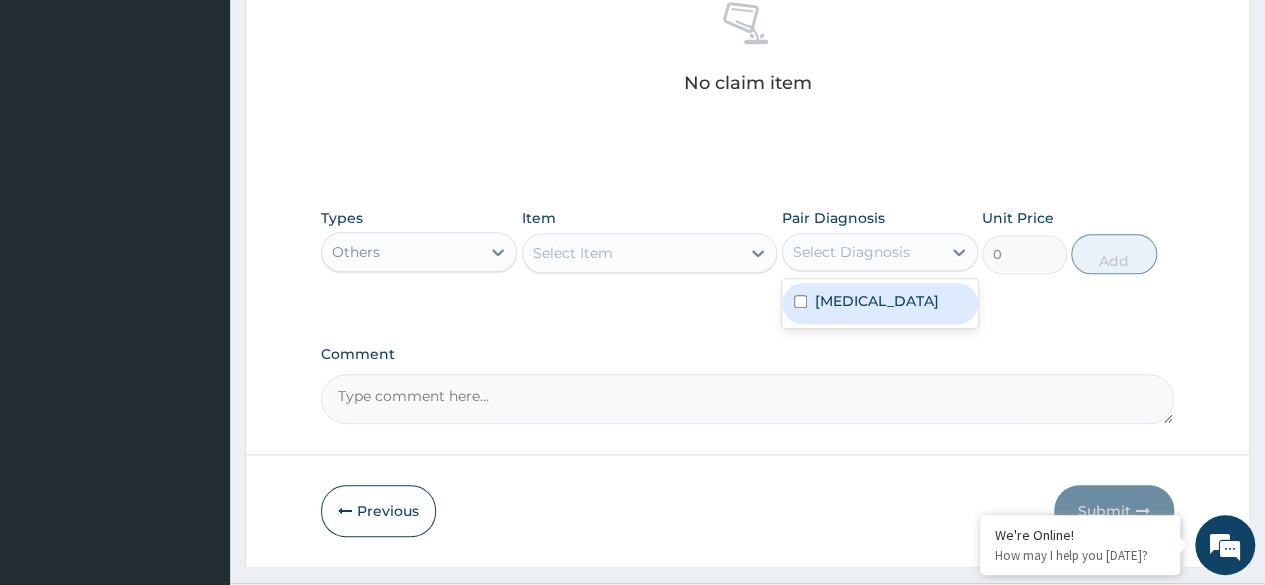 click on "Low back pain" at bounding box center (877, 301) 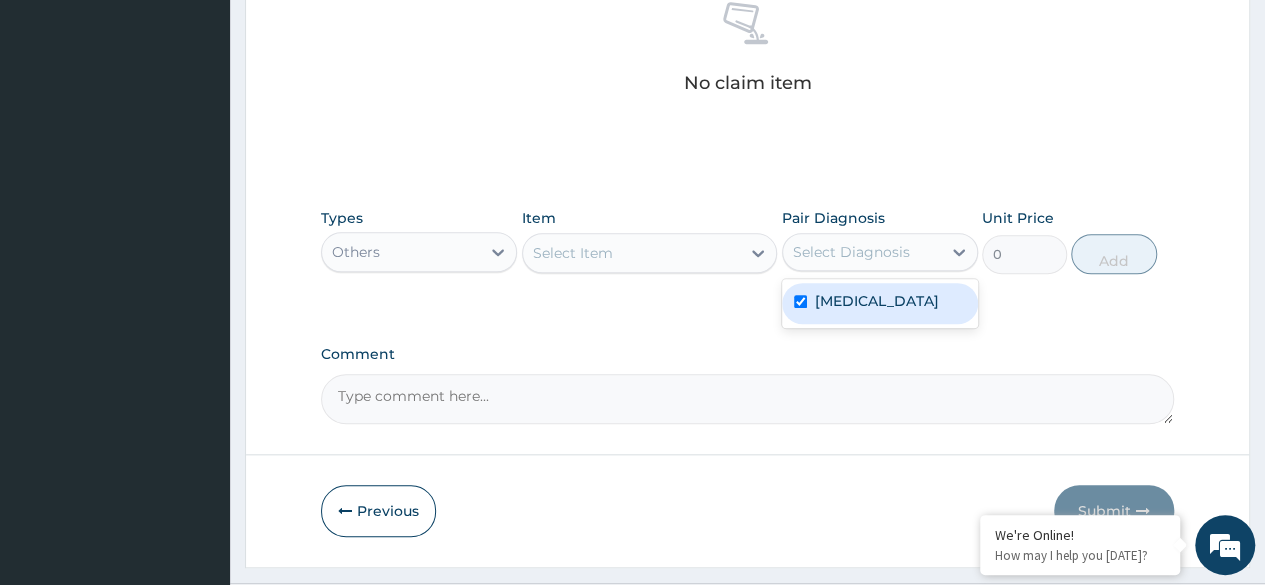 checkbox on "true" 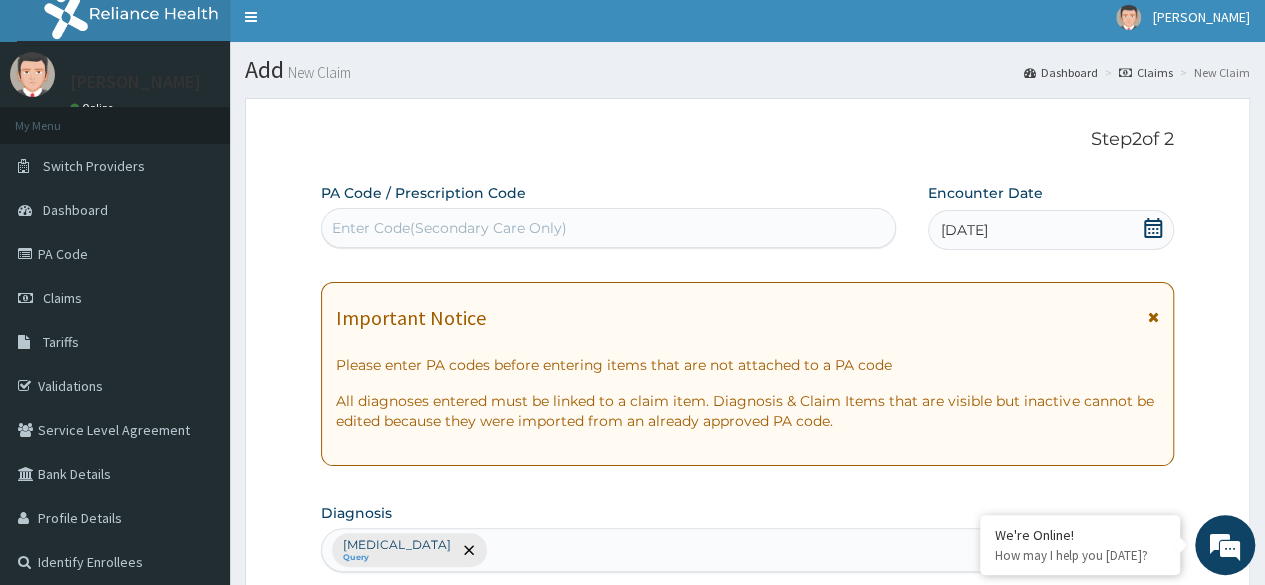 scroll, scrollTop: 0, scrollLeft: 0, axis: both 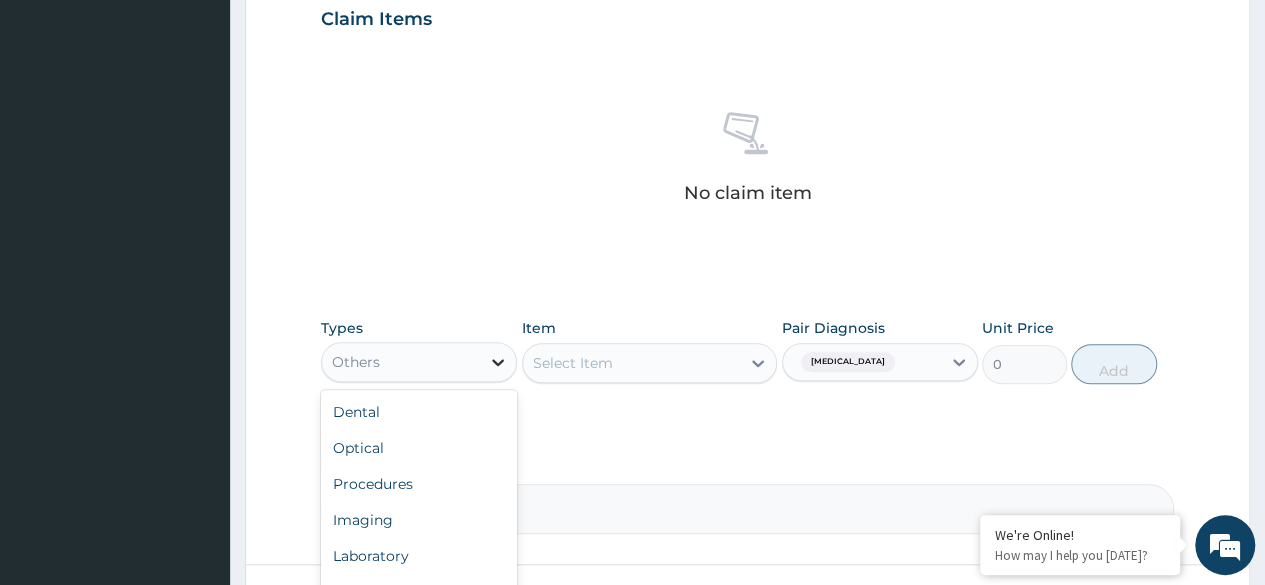 click at bounding box center [498, 362] 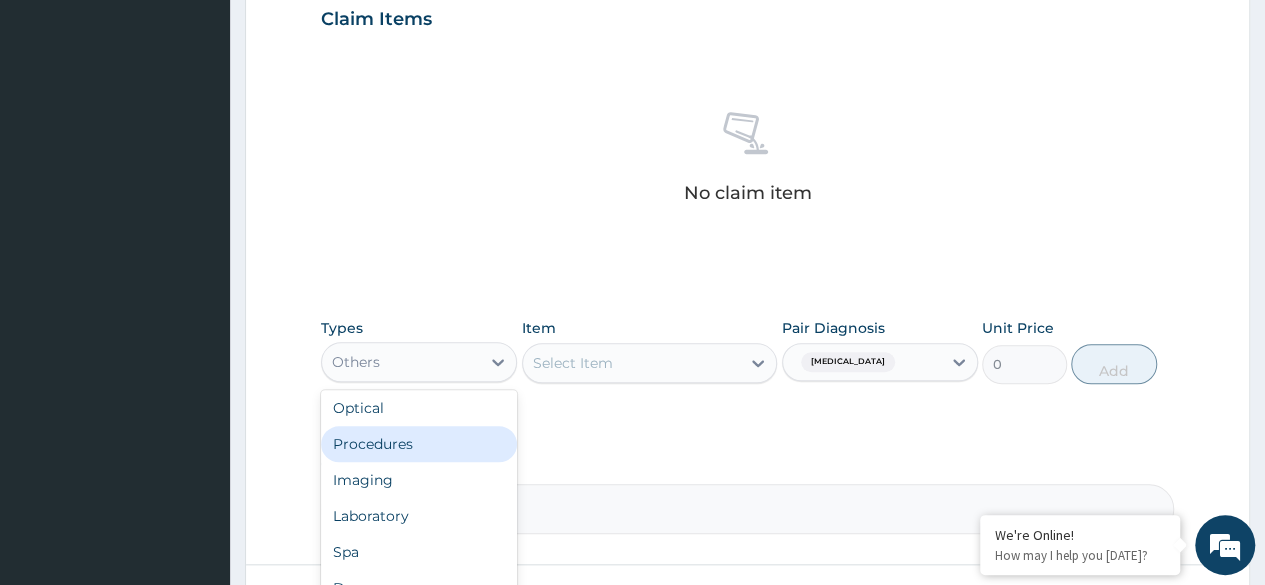 click on "Procedures" at bounding box center (419, 444) 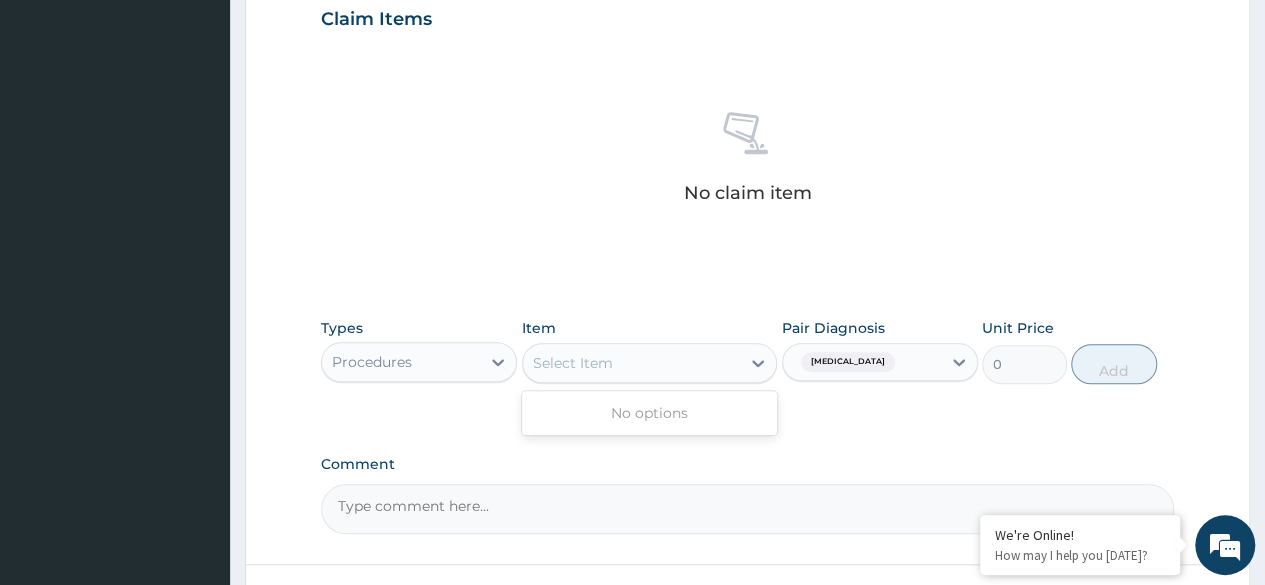 click on "Select Item" at bounding box center (632, 363) 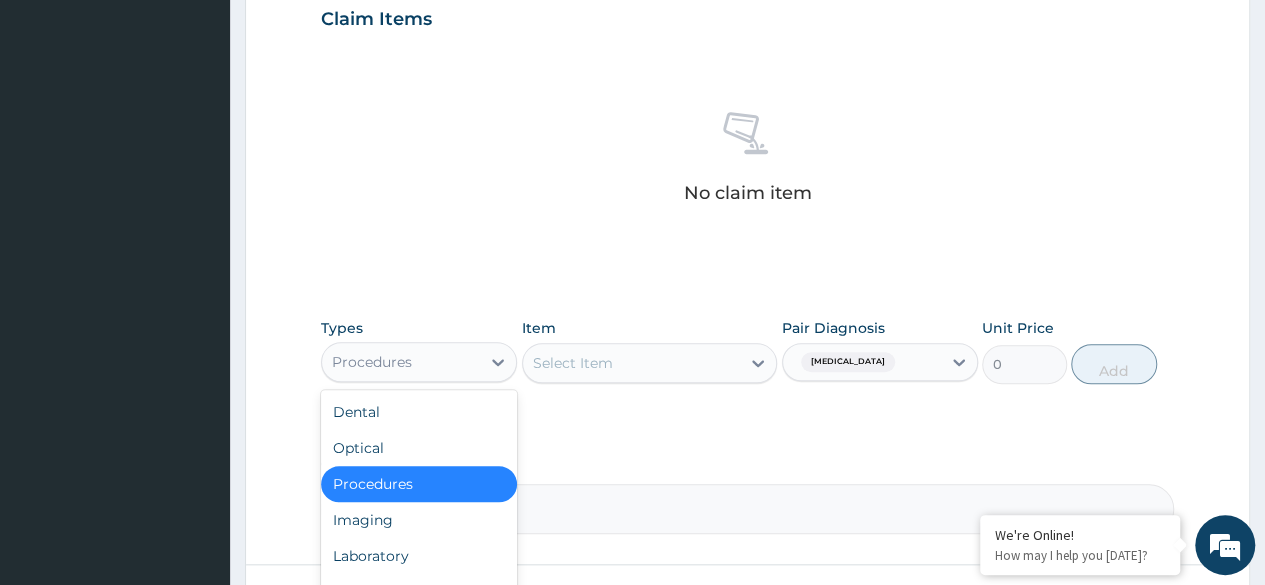 click on "Procedures" at bounding box center [401, 362] 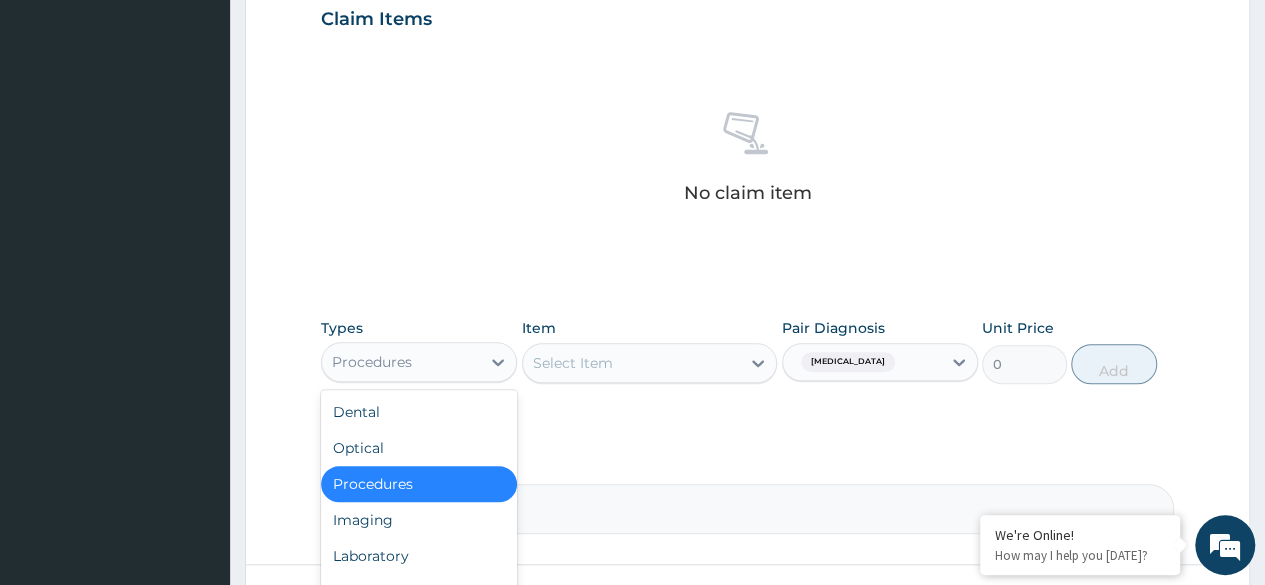 scroll, scrollTop: 68, scrollLeft: 0, axis: vertical 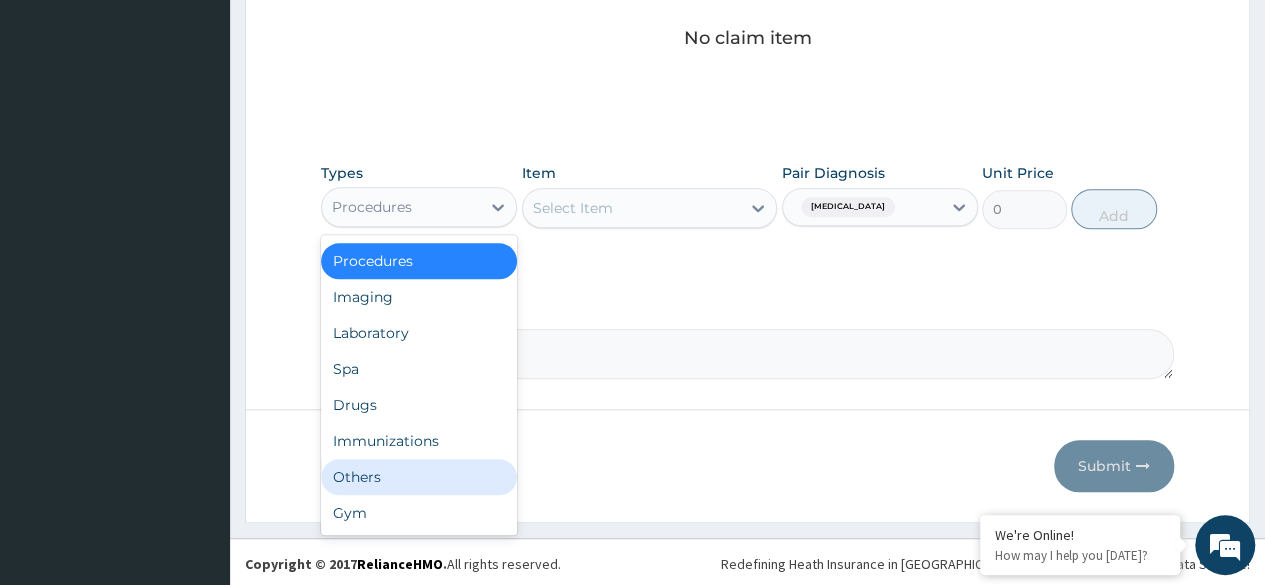 click on "Others" at bounding box center [419, 477] 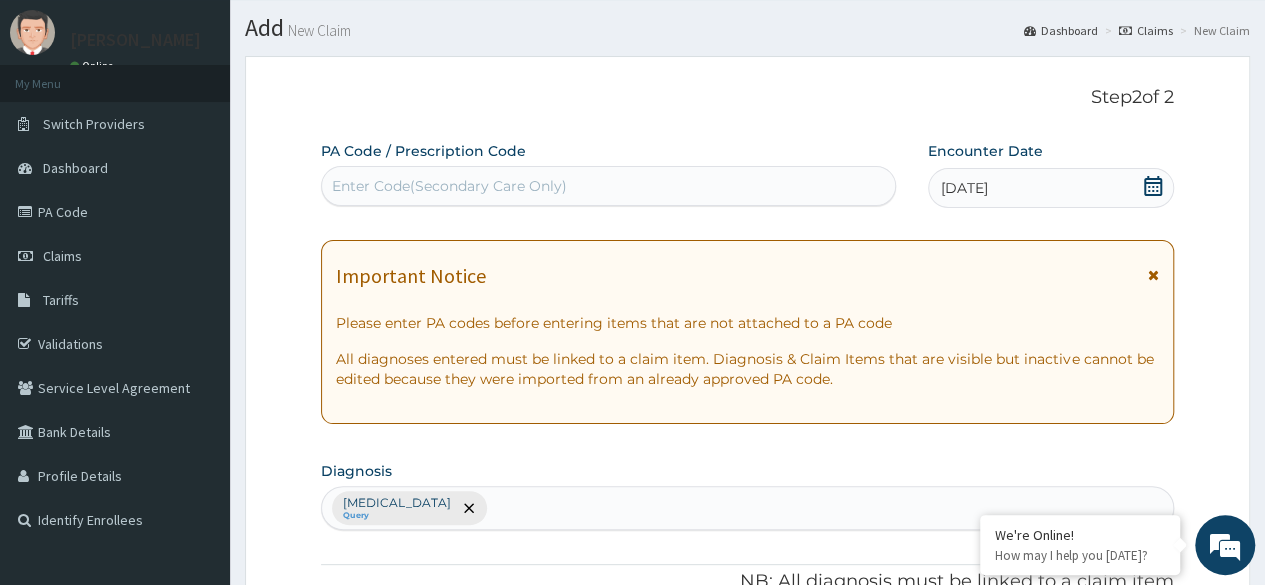 scroll, scrollTop: 46, scrollLeft: 0, axis: vertical 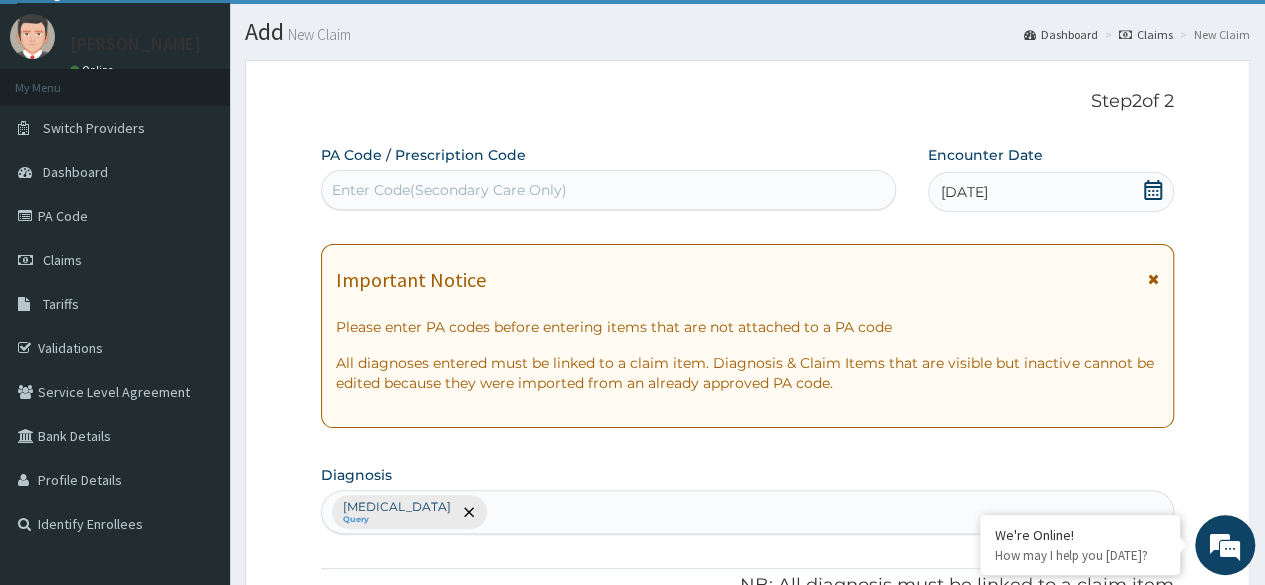 drag, startPoint x: 232, startPoint y: 435, endPoint x: 234, endPoint y: 385, distance: 50.039986 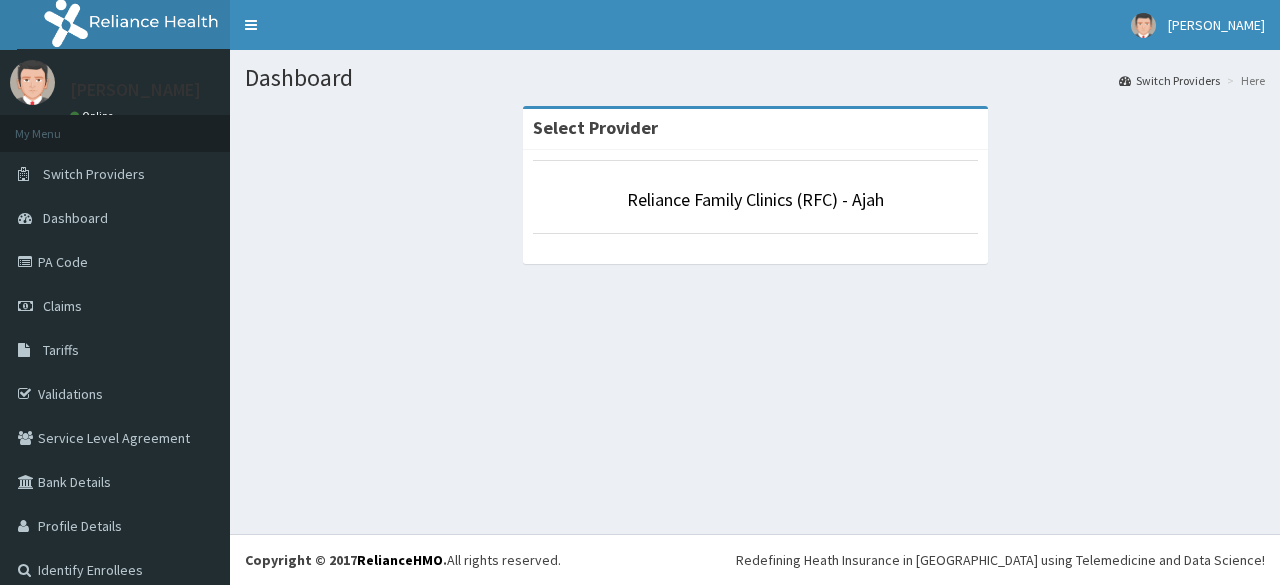 scroll, scrollTop: 0, scrollLeft: 0, axis: both 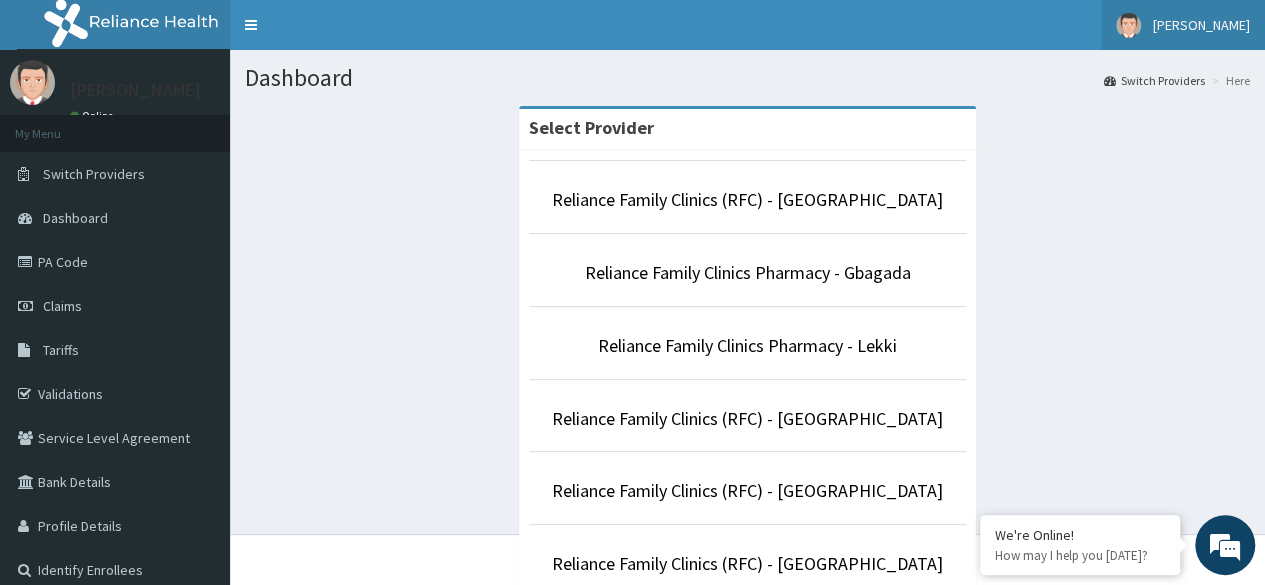 click on "[PERSON_NAME]" at bounding box center (1201, 25) 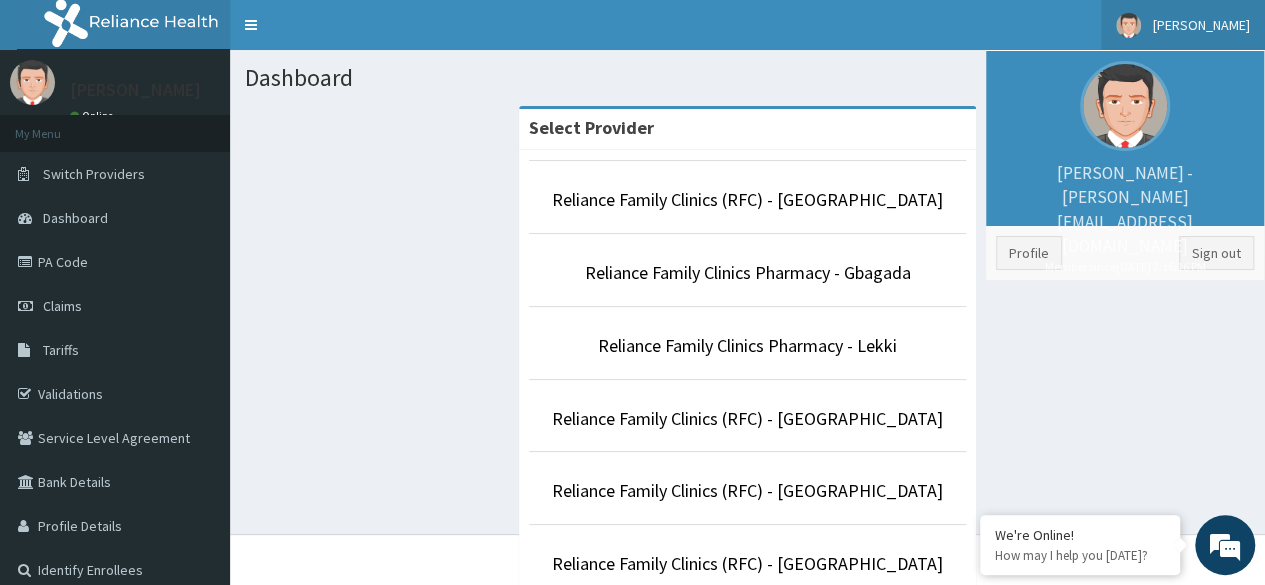 scroll, scrollTop: 0, scrollLeft: 0, axis: both 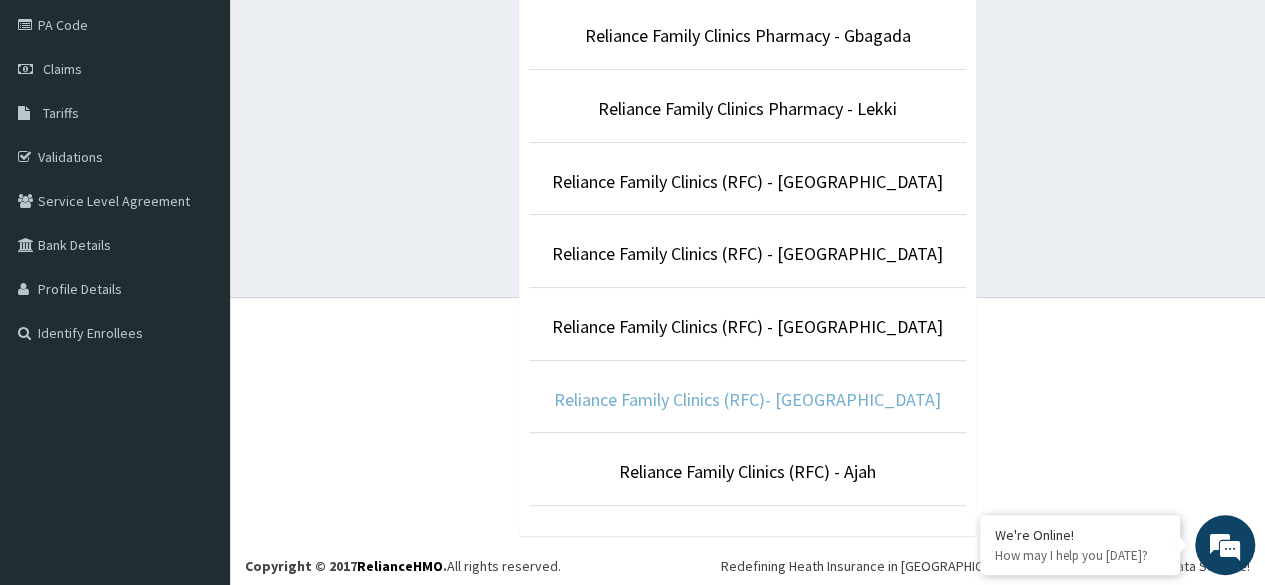 click on "Reliance Family Clinics  (RFC)- [GEOGRAPHIC_DATA]" at bounding box center (747, 399) 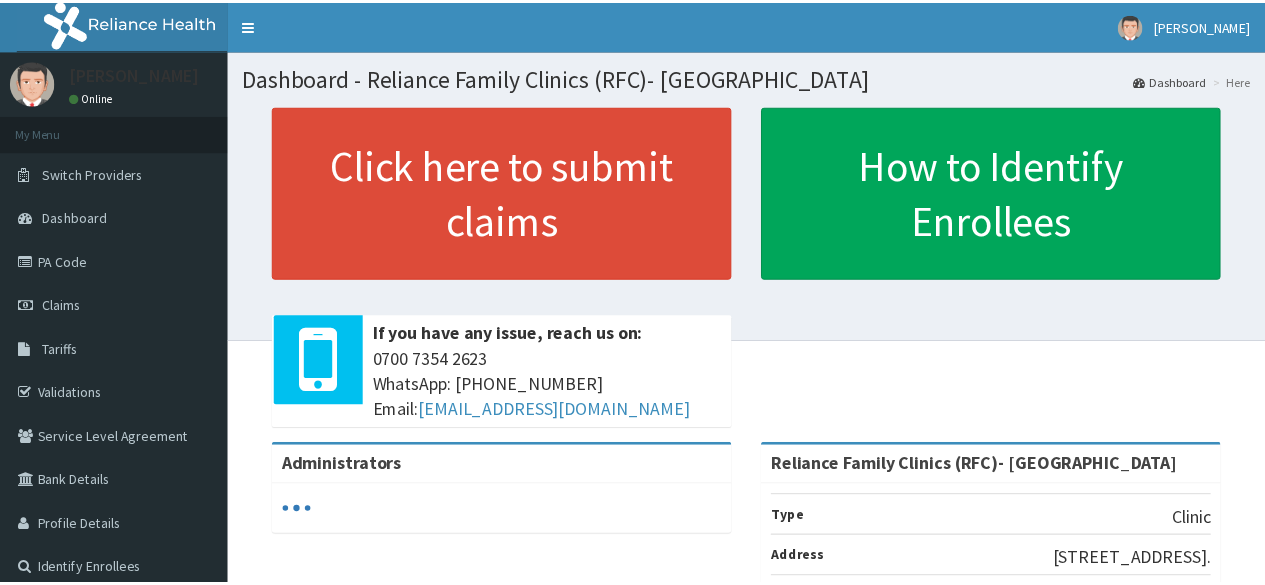 scroll, scrollTop: 0, scrollLeft: 0, axis: both 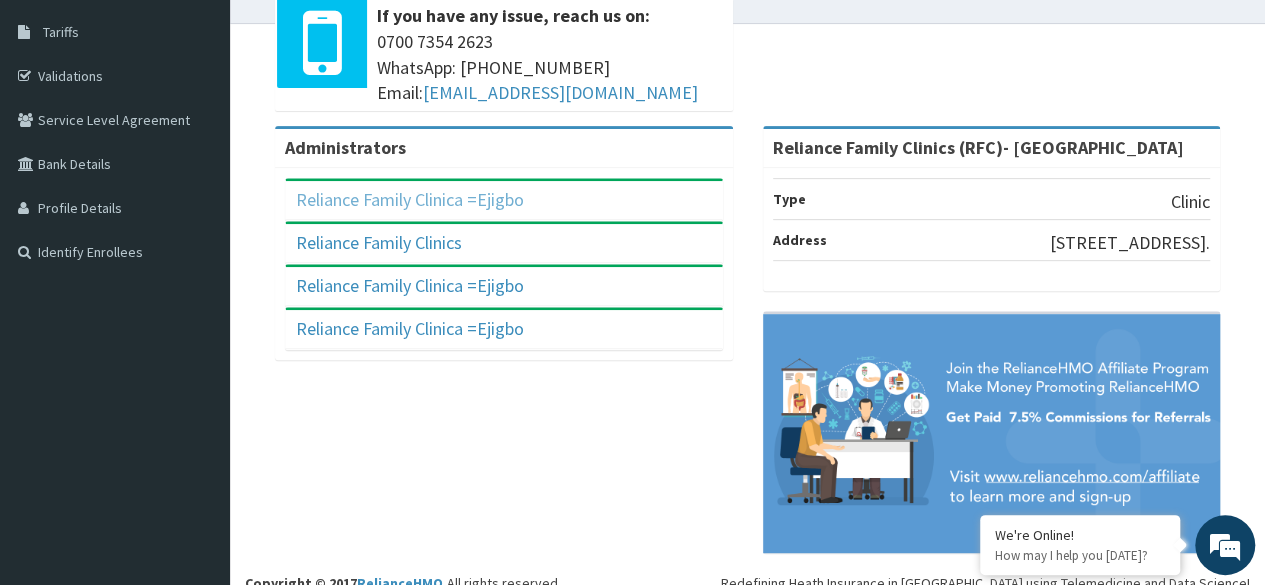 click on "Reliance Family  Clinica =Ejigbo" at bounding box center (410, 199) 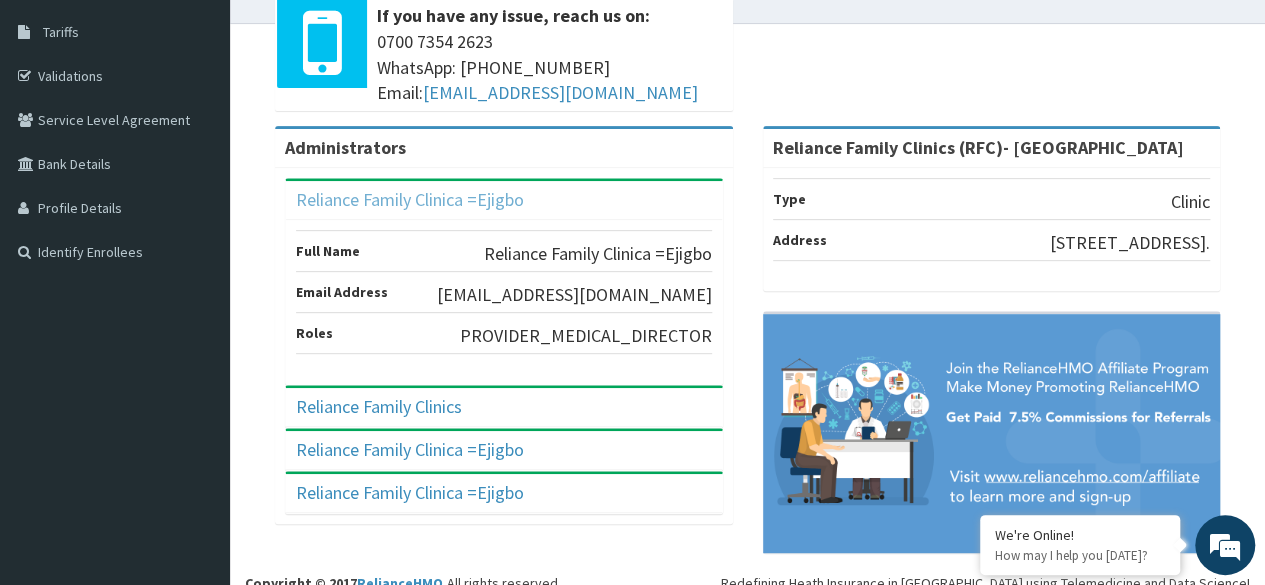 scroll, scrollTop: 0, scrollLeft: 0, axis: both 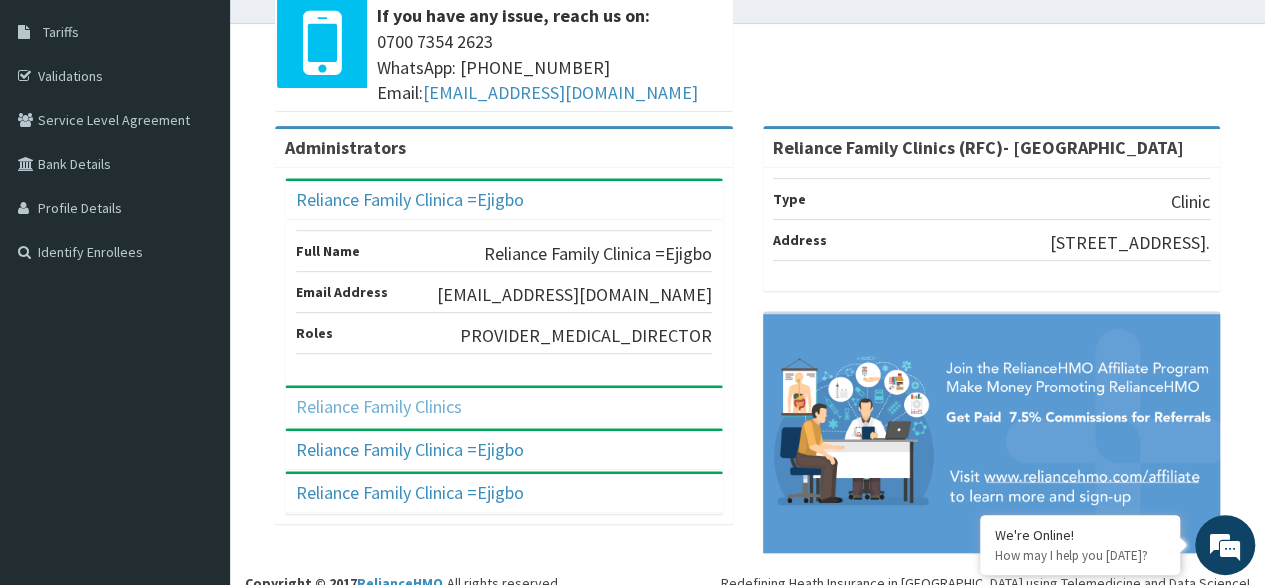 click on "Reliance Family Clinics" at bounding box center (379, 406) 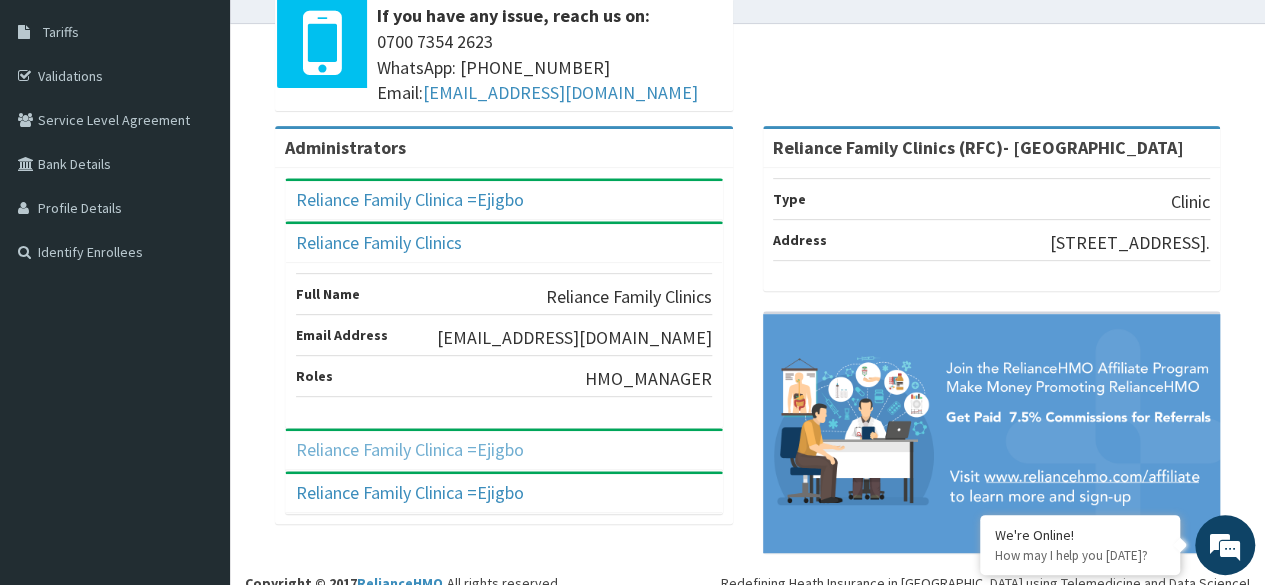 click on "Reliance Family Clinica =Ejigbo" at bounding box center [410, 449] 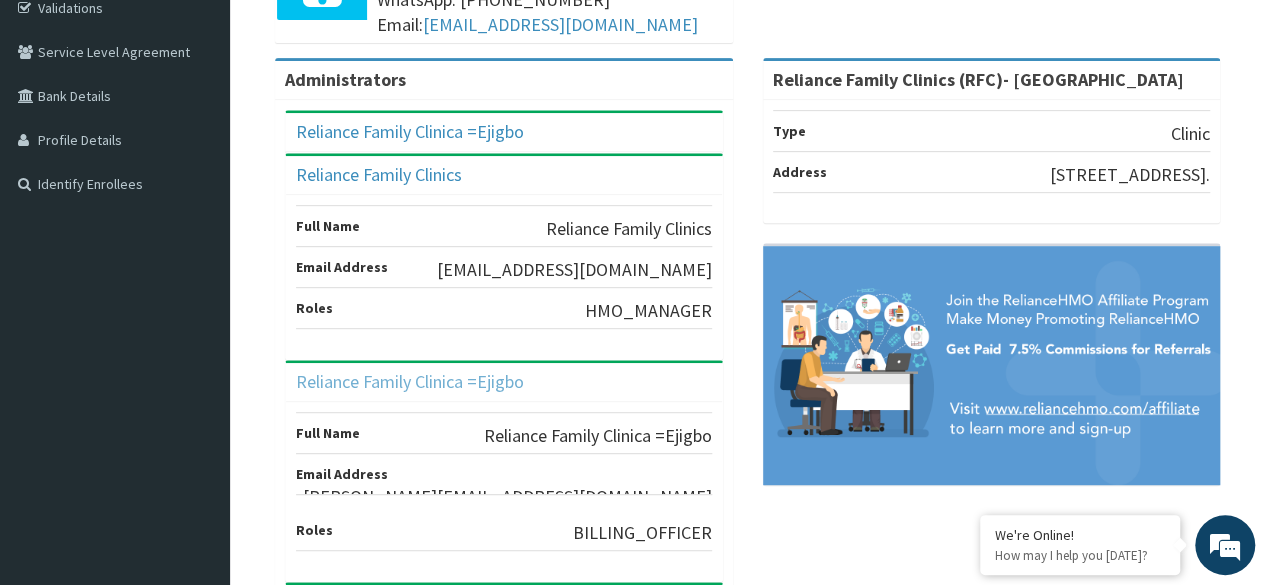 scroll, scrollTop: 466, scrollLeft: 0, axis: vertical 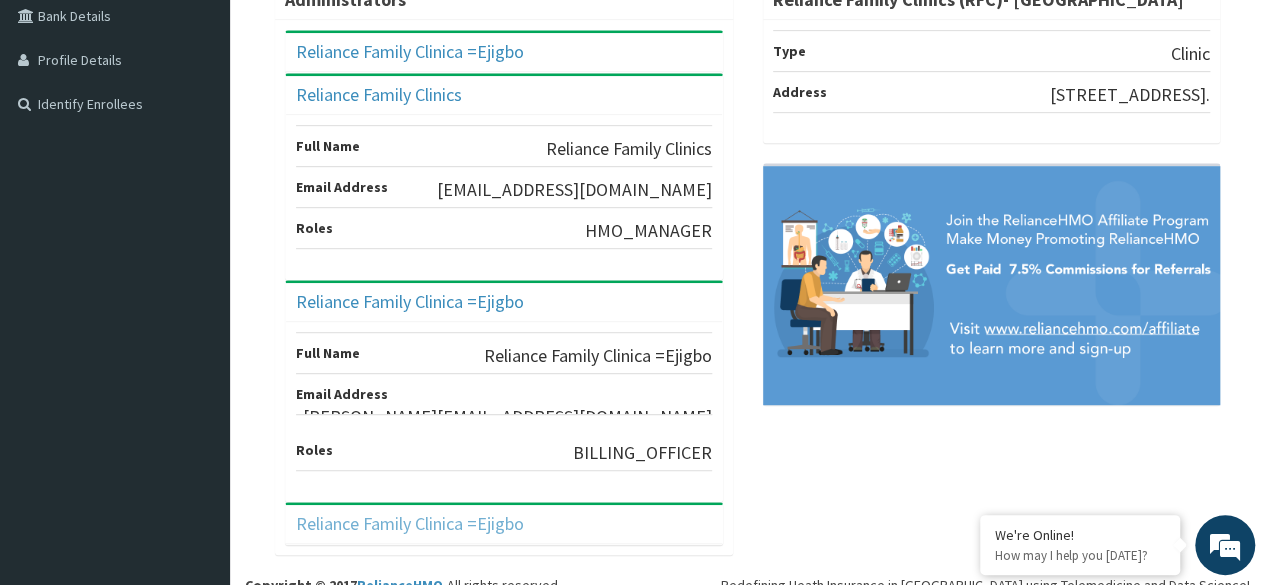 click on "Reliance Family Clinica =Ejigbo" at bounding box center (410, 523) 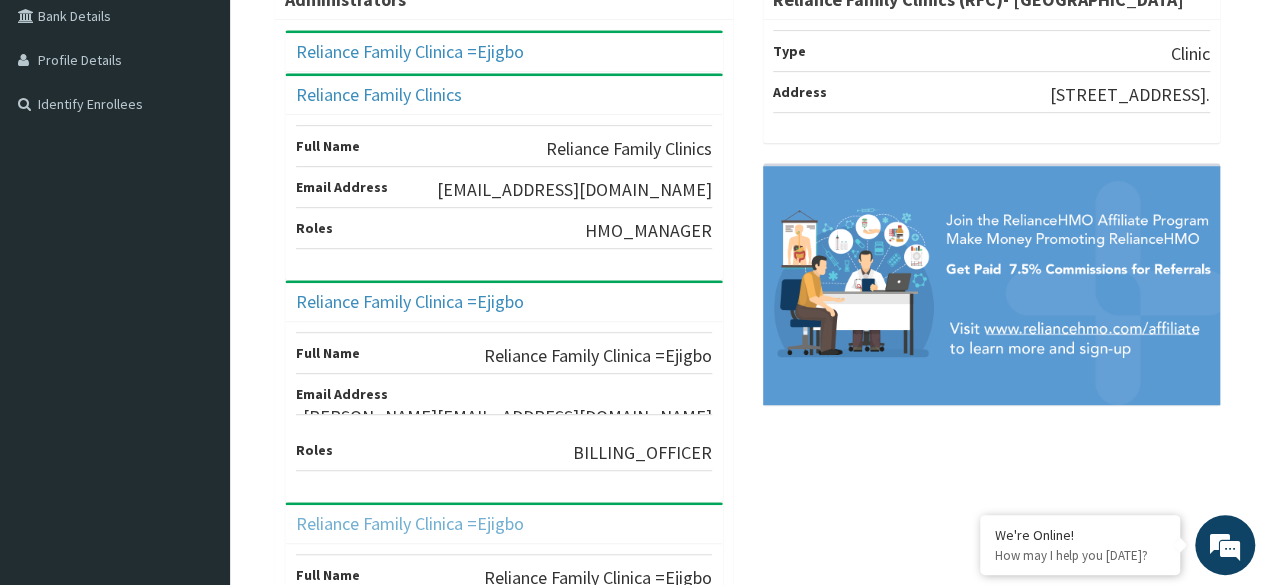 click on "Reliance Family Clinica =Ejigbo" at bounding box center [410, 523] 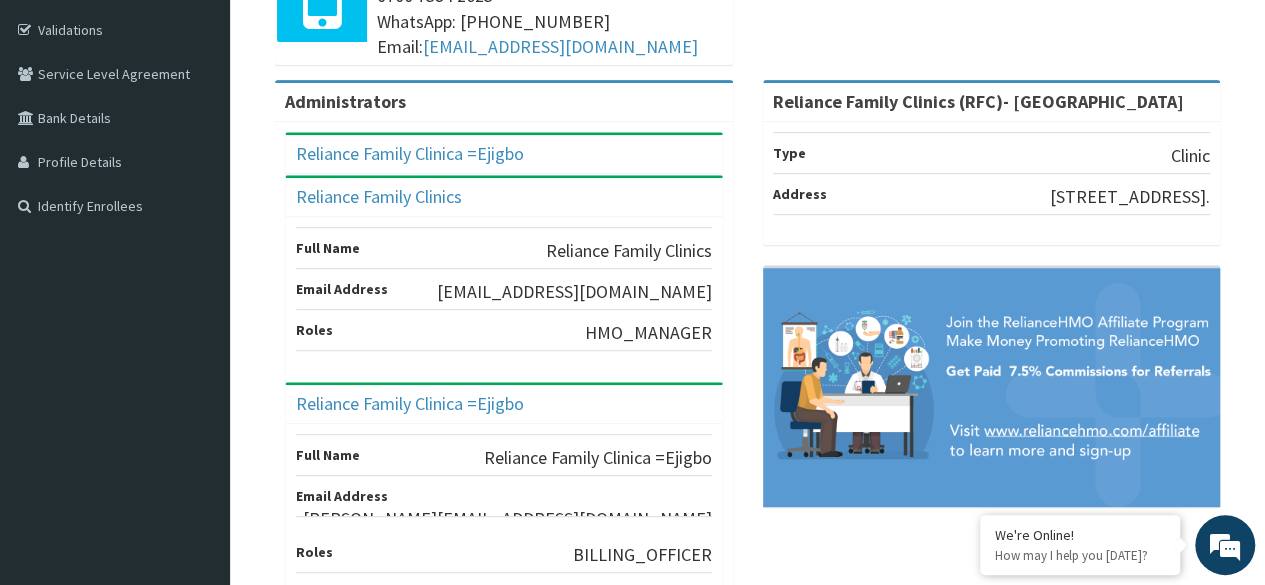 scroll, scrollTop: 0, scrollLeft: 0, axis: both 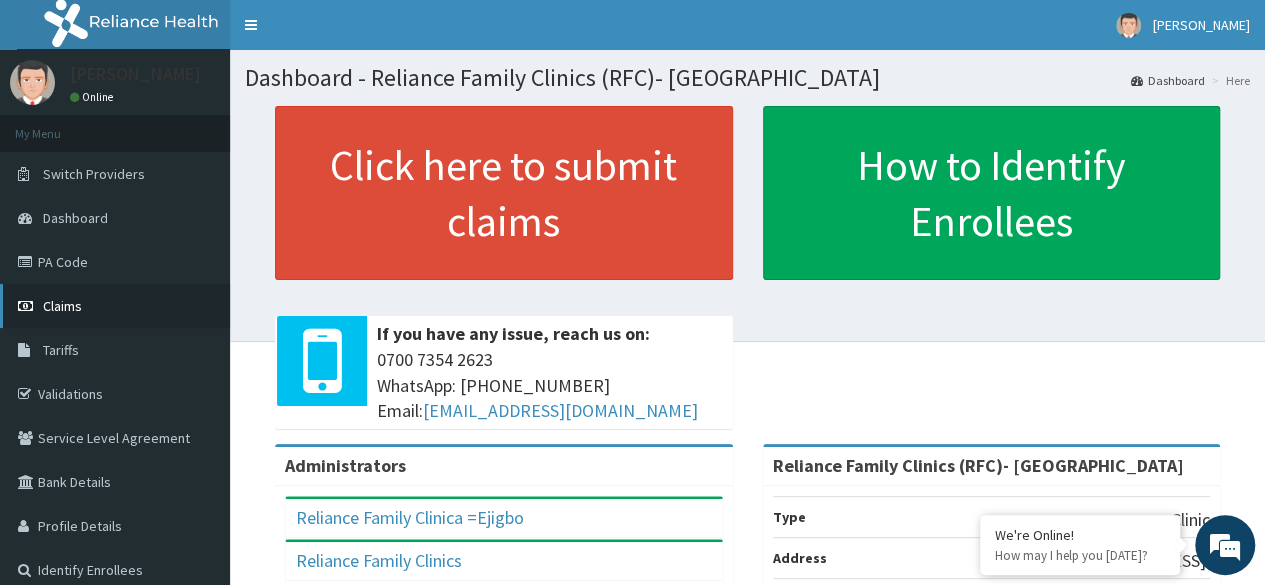 click on "Claims" at bounding box center (62, 306) 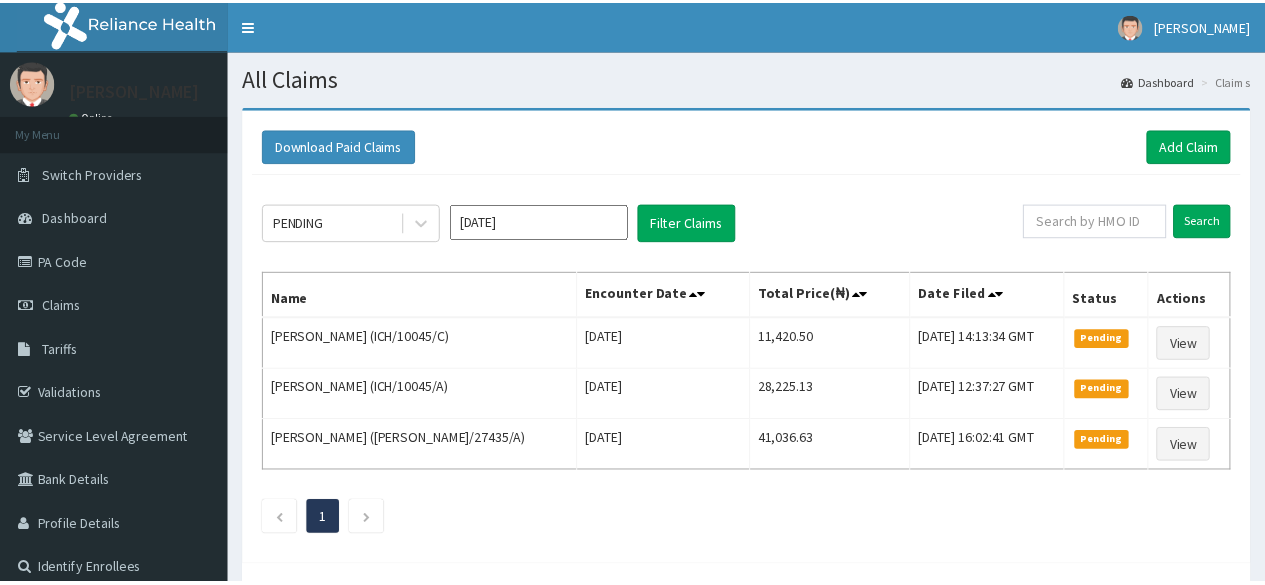 scroll, scrollTop: 0, scrollLeft: 0, axis: both 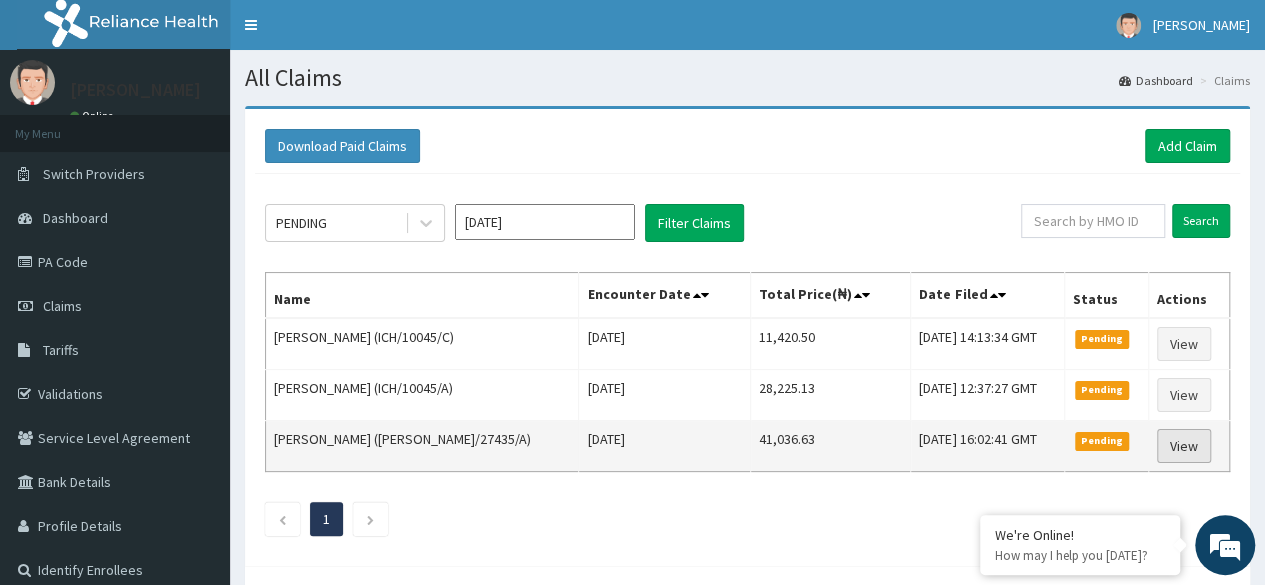 click on "View" at bounding box center [1184, 446] 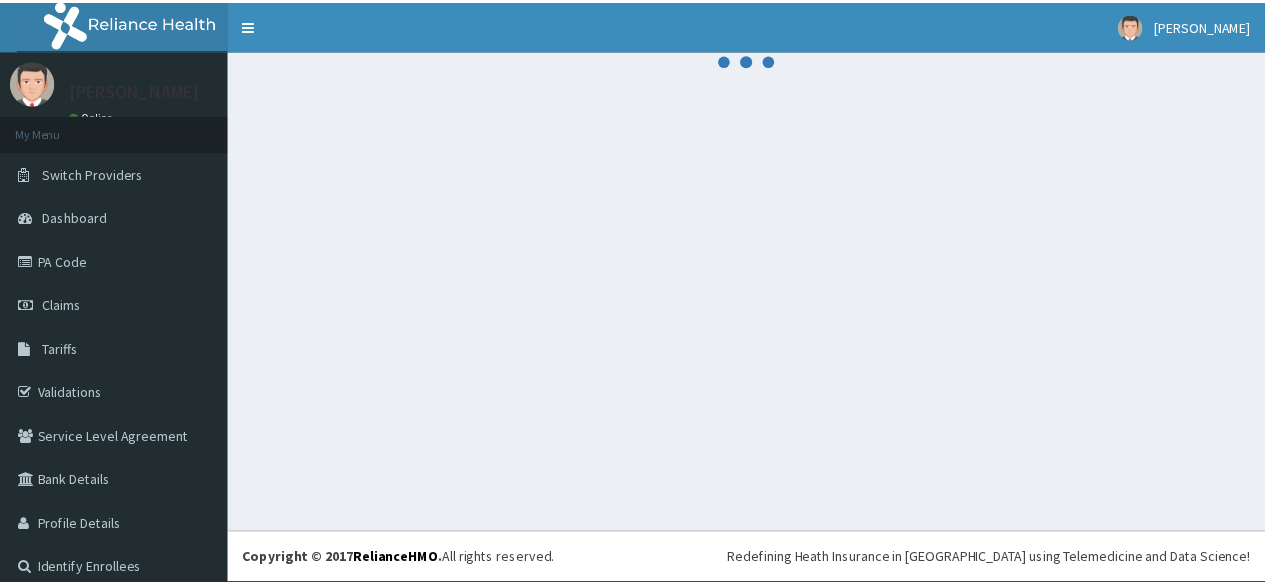 scroll, scrollTop: 0, scrollLeft: 0, axis: both 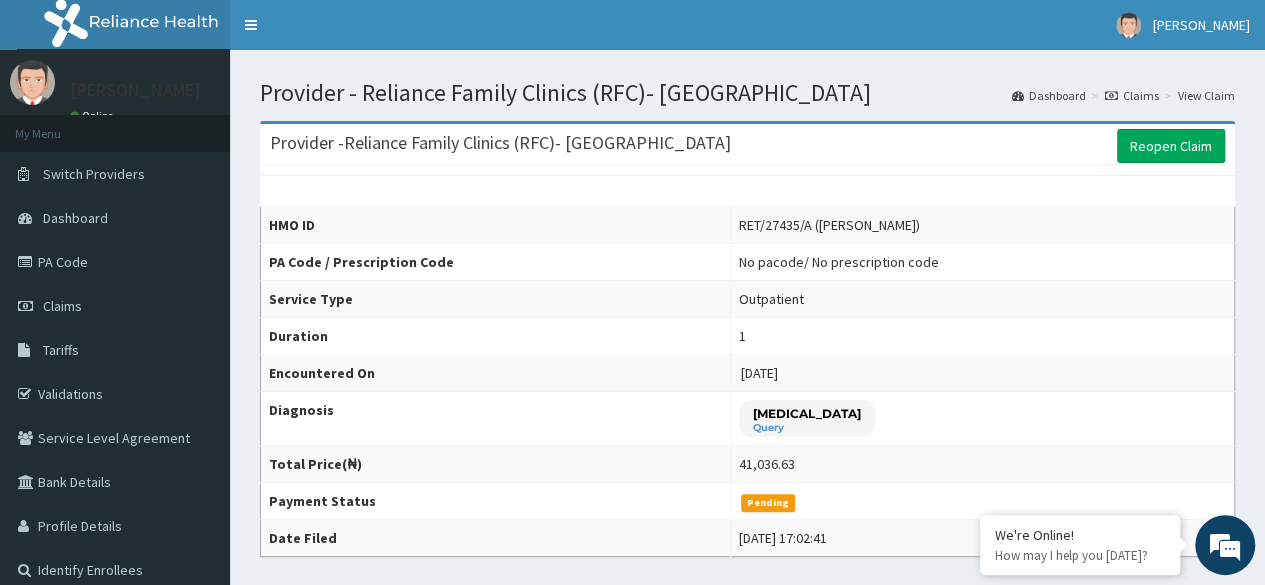 click on "Query" at bounding box center (807, 428) 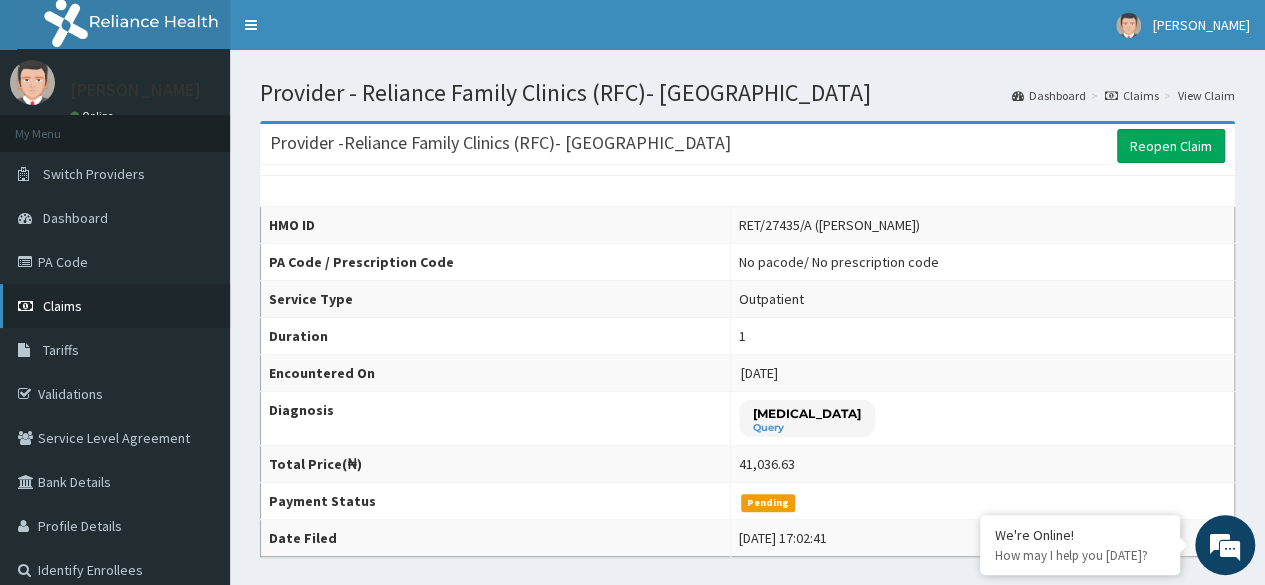 click on "Claims" at bounding box center (115, 306) 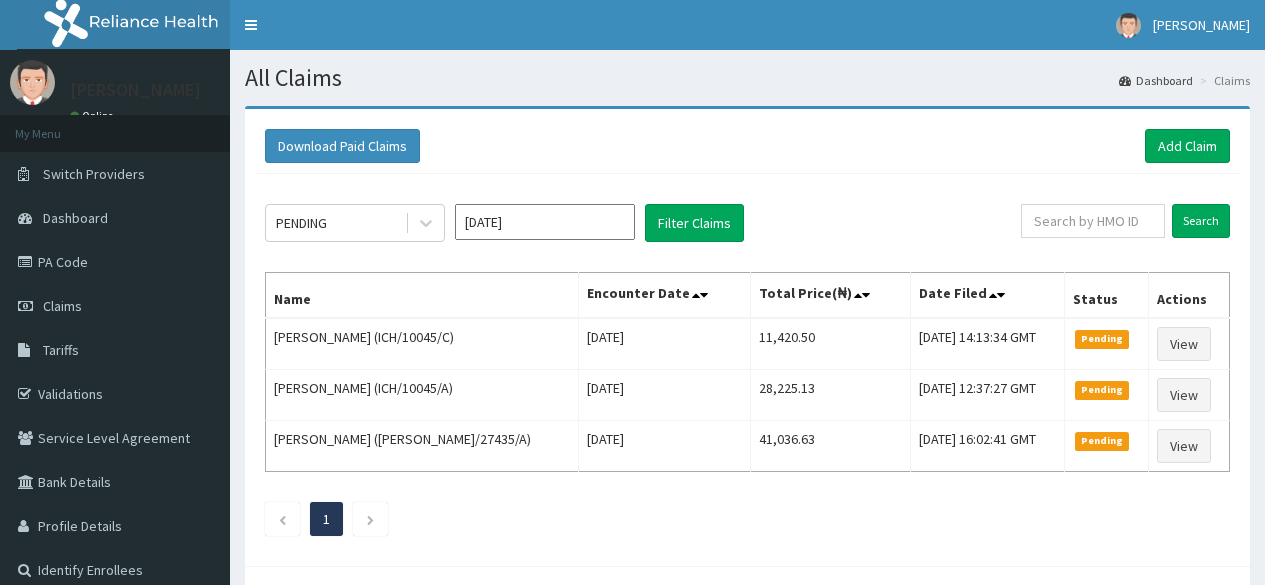 scroll, scrollTop: 0, scrollLeft: 0, axis: both 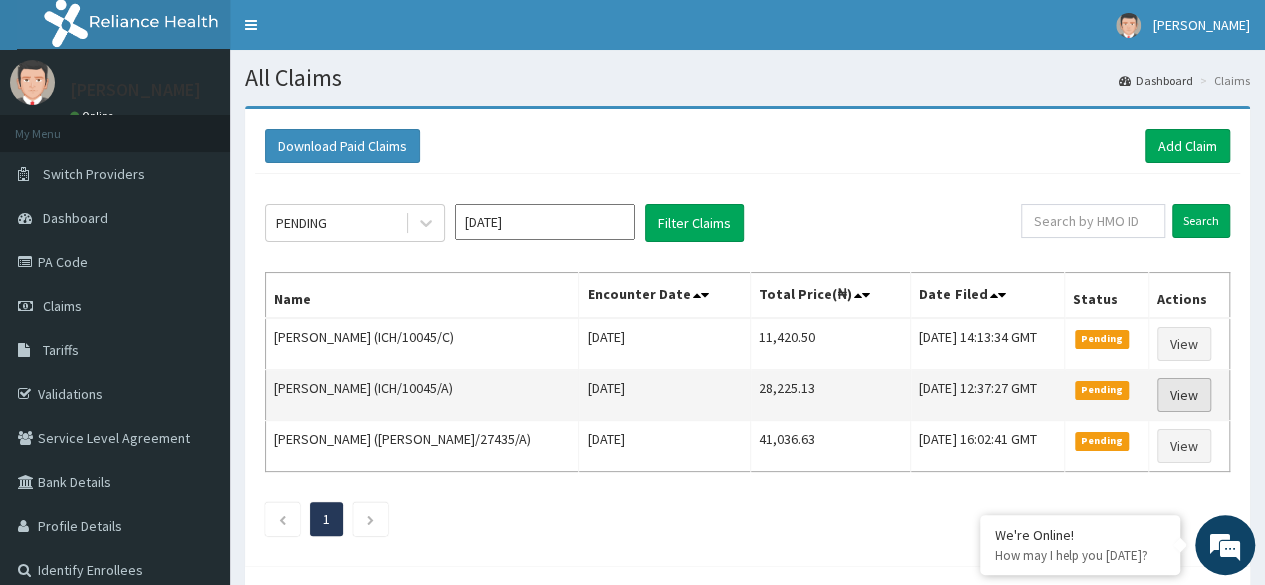 click on "View" at bounding box center (1184, 395) 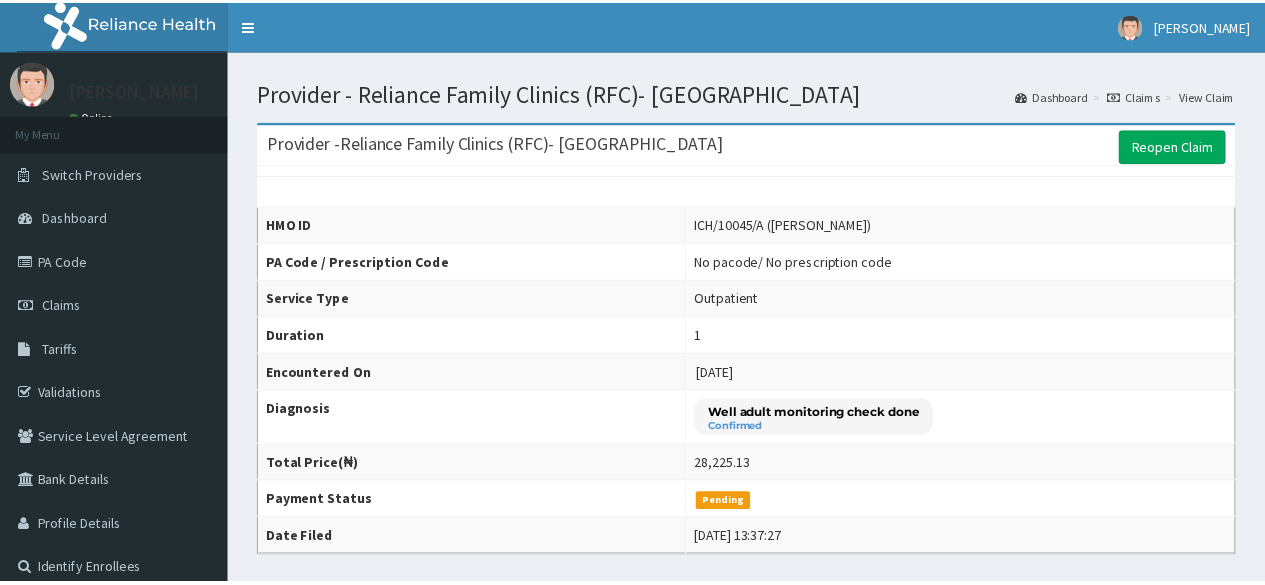 scroll, scrollTop: 0, scrollLeft: 0, axis: both 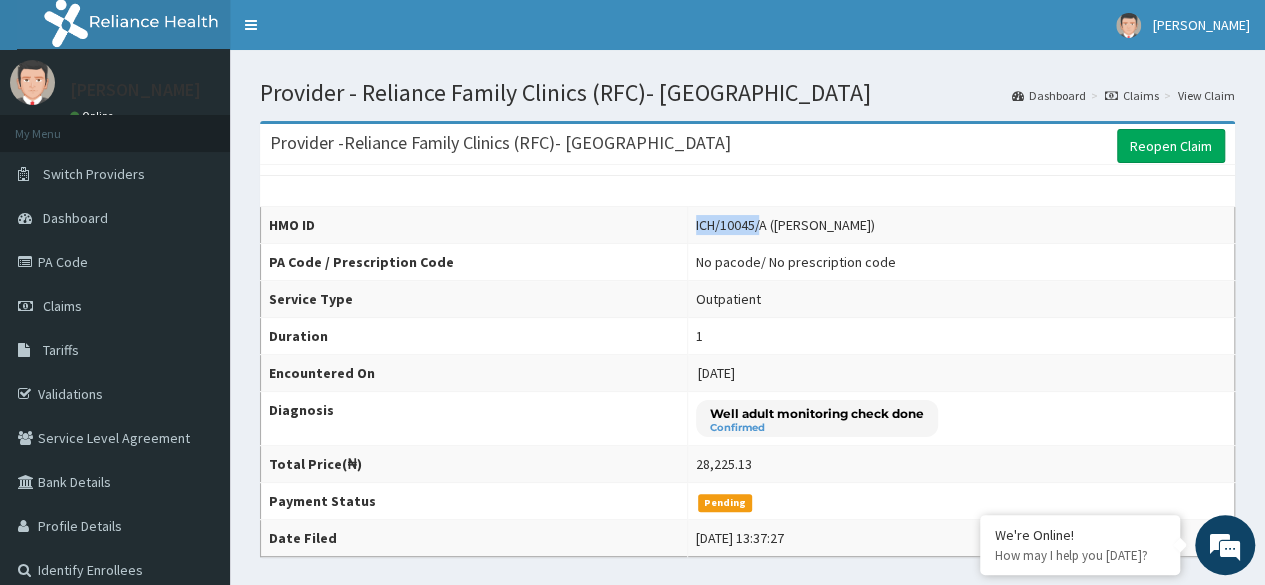 drag, startPoint x: 677, startPoint y: 221, endPoint x: 744, endPoint y: 232, distance: 67.89698 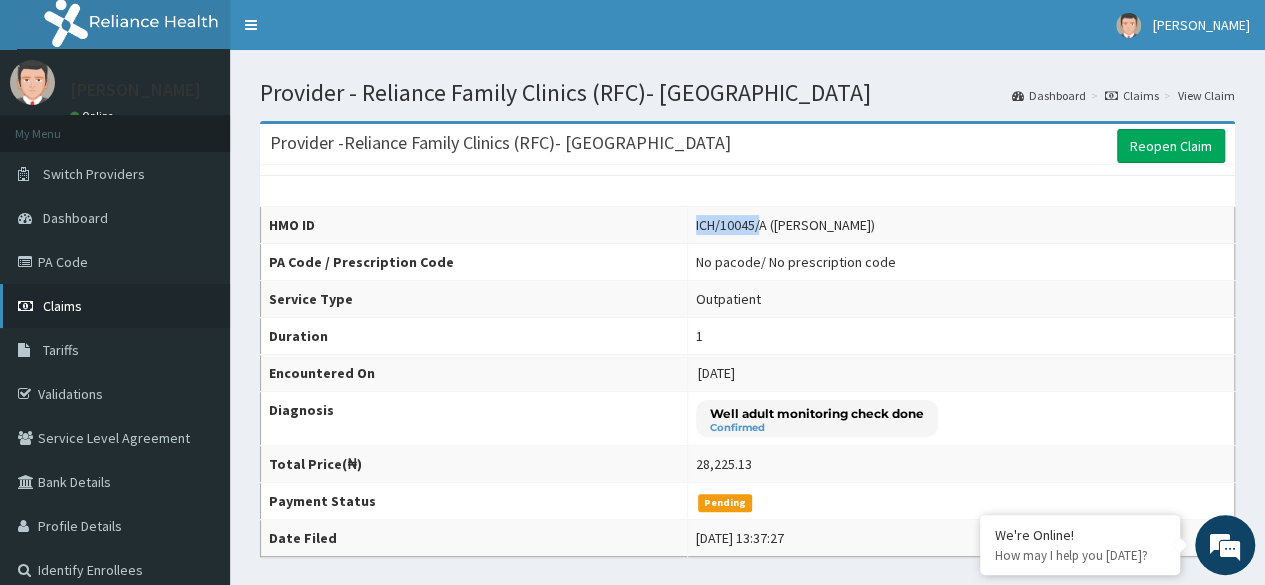click on "Claims" at bounding box center [115, 306] 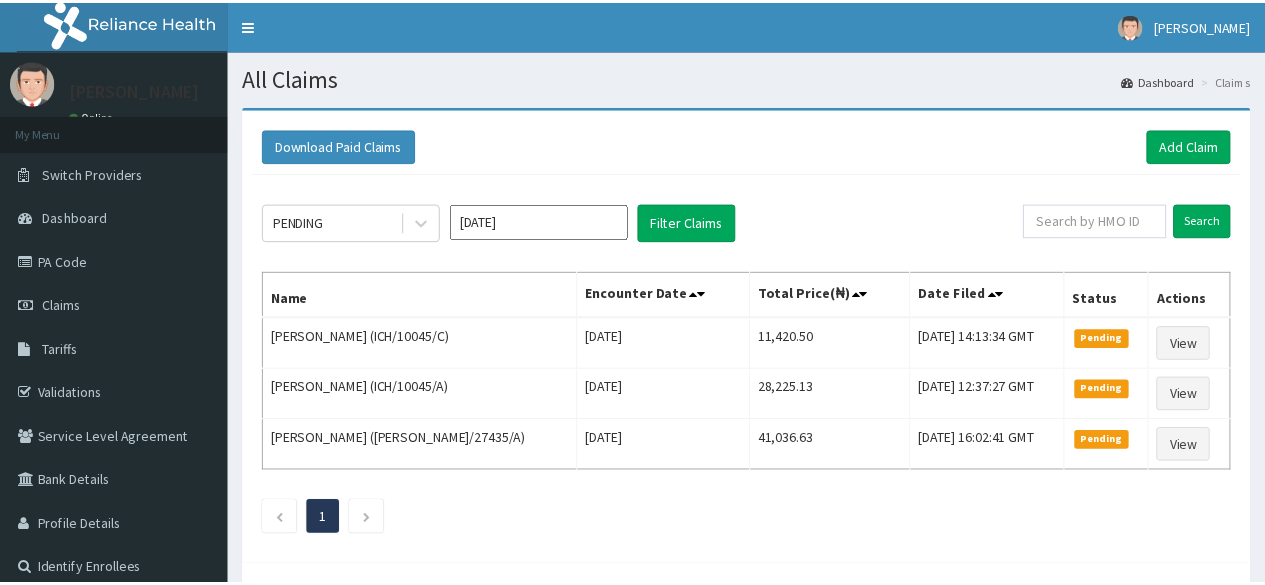 scroll, scrollTop: 0, scrollLeft: 0, axis: both 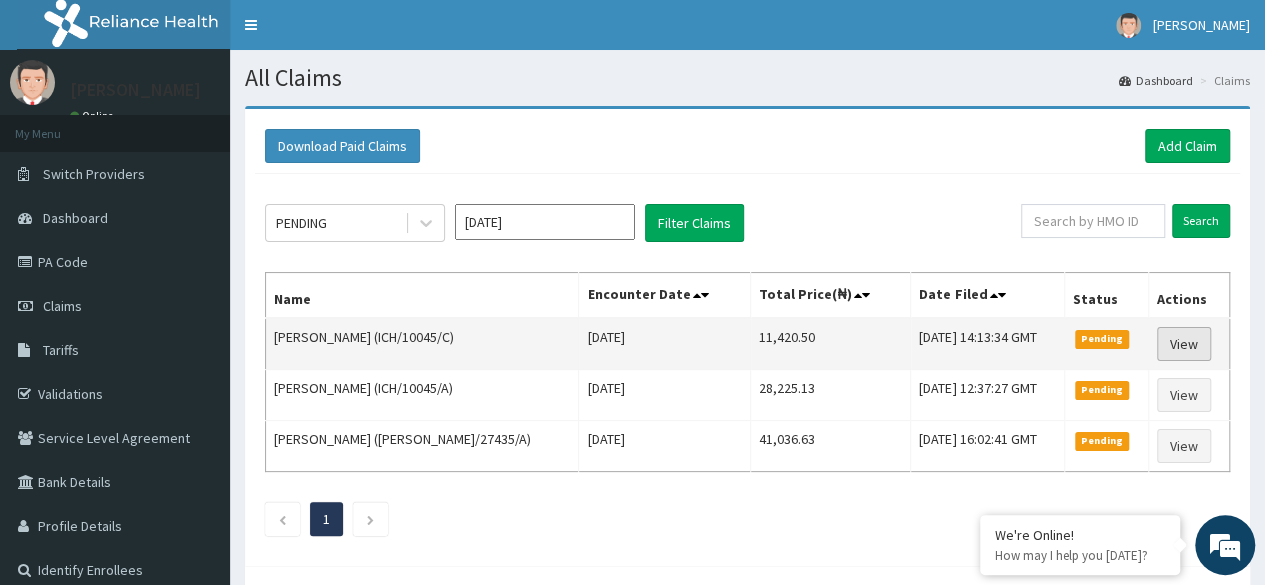 click on "View" at bounding box center (1184, 344) 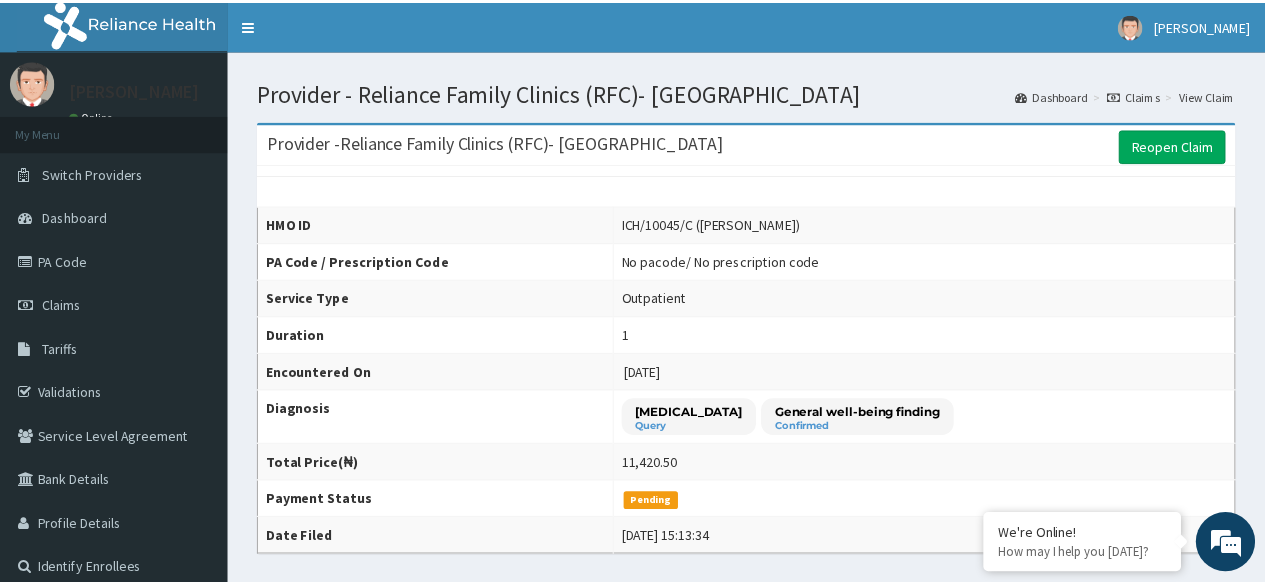 scroll, scrollTop: 0, scrollLeft: 0, axis: both 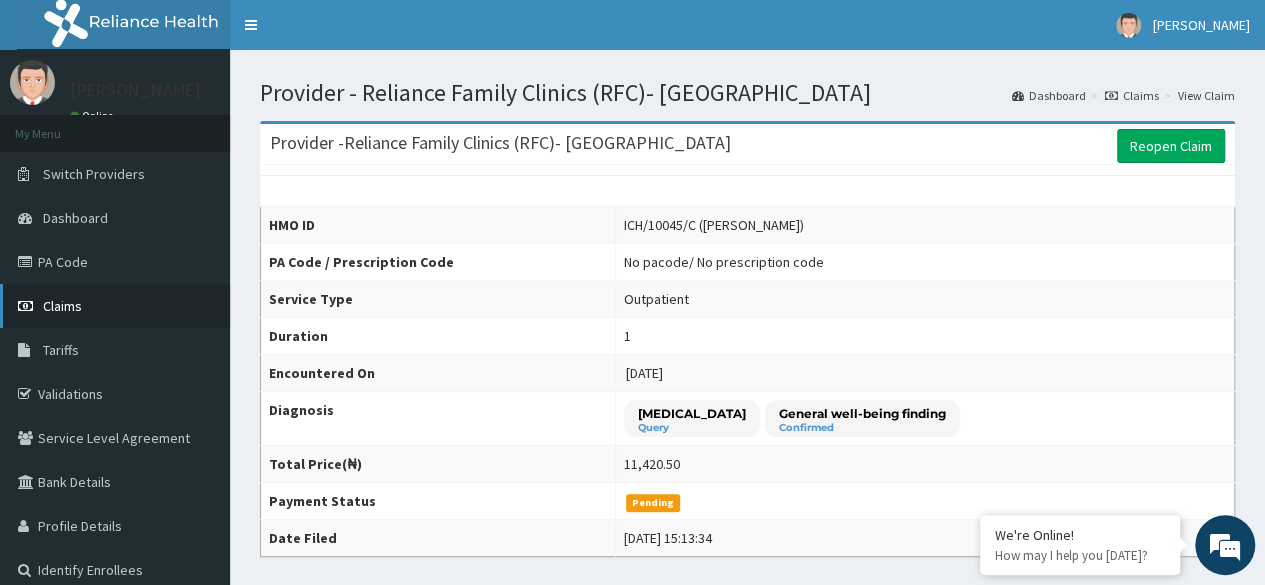 click on "Claims" at bounding box center [115, 306] 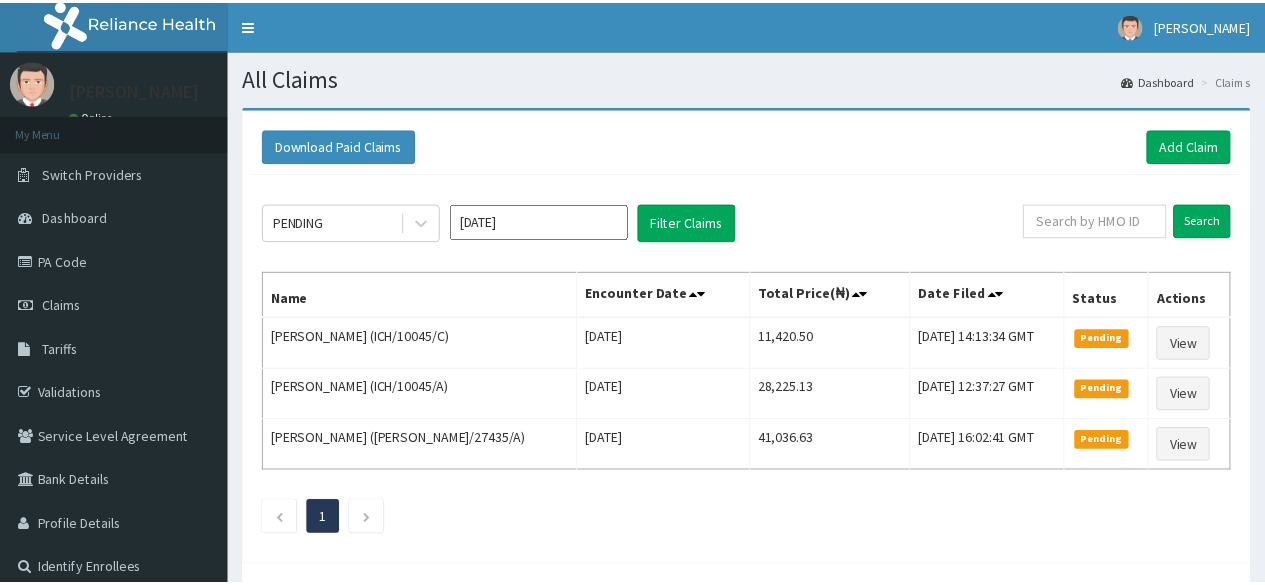 scroll, scrollTop: 0, scrollLeft: 0, axis: both 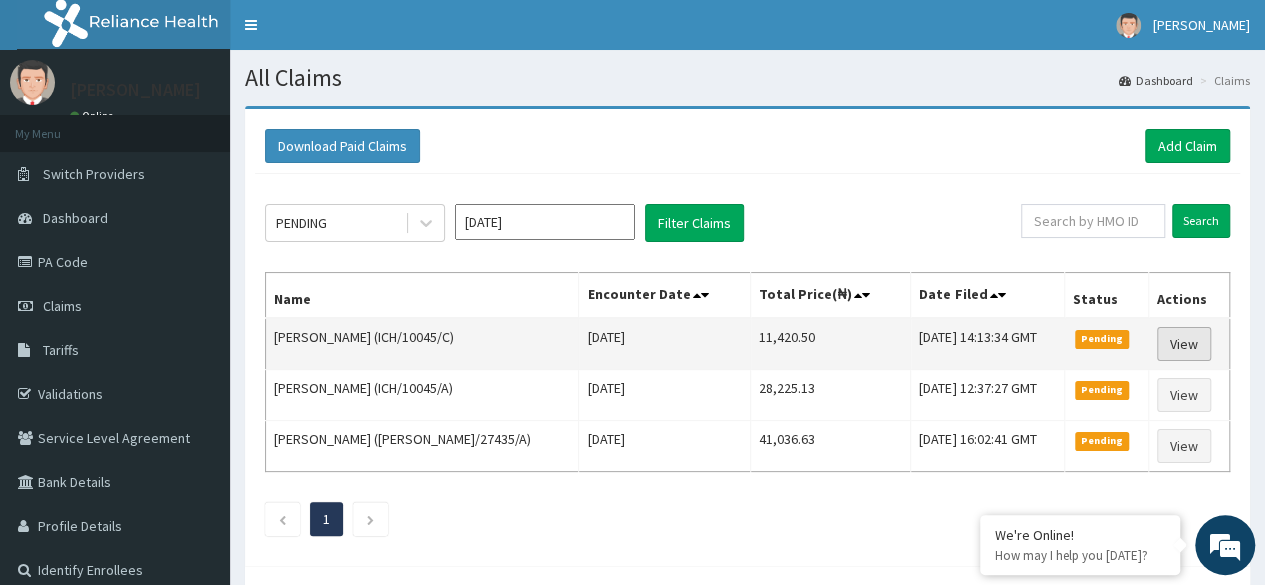 click on "View" at bounding box center (1184, 344) 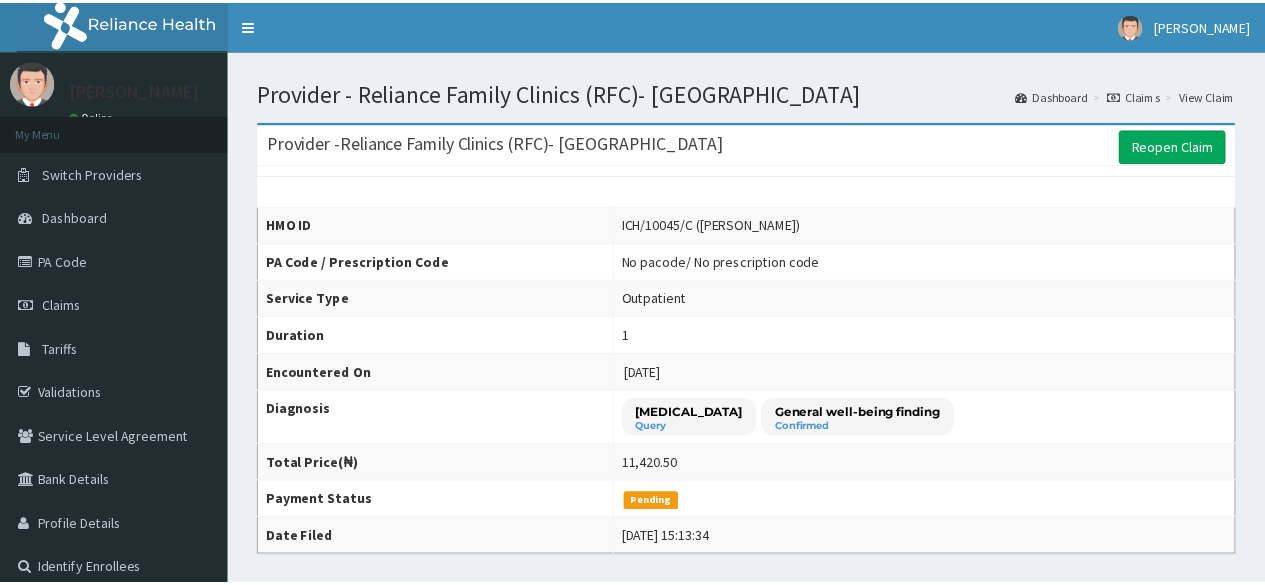 scroll, scrollTop: 0, scrollLeft: 0, axis: both 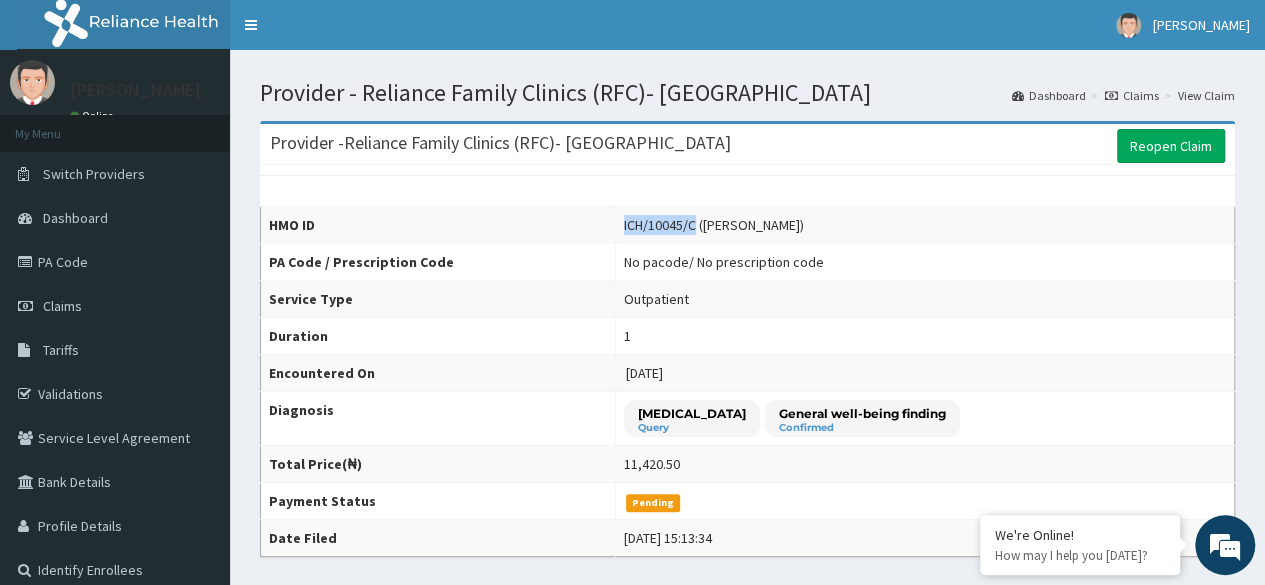 drag, startPoint x: 646, startPoint y: 220, endPoint x: 722, endPoint y: 231, distance: 76.79192 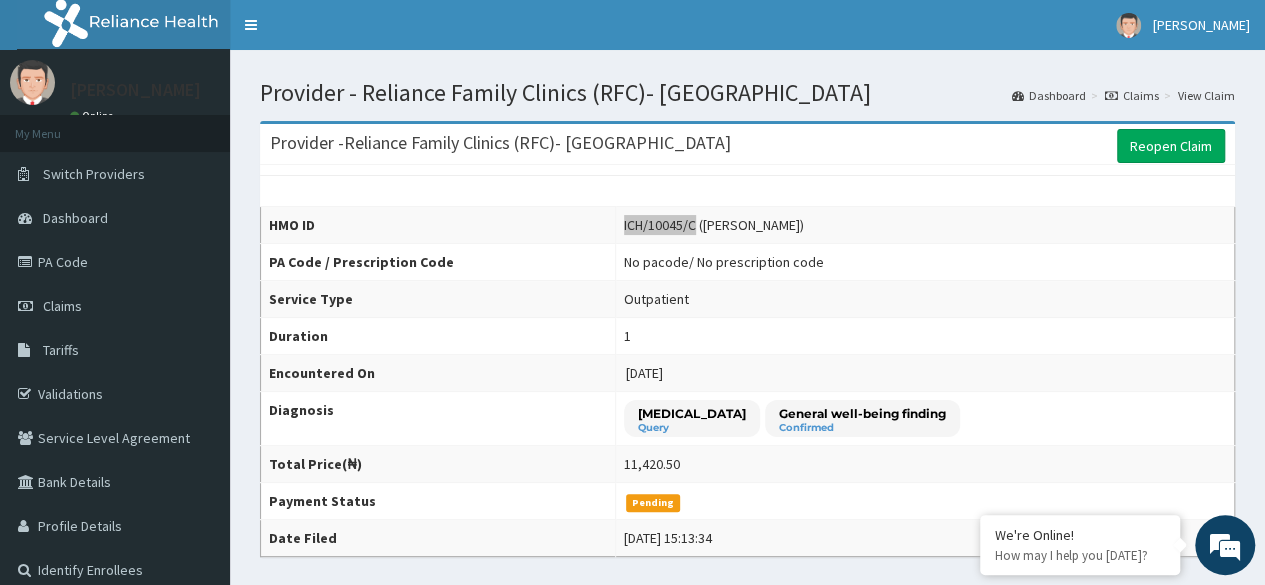 scroll, scrollTop: 0, scrollLeft: 0, axis: both 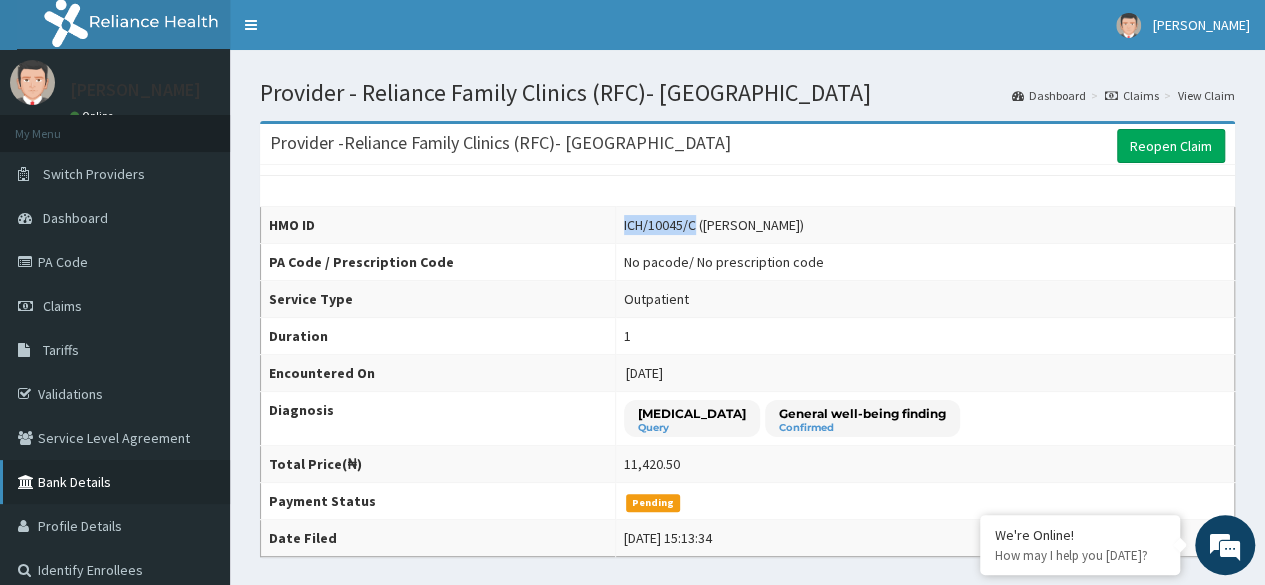 click on "Bank Details" at bounding box center (115, 482) 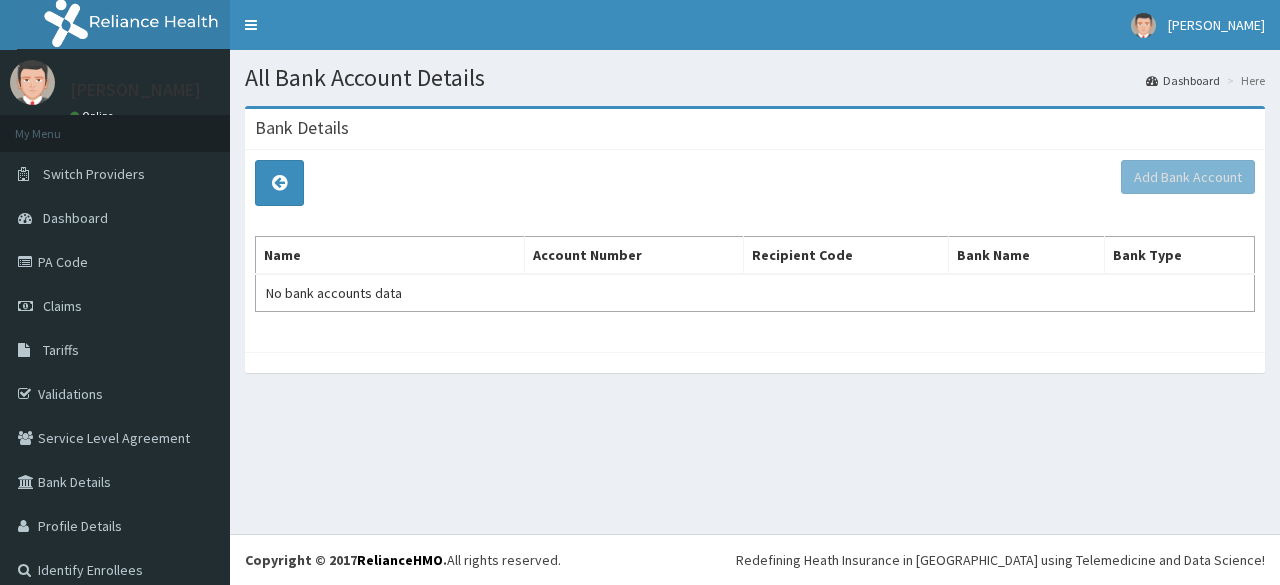 scroll, scrollTop: 0, scrollLeft: 0, axis: both 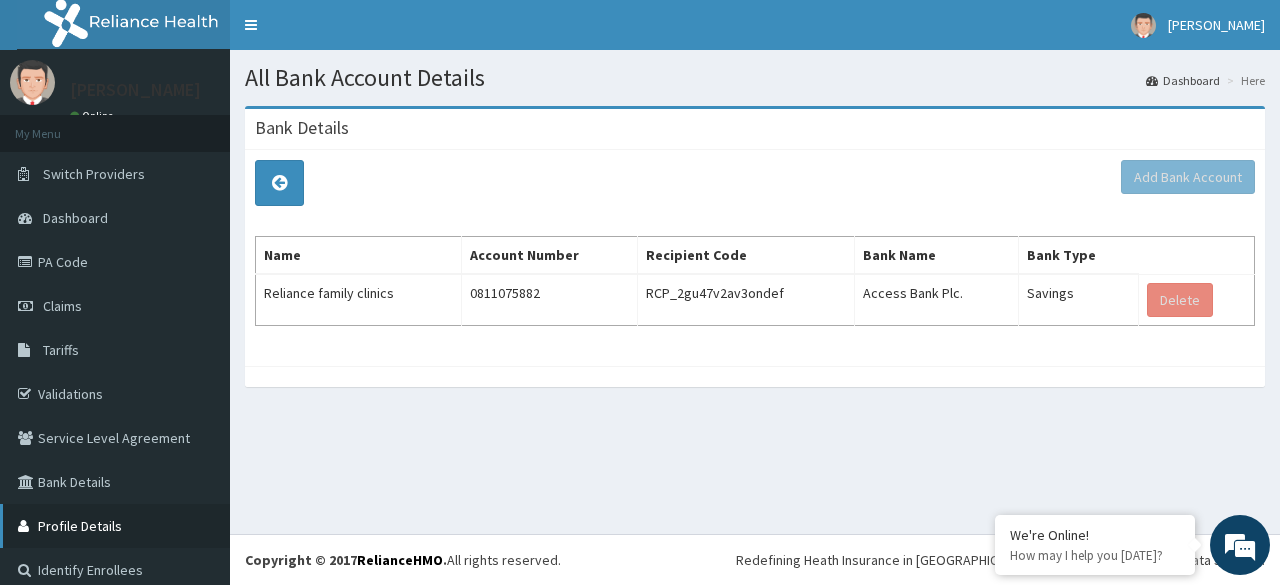 click on "Profile Details" at bounding box center [115, 526] 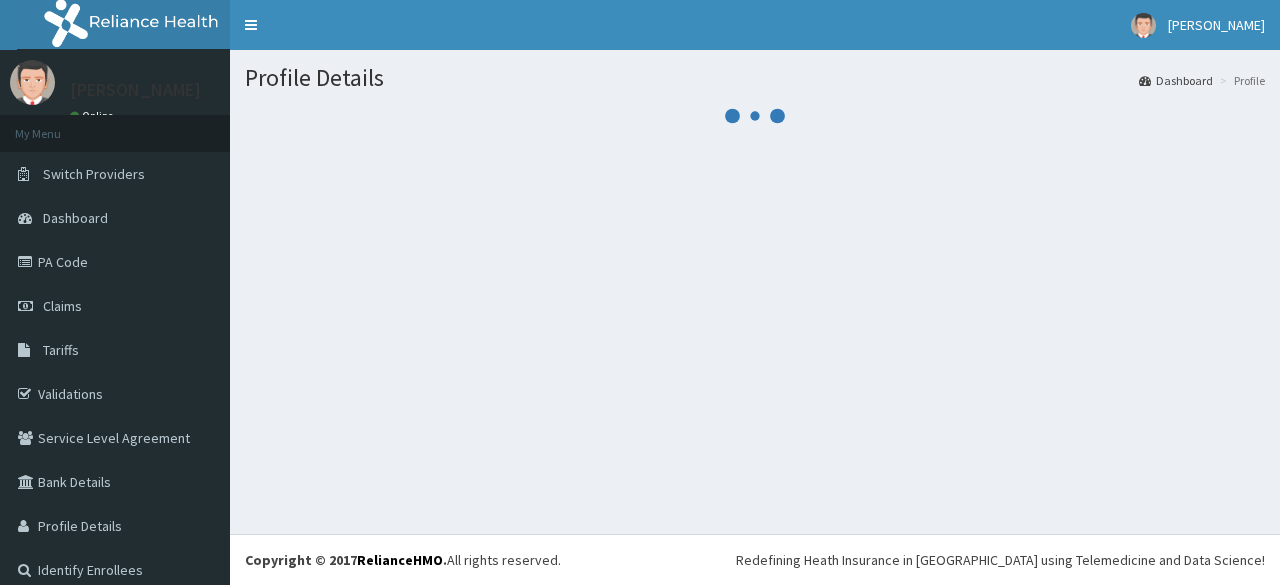 scroll, scrollTop: 0, scrollLeft: 0, axis: both 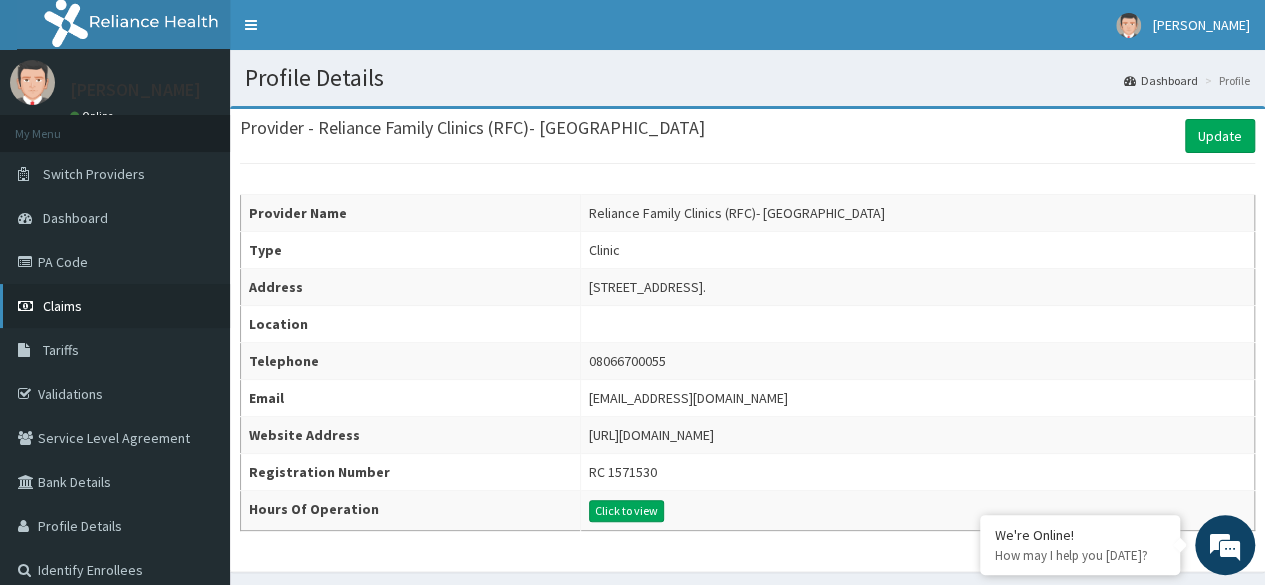 click on "Claims" at bounding box center (115, 306) 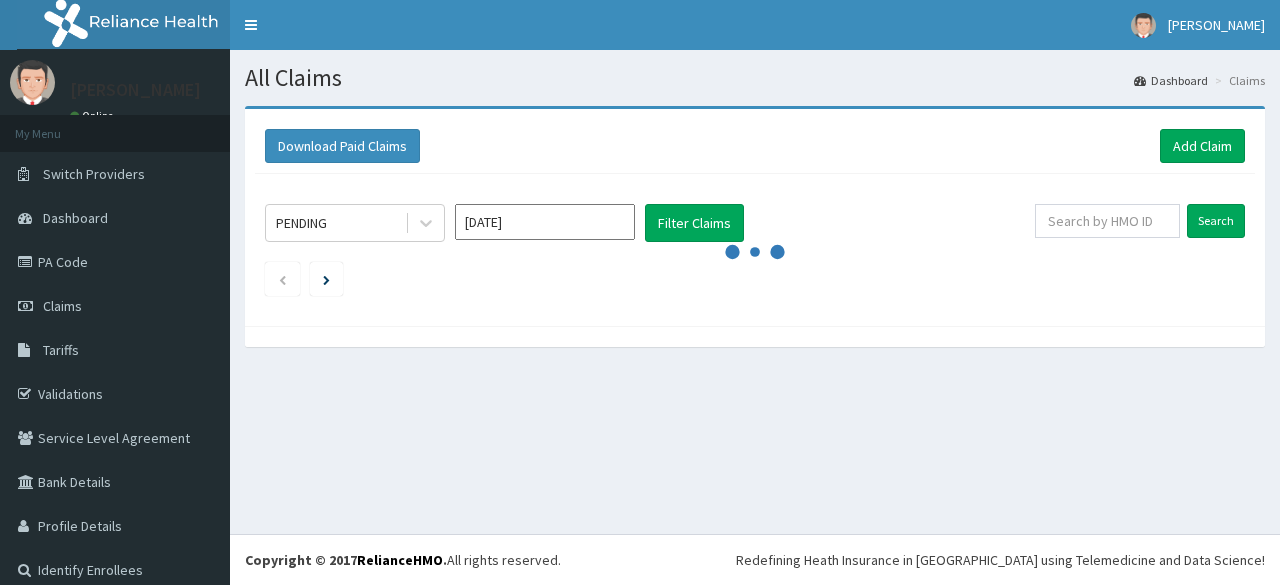 scroll, scrollTop: 0, scrollLeft: 0, axis: both 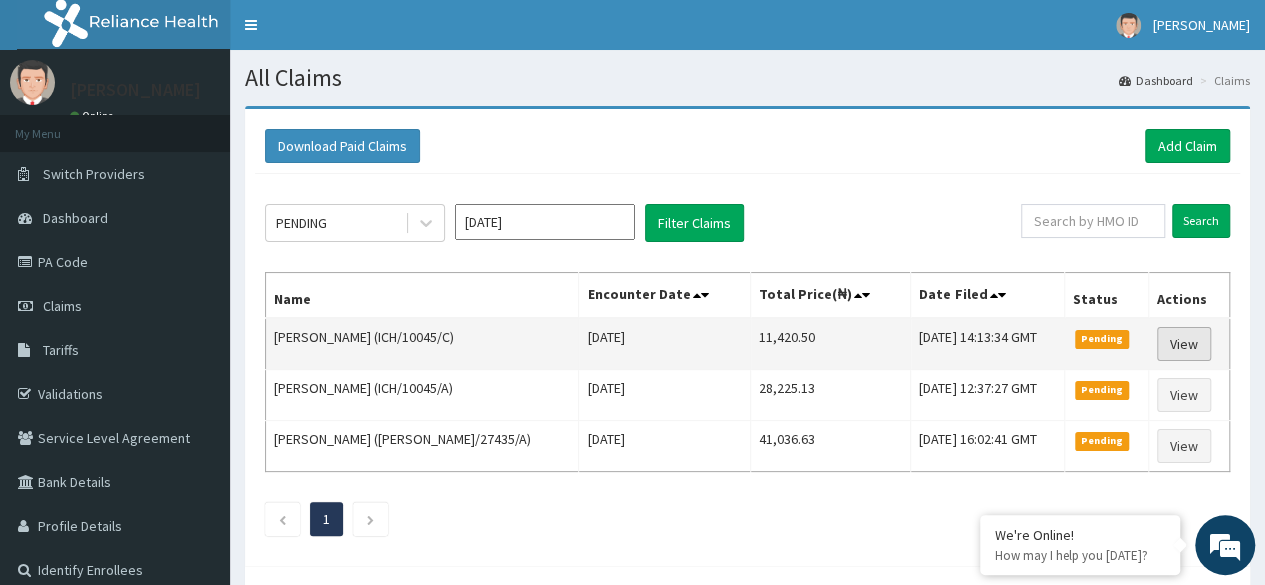 click on "View" at bounding box center [1184, 344] 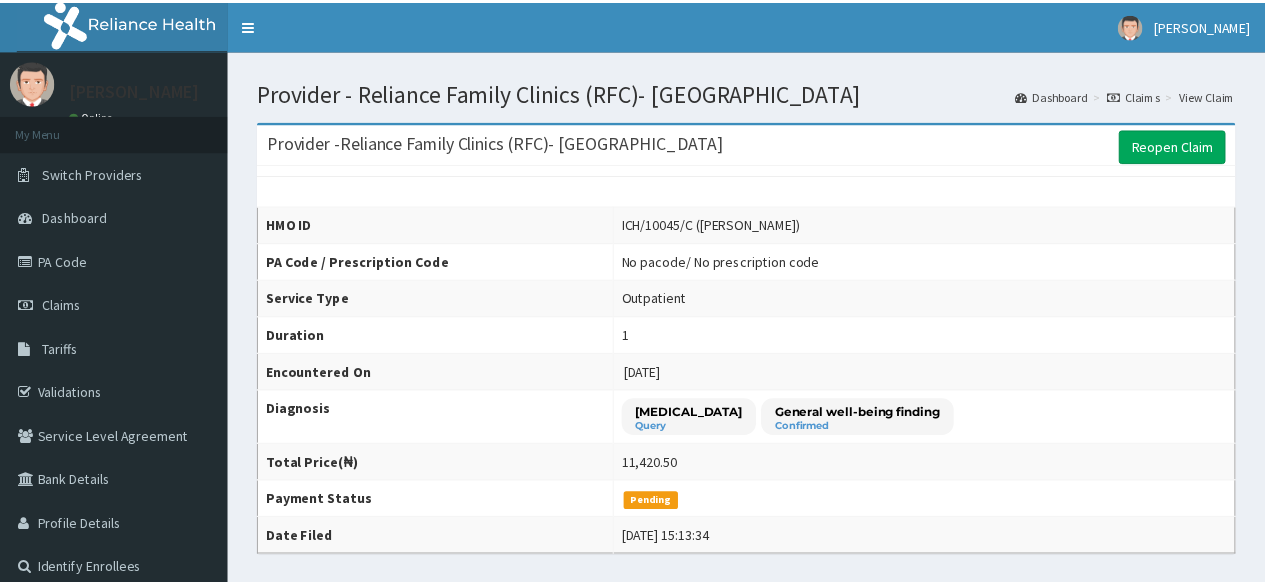 scroll, scrollTop: 0, scrollLeft: 0, axis: both 